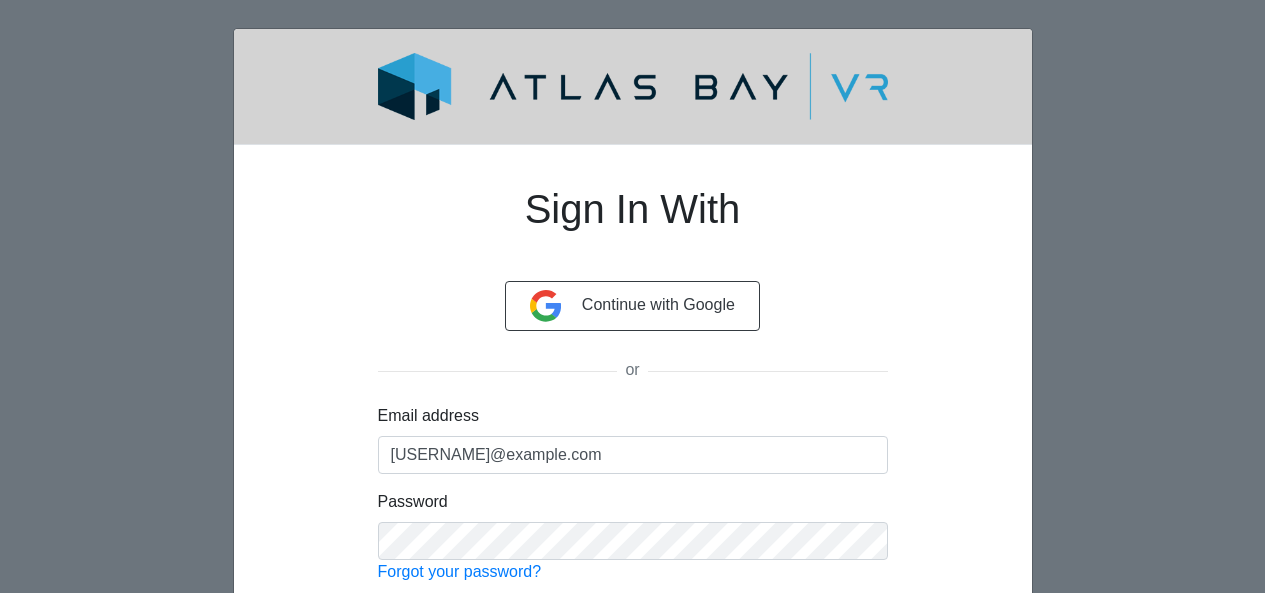 scroll, scrollTop: 0, scrollLeft: 0, axis: both 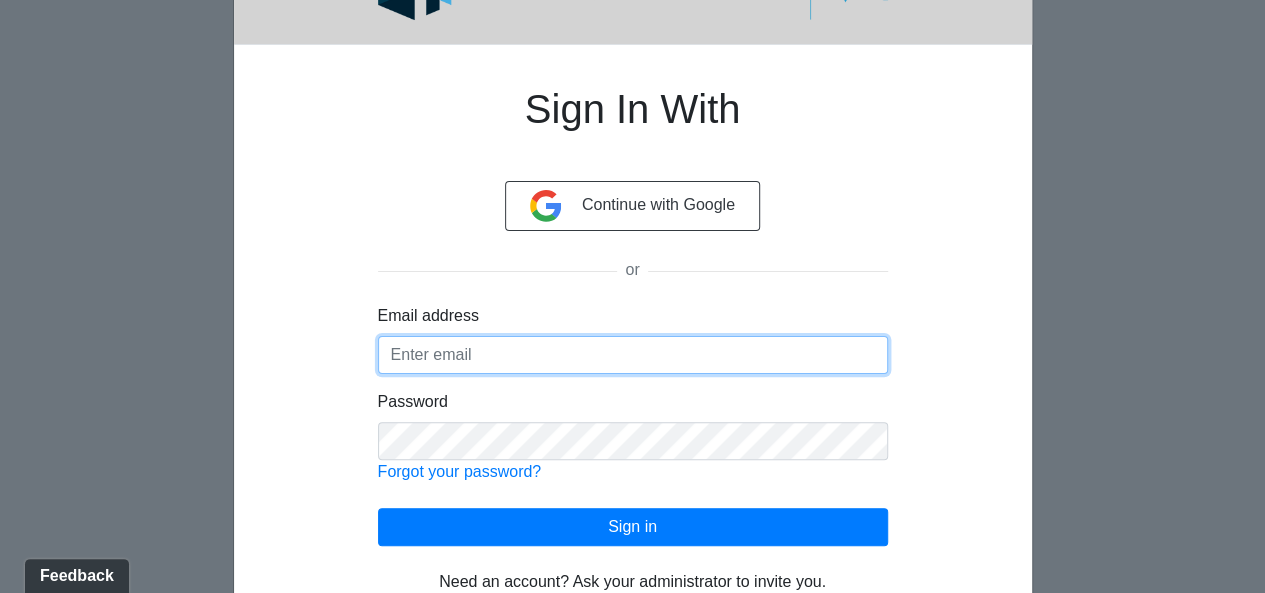 click on "Email address" at bounding box center [633, 355] 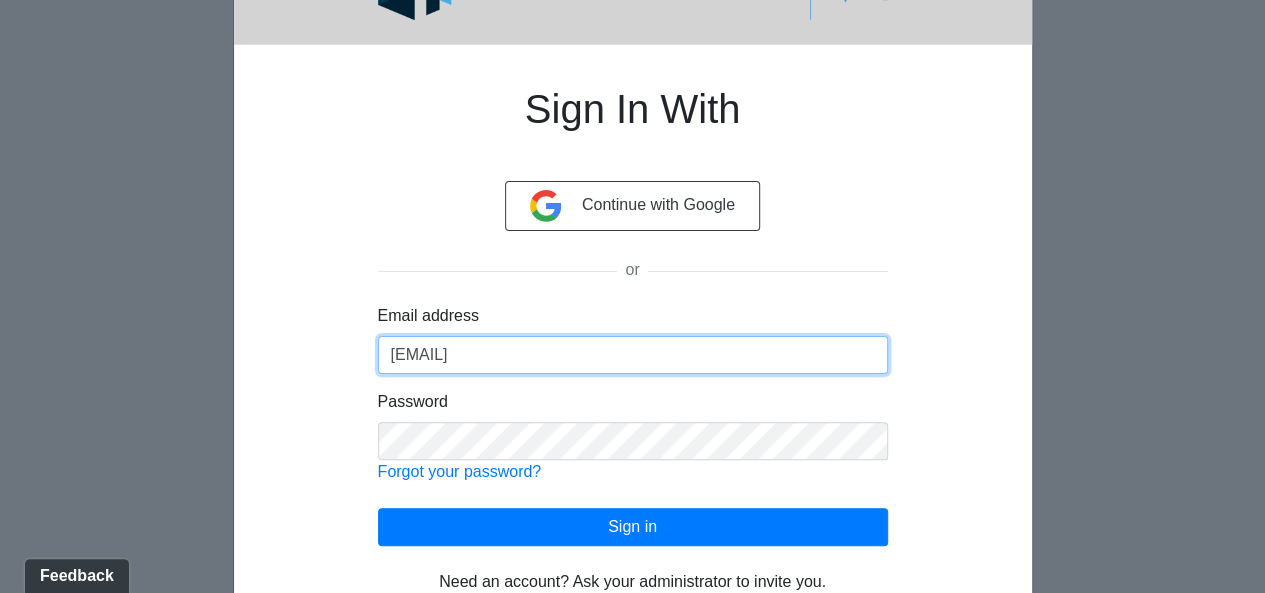 scroll, scrollTop: 152, scrollLeft: 0, axis: vertical 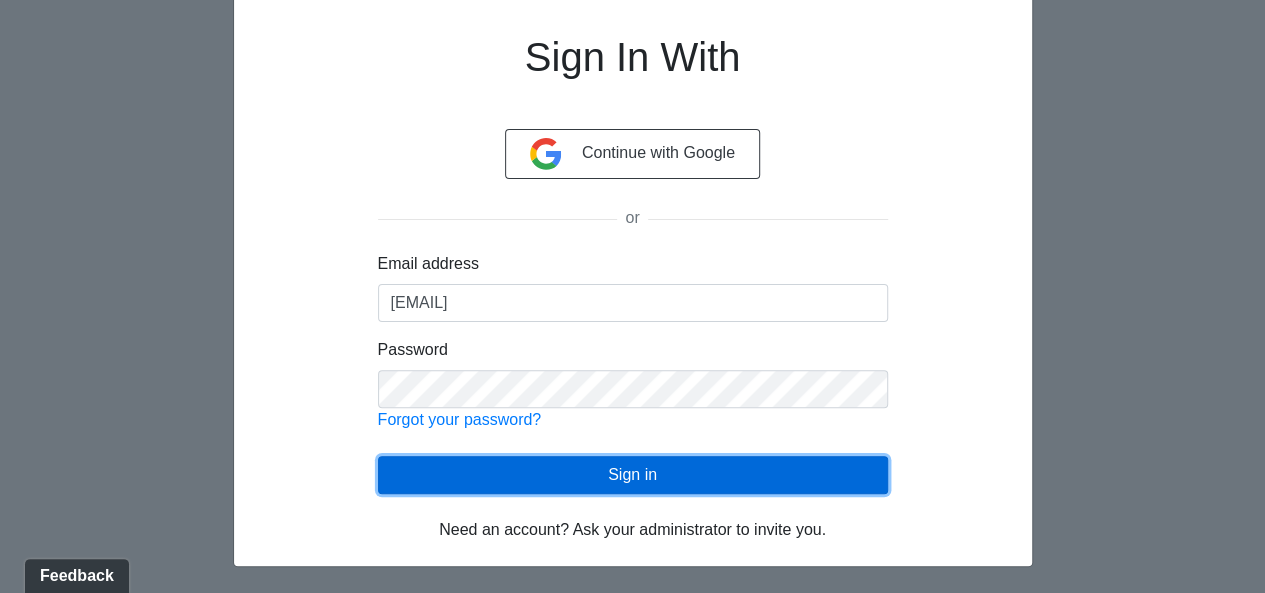 click on "Sign in" at bounding box center (633, 475) 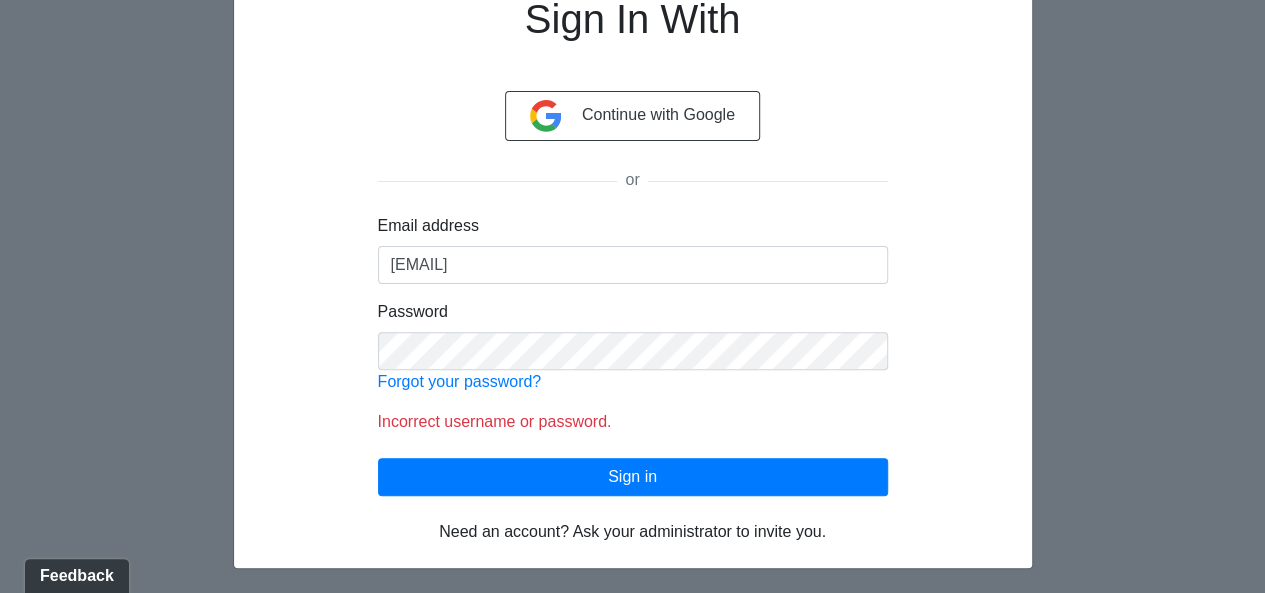 scroll, scrollTop: 192, scrollLeft: 0, axis: vertical 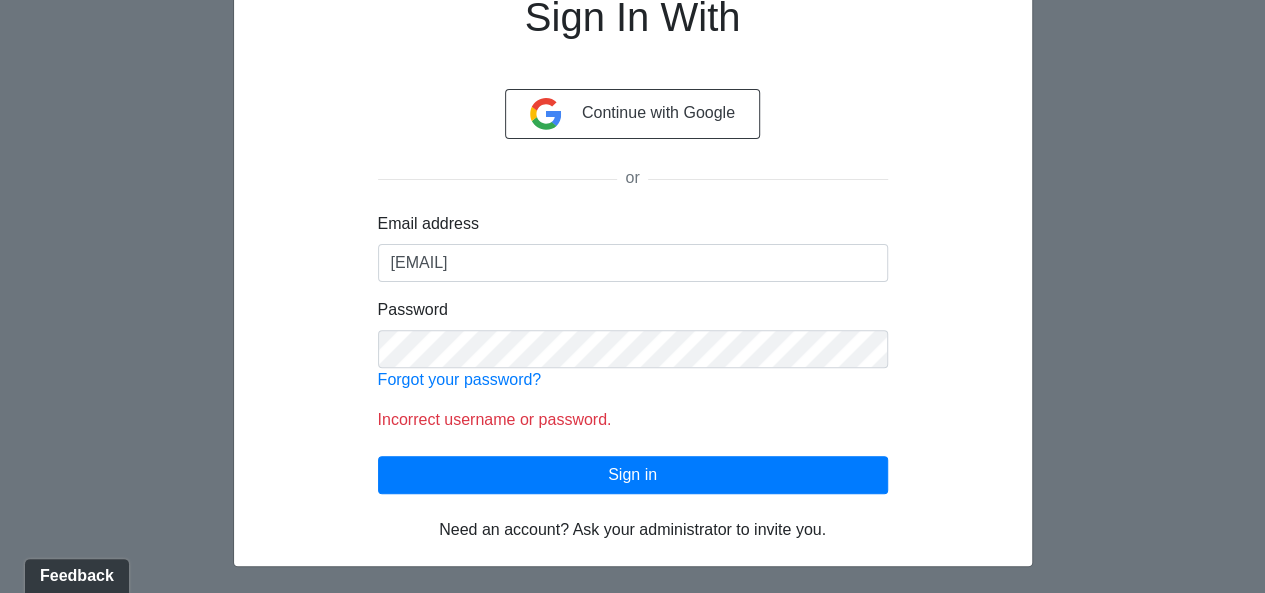 click on "Sign In With
Continue with Google
or Email address   dsol@liverangewater.com Password     Forgot your password?
Incorrect username or password.
Loading... Sign in Need an account? Ask your administrator to invite you." at bounding box center [633, 259] 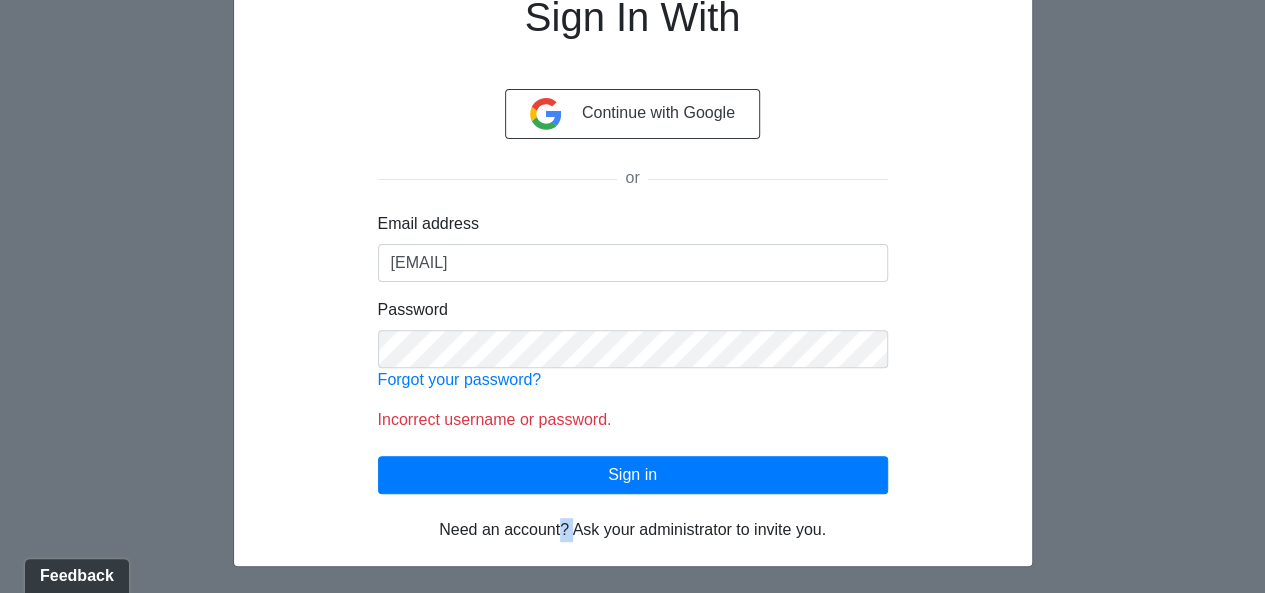 click on "Need an account? Ask your administrator to invite you." at bounding box center [632, 529] 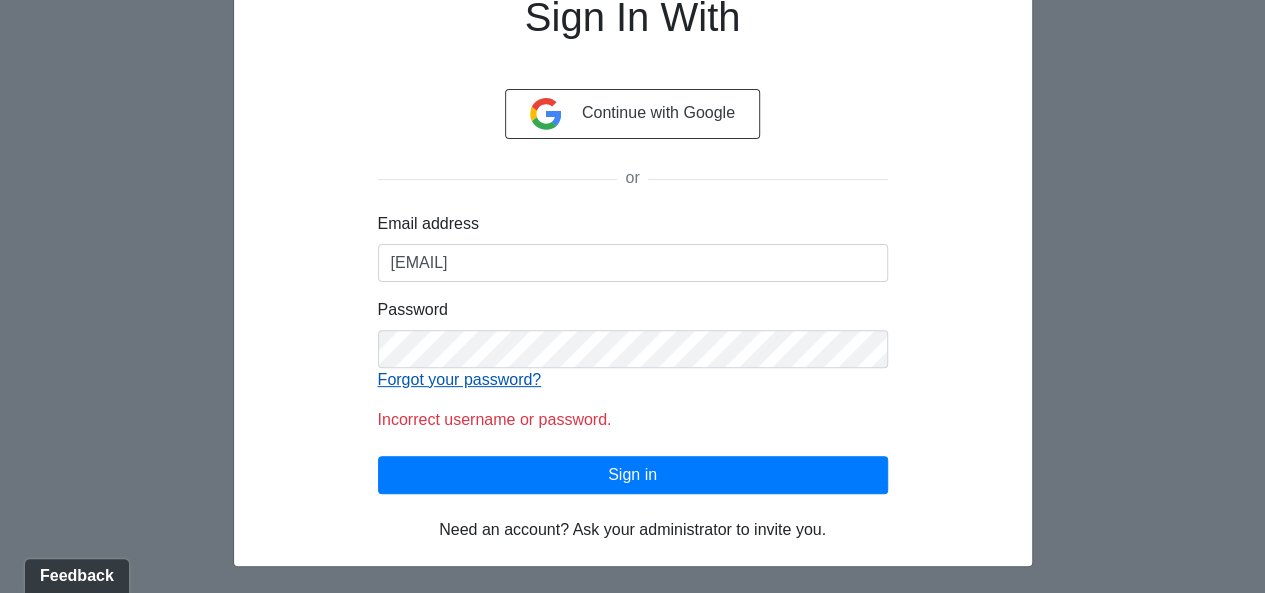 click on "Forgot your password?" at bounding box center (460, 379) 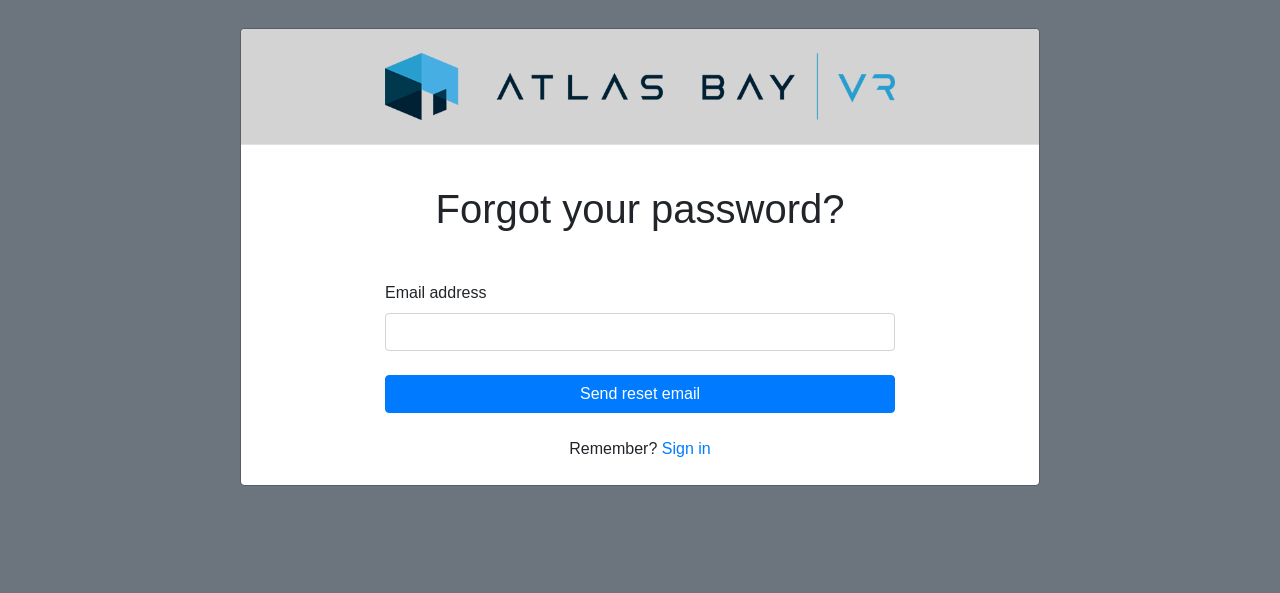 scroll, scrollTop: 0, scrollLeft: 0, axis: both 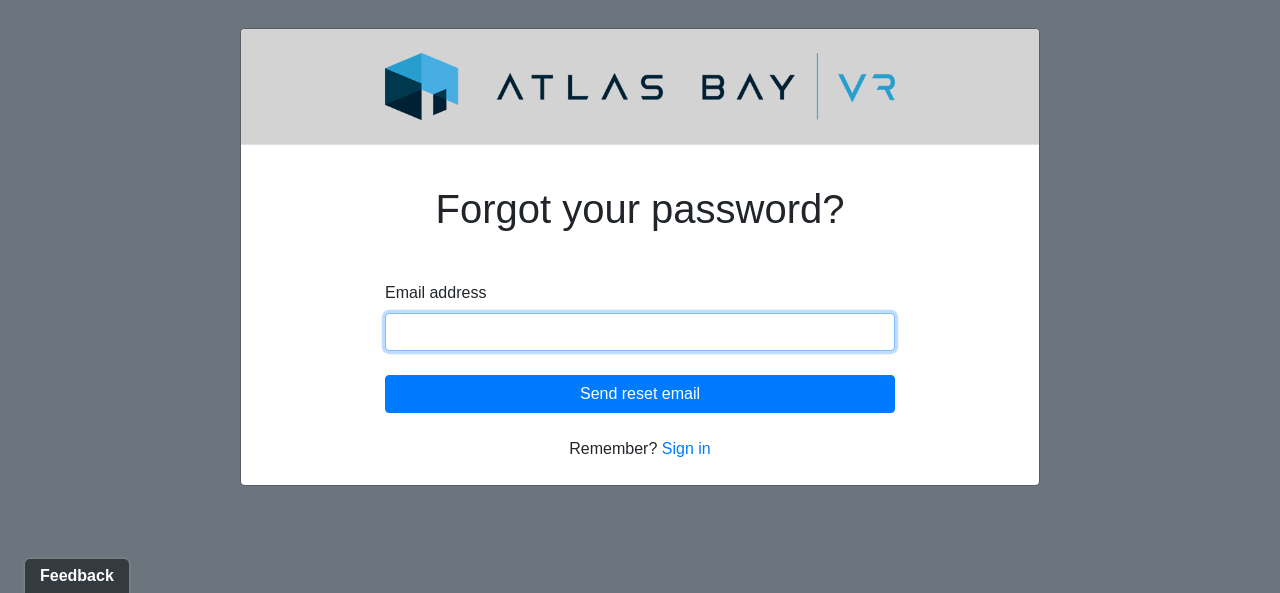 click on "Email address" at bounding box center (640, 332) 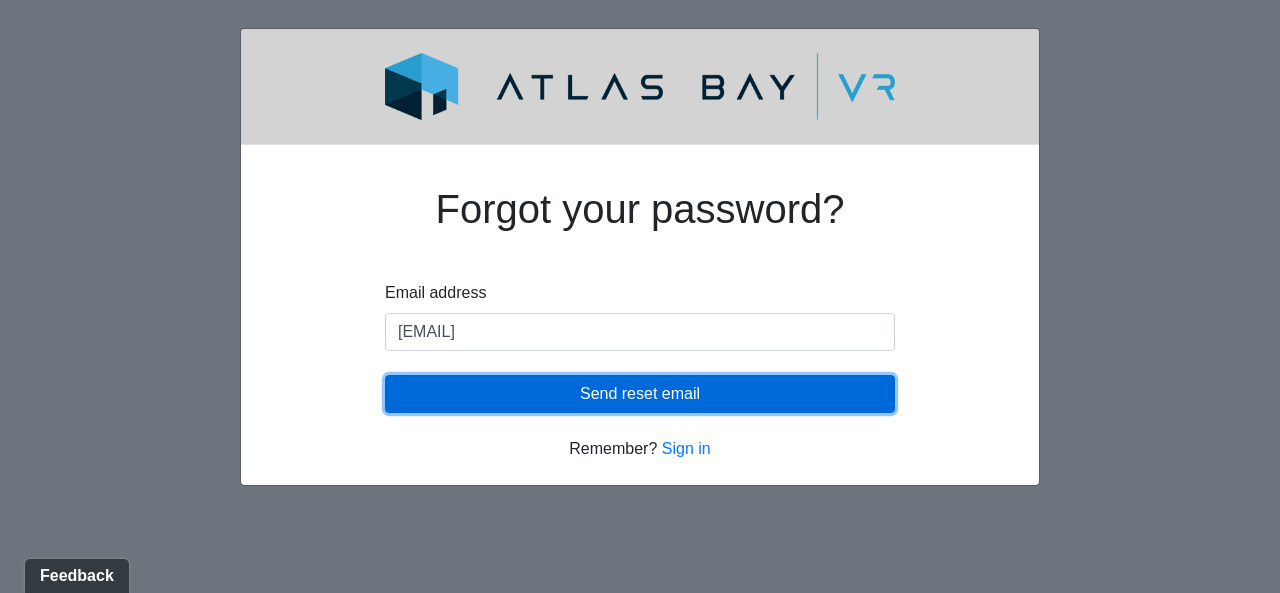 click on "Send reset email" at bounding box center (640, 394) 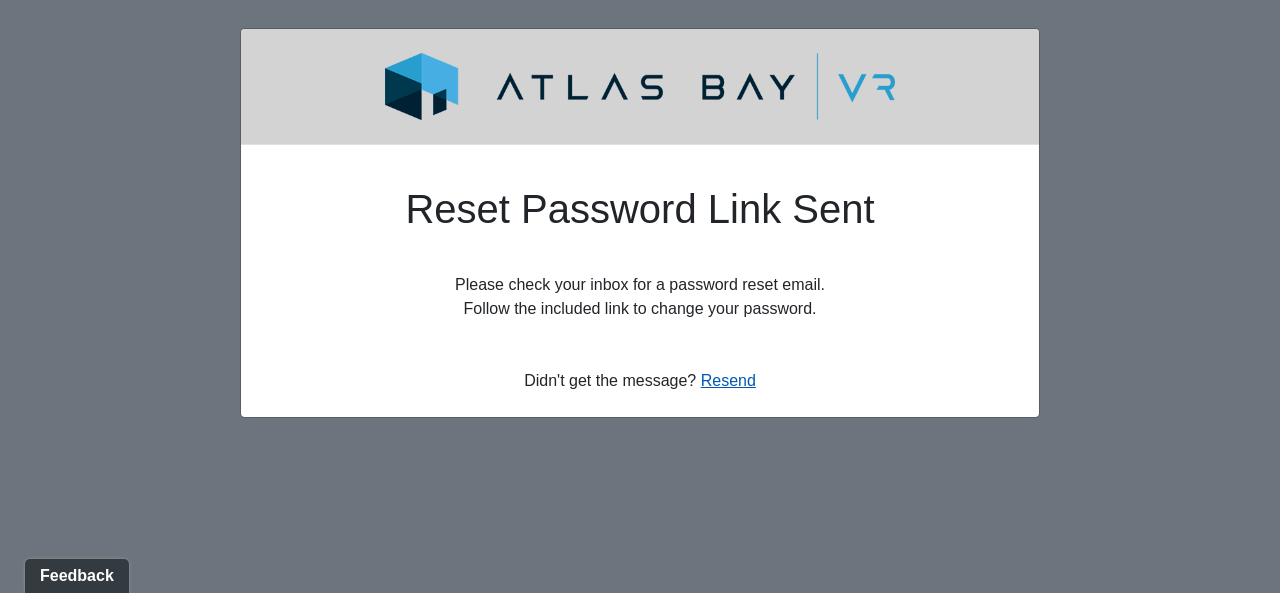 click on "Resend" at bounding box center (728, 380) 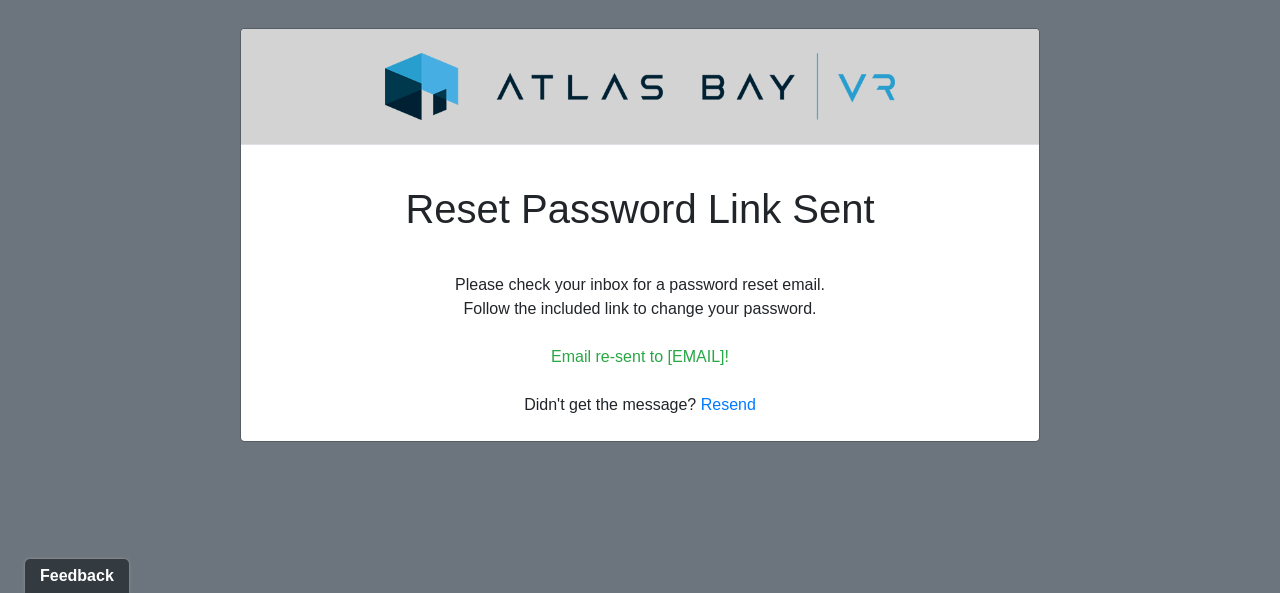 click at bounding box center (640, 86) 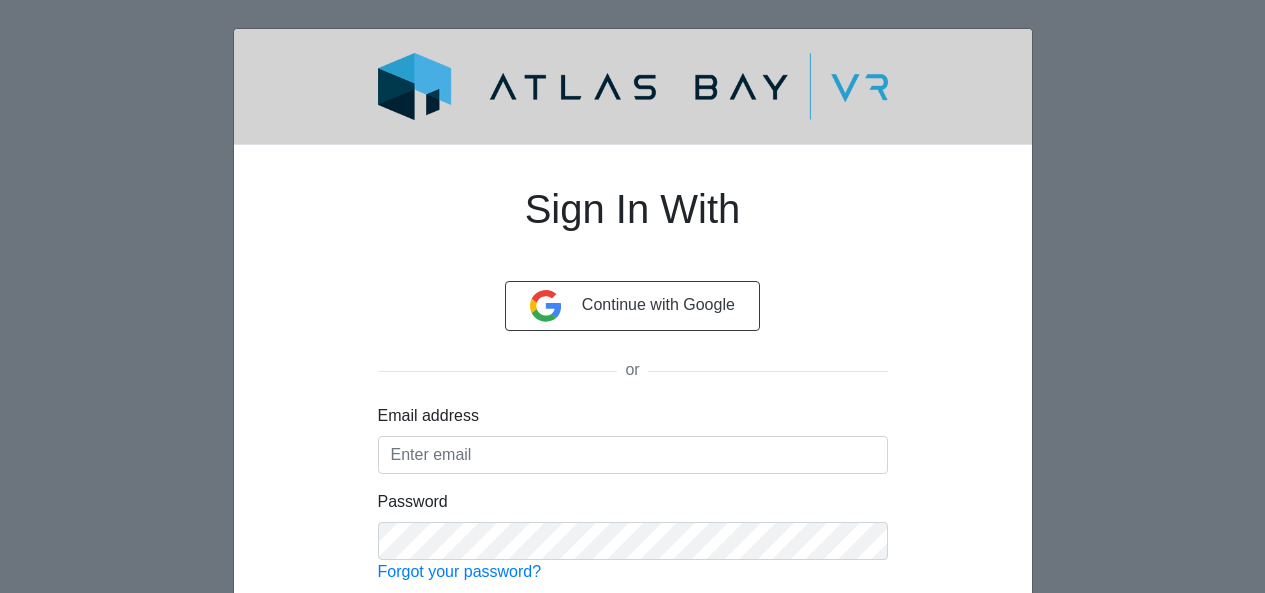 scroll, scrollTop: 0, scrollLeft: 0, axis: both 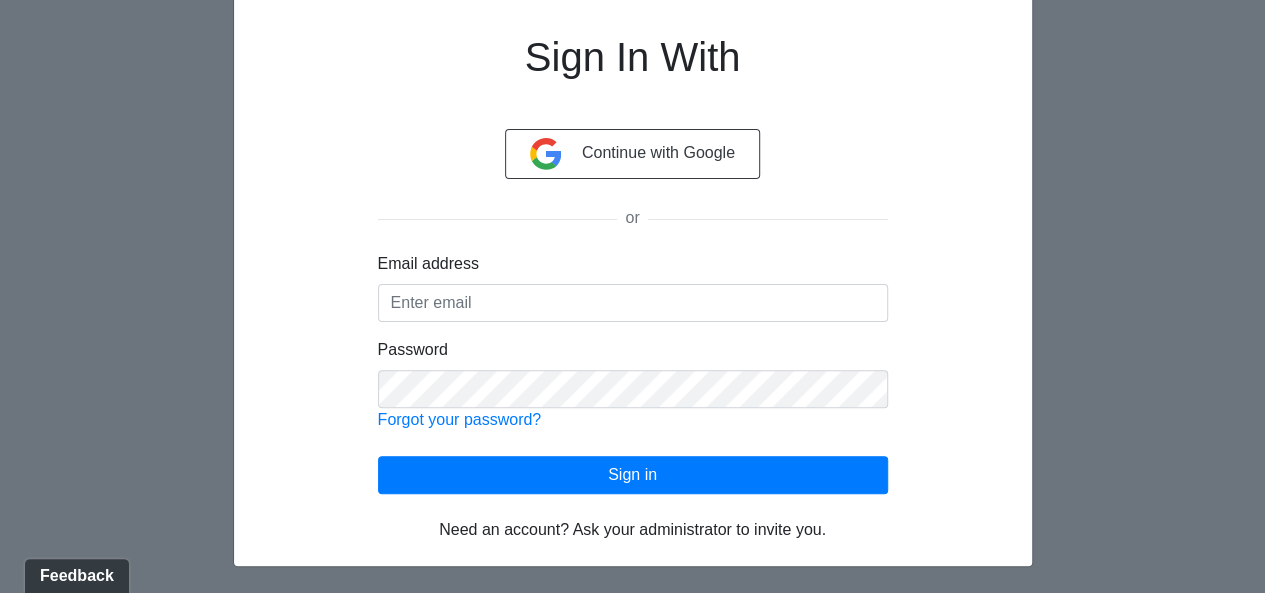 click on "Need an account? Ask your administrator to invite you." at bounding box center (632, 529) 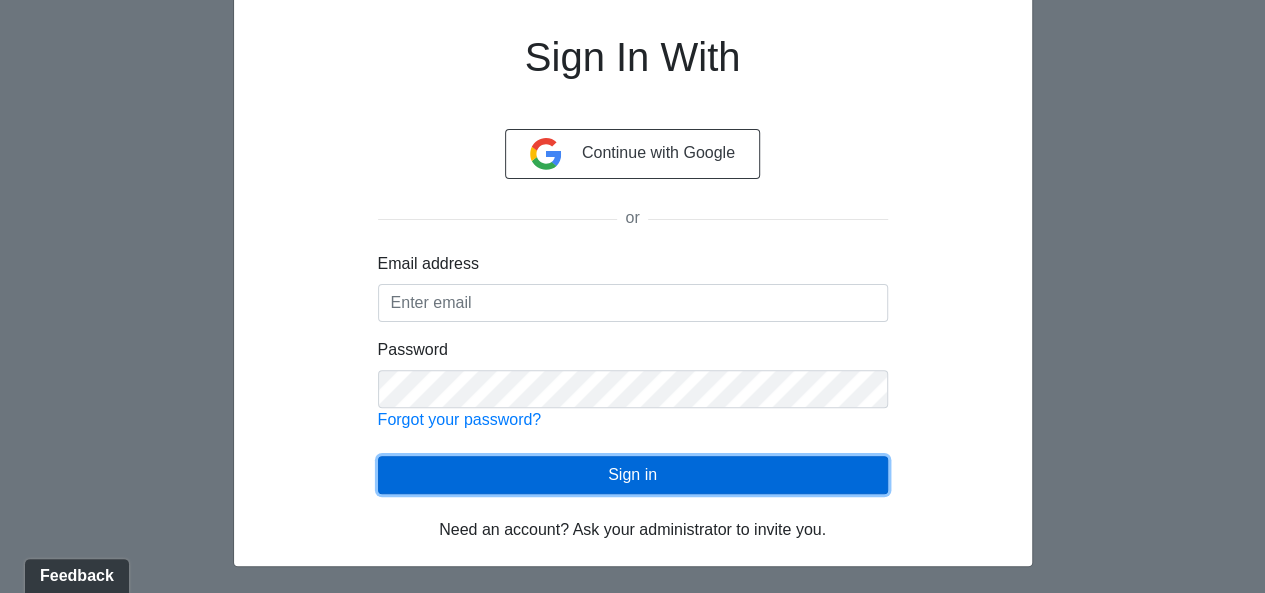 click on "Sign in" at bounding box center [633, 475] 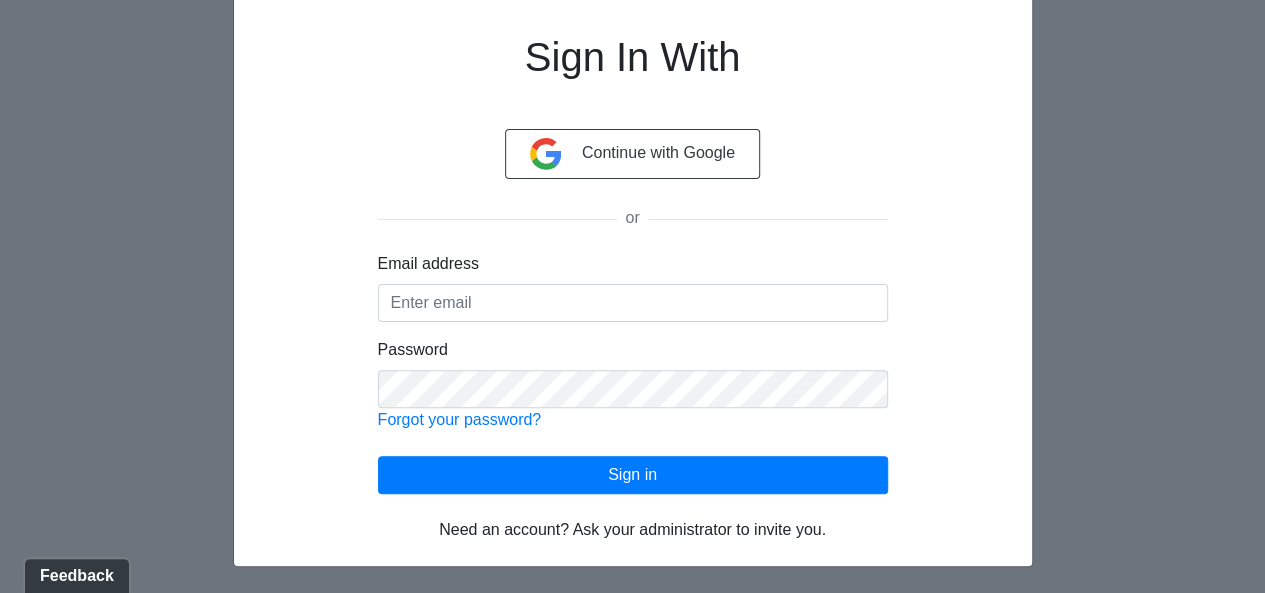click on "Sign In With
Continue with Google
or Email address   Password     Forgot your password? Loading... Sign in Need an account? Ask your administrator to invite you." at bounding box center (633, 279) 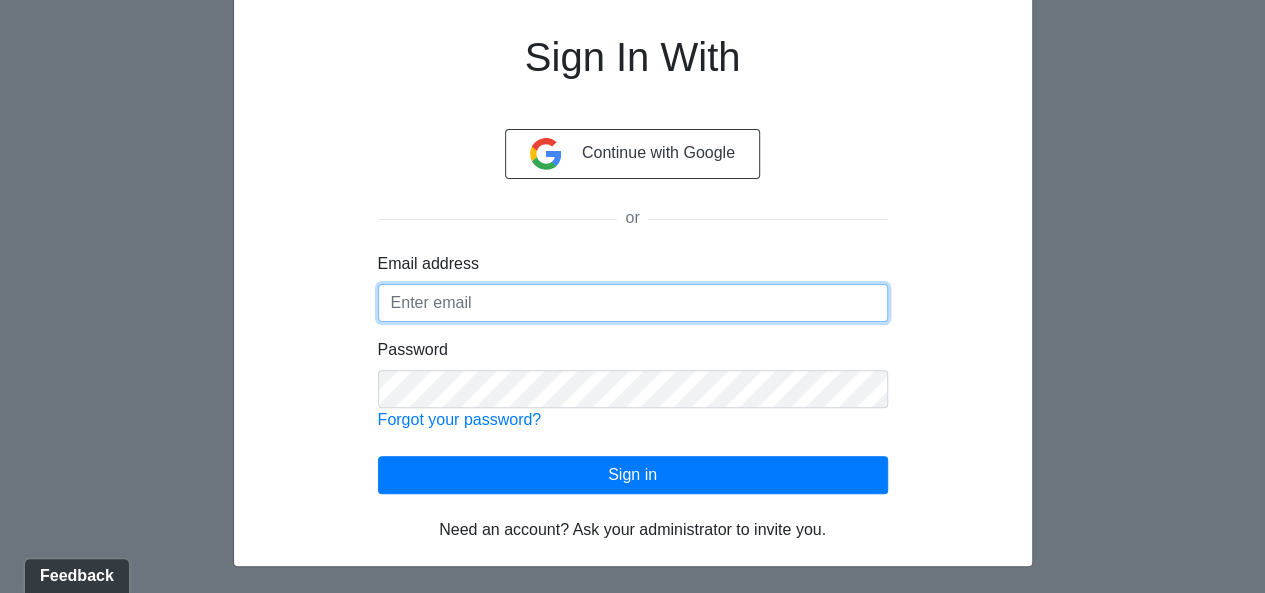 click on "Email address" at bounding box center [633, 303] 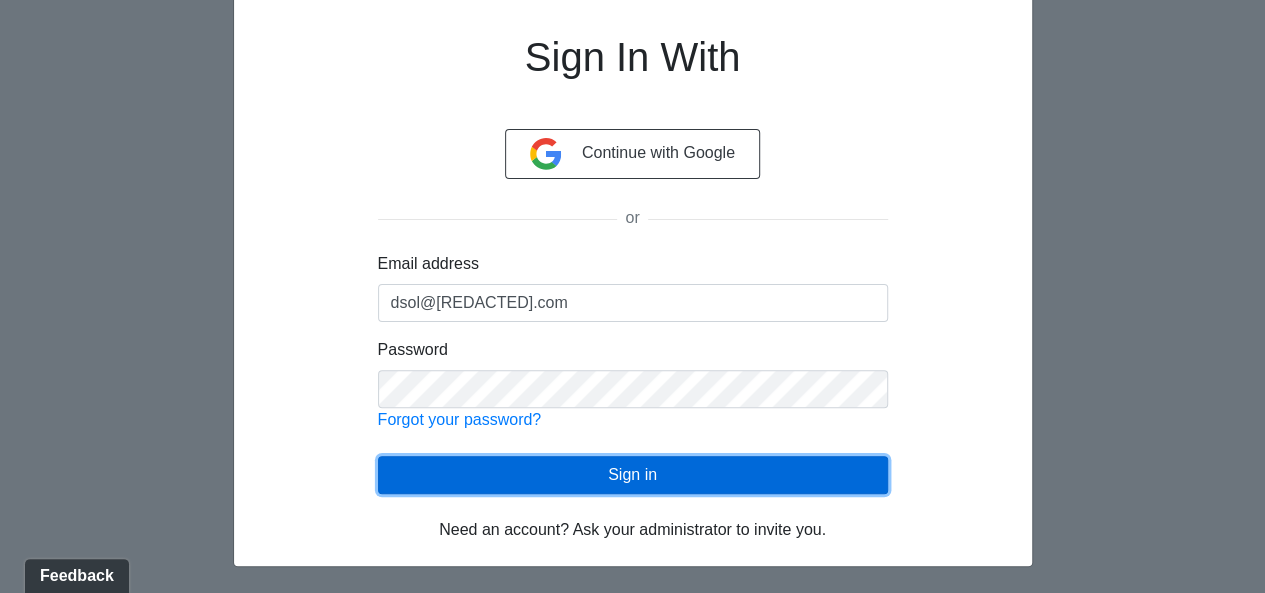 click on "Sign in" at bounding box center (633, 475) 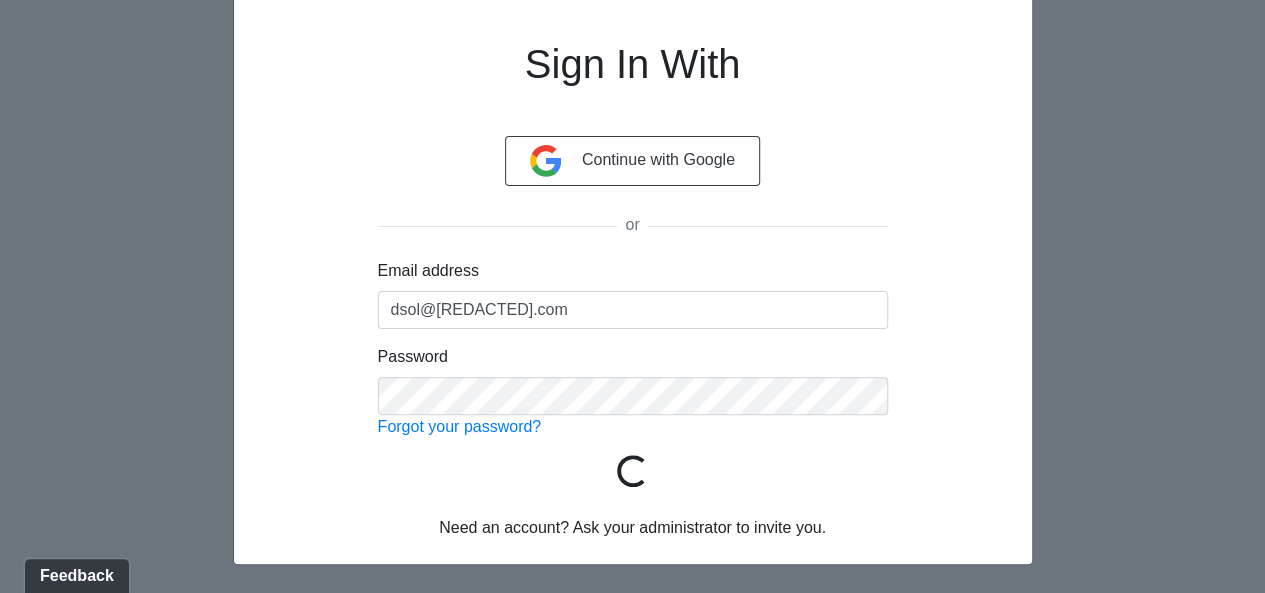 scroll, scrollTop: 142, scrollLeft: 0, axis: vertical 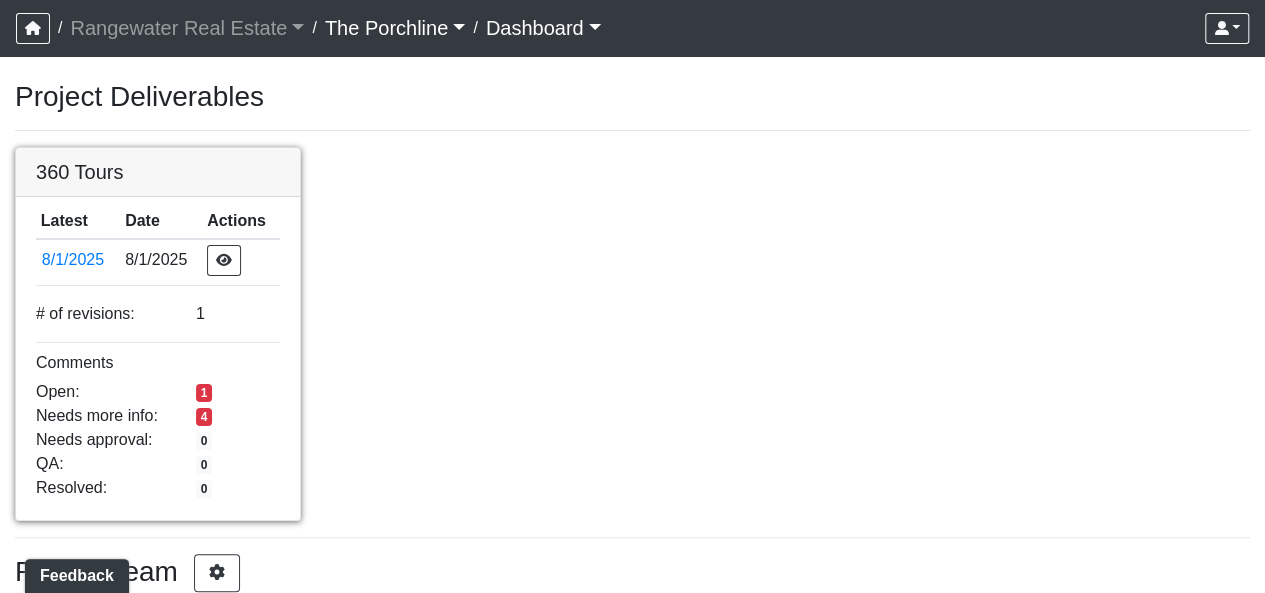 click at bounding box center [158, 148] 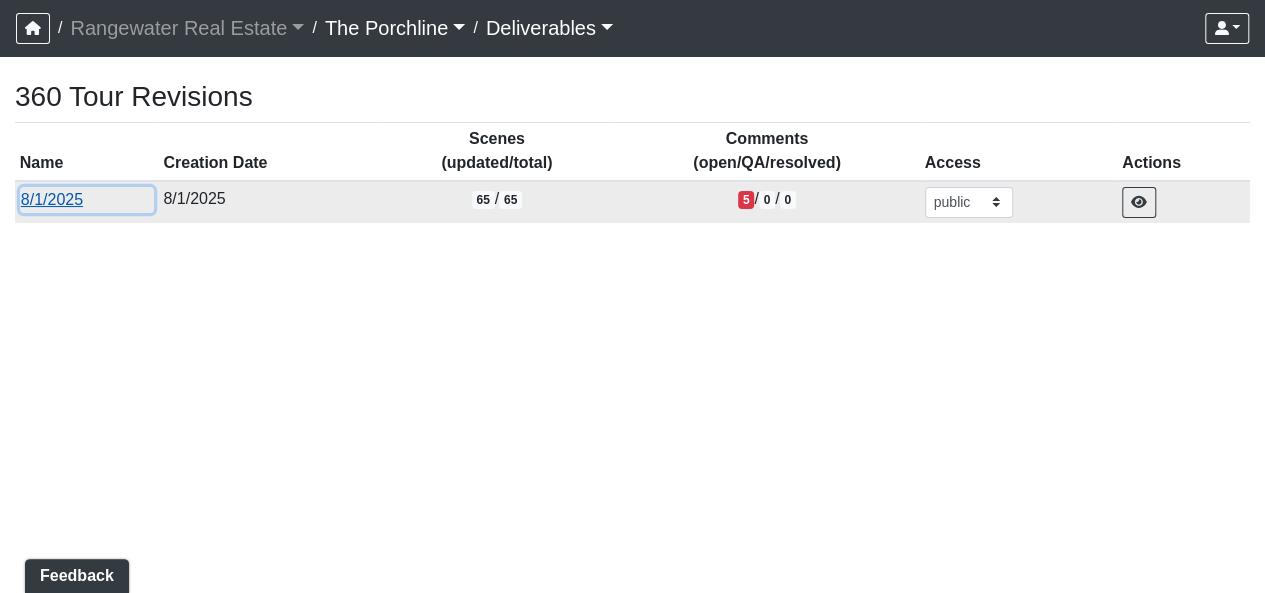 click on "8/1/2025" at bounding box center (87, 200) 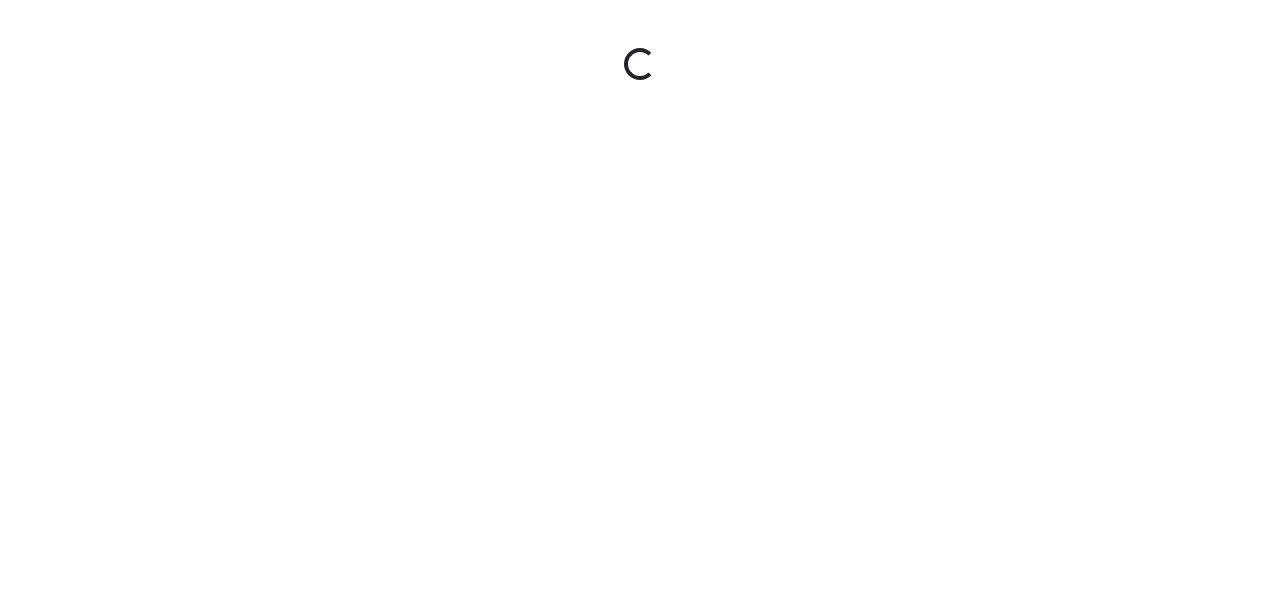 scroll, scrollTop: 0, scrollLeft: 0, axis: both 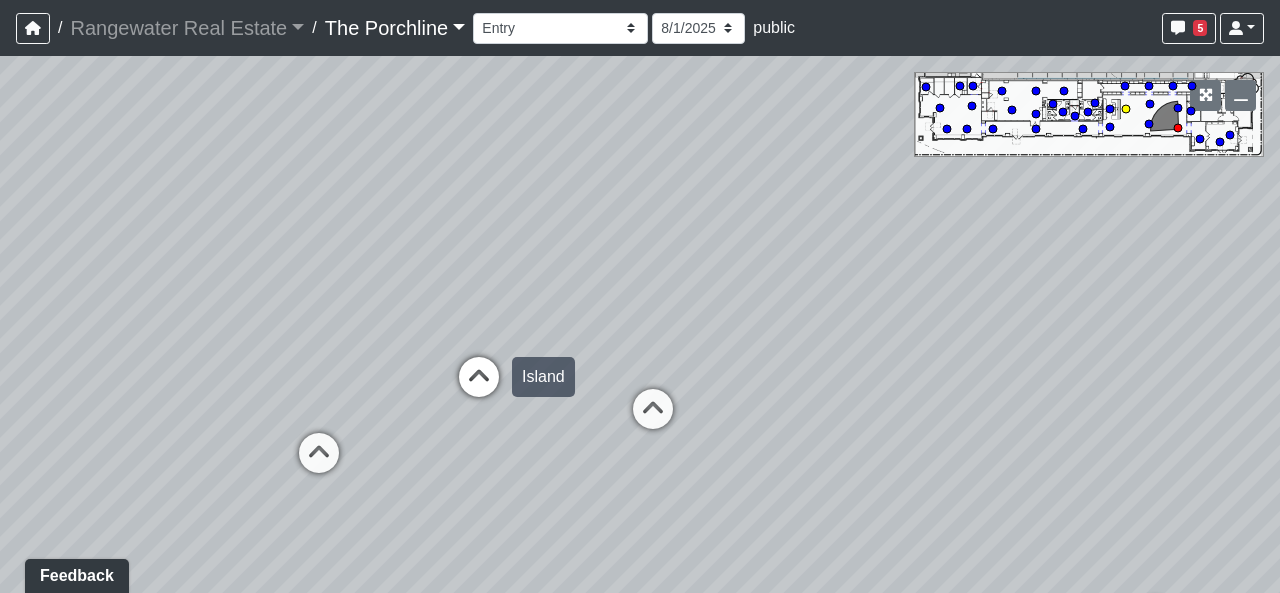 click at bounding box center (479, 387) 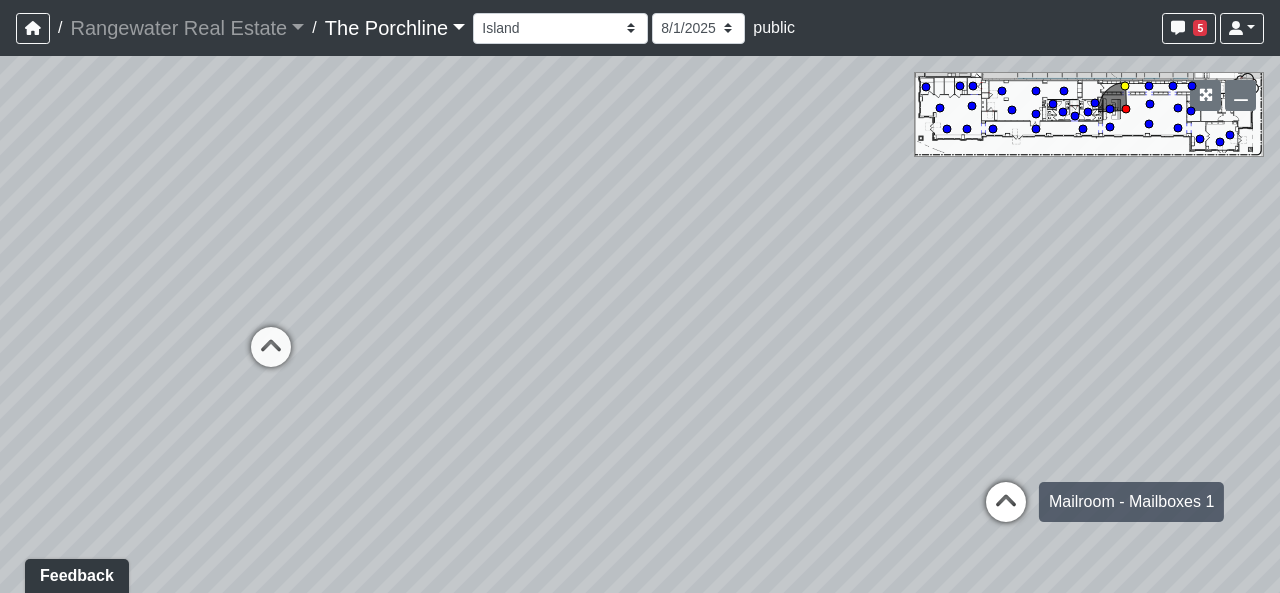 click at bounding box center [1006, 512] 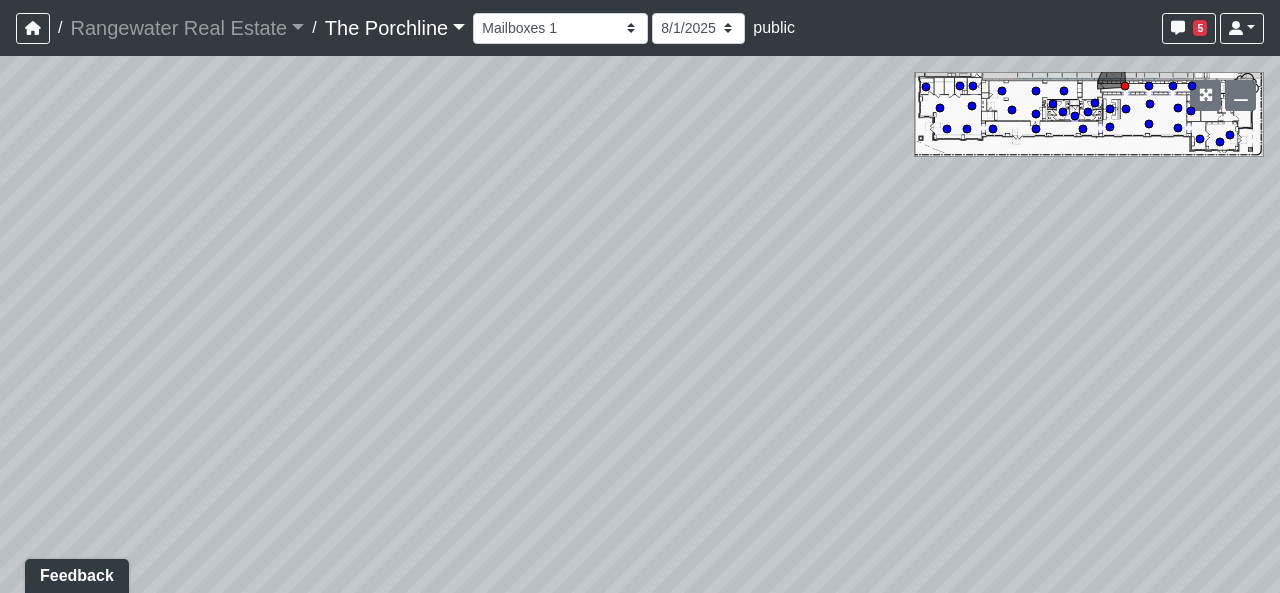 click on "Loading... Seating Loading... Mailroom Entry Loading... Lounge Entry Loading... Island Loading... Leasing - Coffee Foyer Loading... Kitchen Loading... Mailroom Entry Loading... Seating Loading... Entry Loading... Mailroom - Mailboxes 1 Loading... Mailboxes 2 Loading... Clubroom - Island" at bounding box center (640, 324) 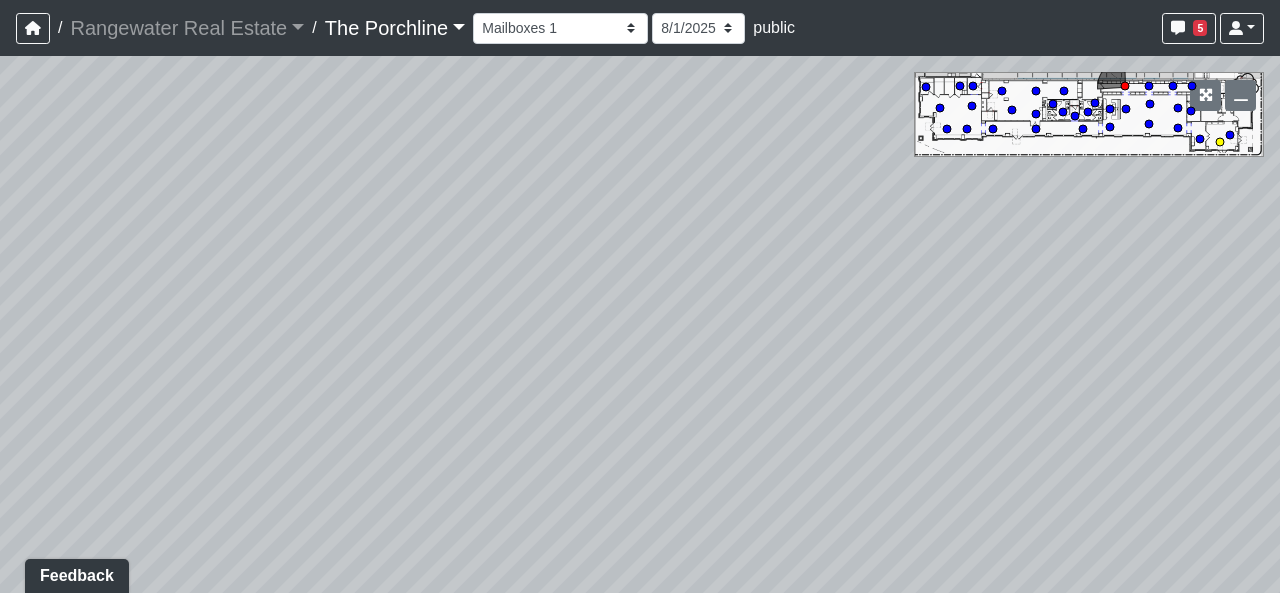 click 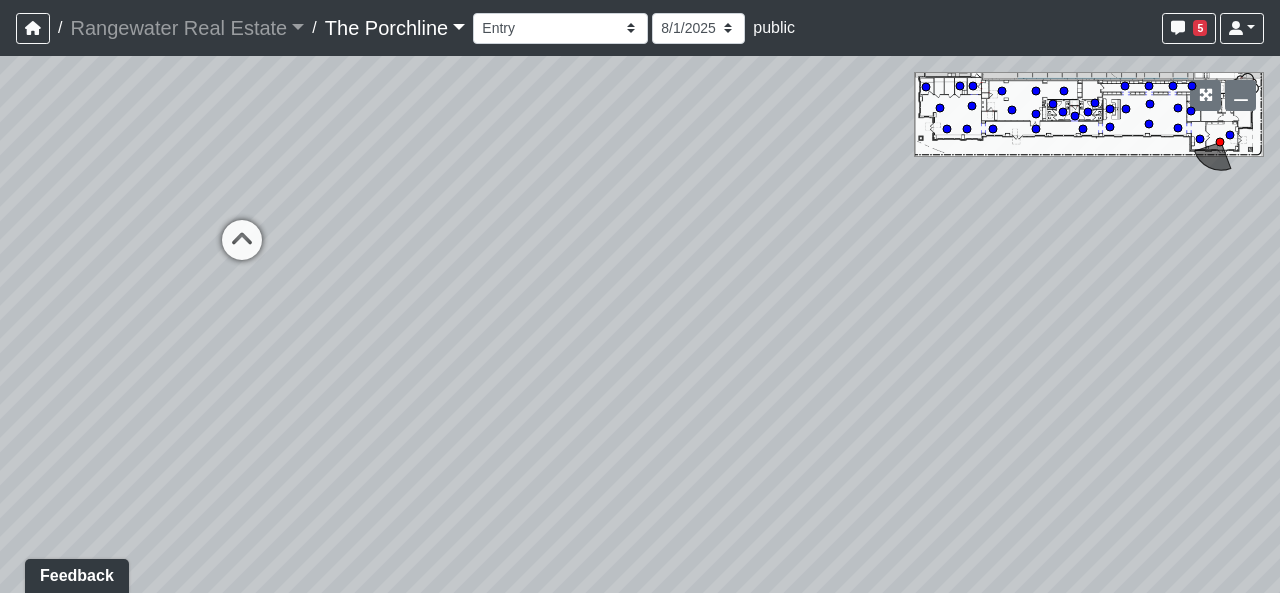 drag, startPoint x: 640, startPoint y: 352, endPoint x: 550, endPoint y: 314, distance: 97.6934 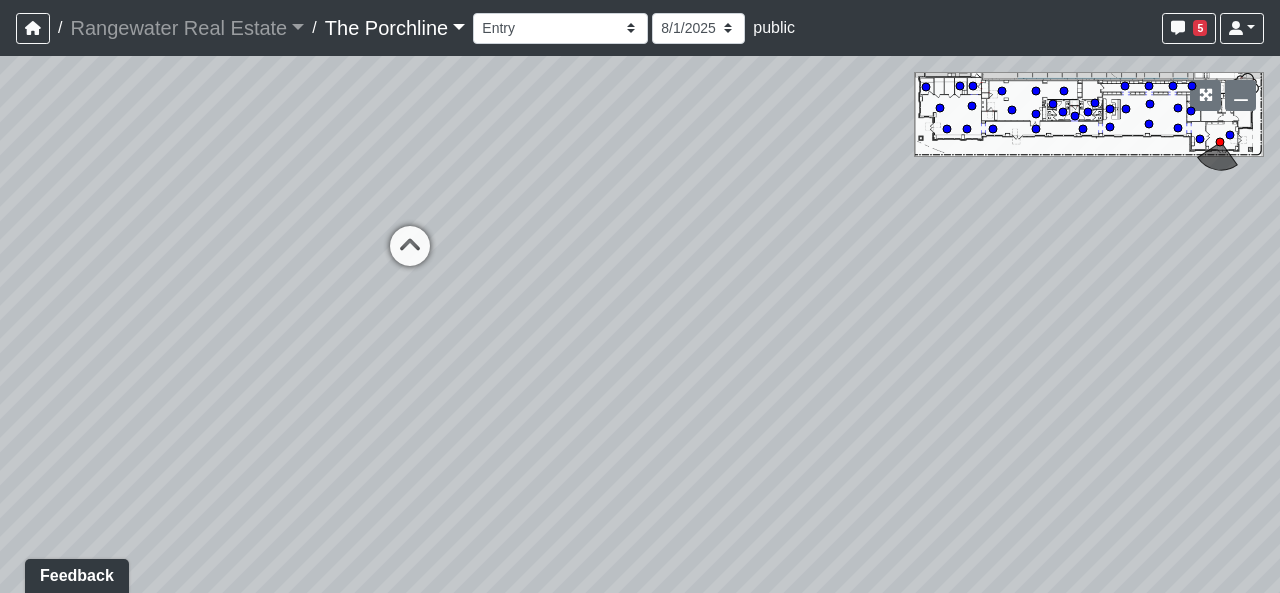 drag, startPoint x: 504, startPoint y: 341, endPoint x: 916, endPoint y: 361, distance: 412.48514 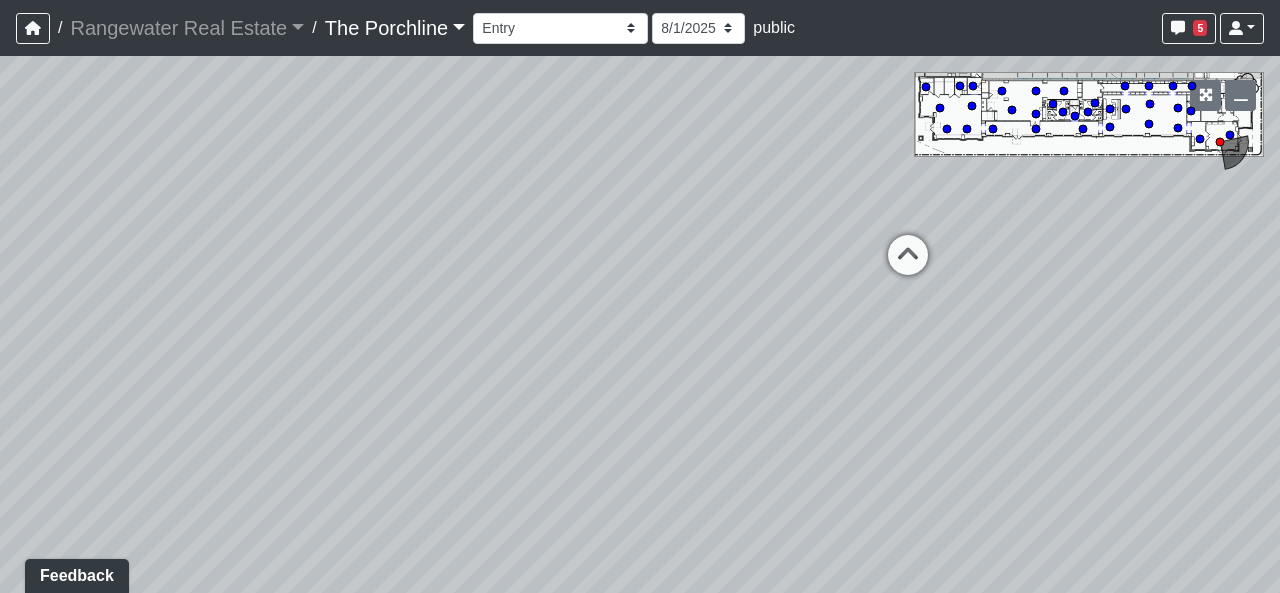 drag, startPoint x: 660, startPoint y: 381, endPoint x: 716, endPoint y: 383, distance: 56.0357 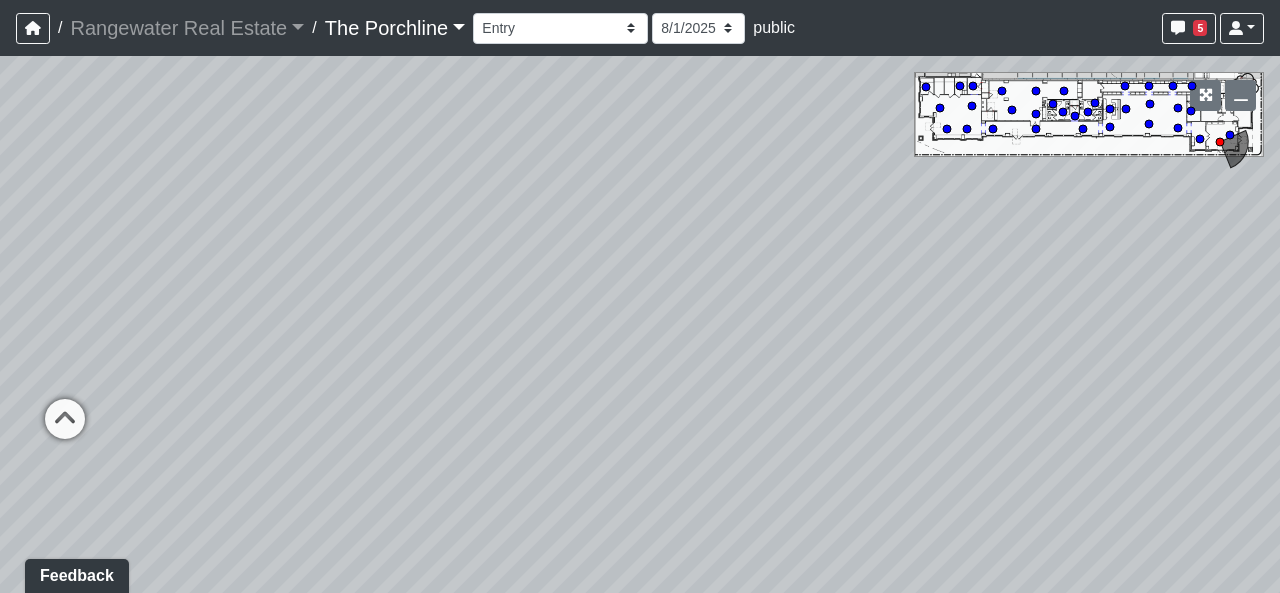 drag, startPoint x: 587, startPoint y: 377, endPoint x: 699, endPoint y: 151, distance: 252.23006 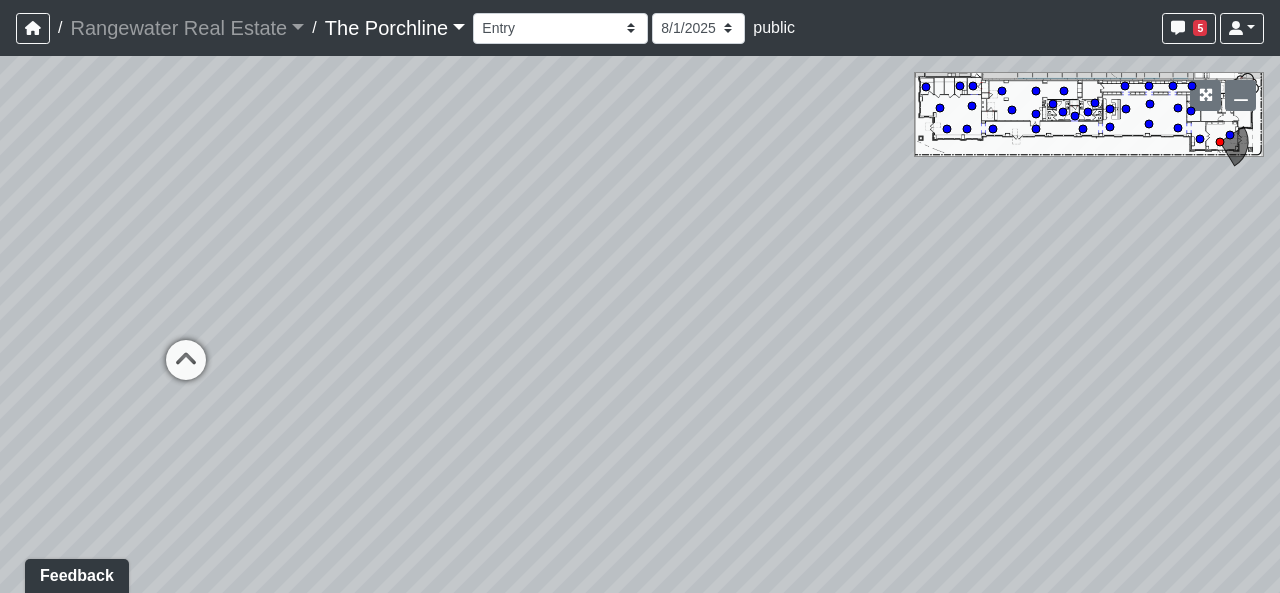 drag, startPoint x: 620, startPoint y: 305, endPoint x: 727, endPoint y: 352, distance: 116.86745 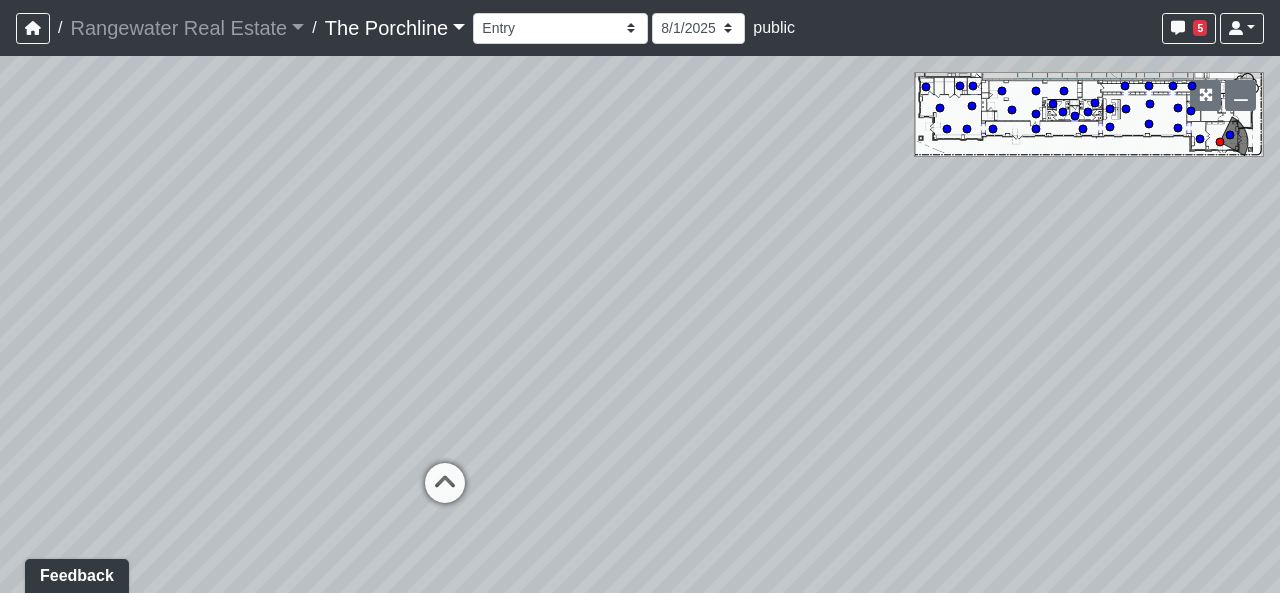 drag, startPoint x: 604, startPoint y: 330, endPoint x: 695, endPoint y: 538, distance: 227.03523 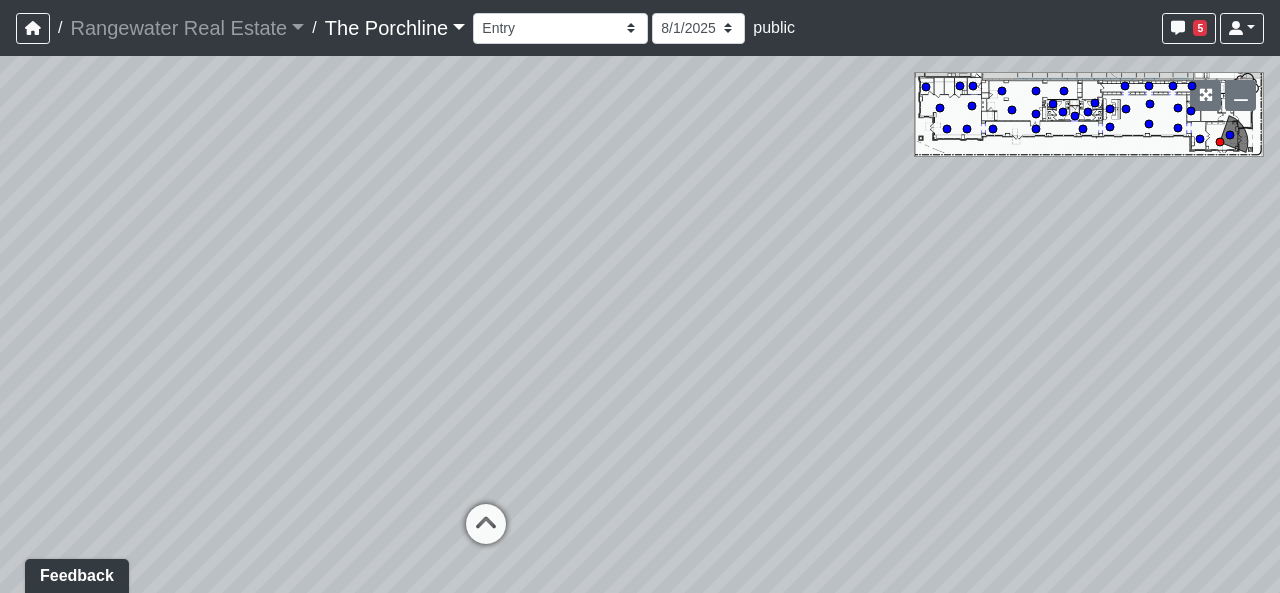 drag, startPoint x: 672, startPoint y: 287, endPoint x: 742, endPoint y: 323, distance: 78.714676 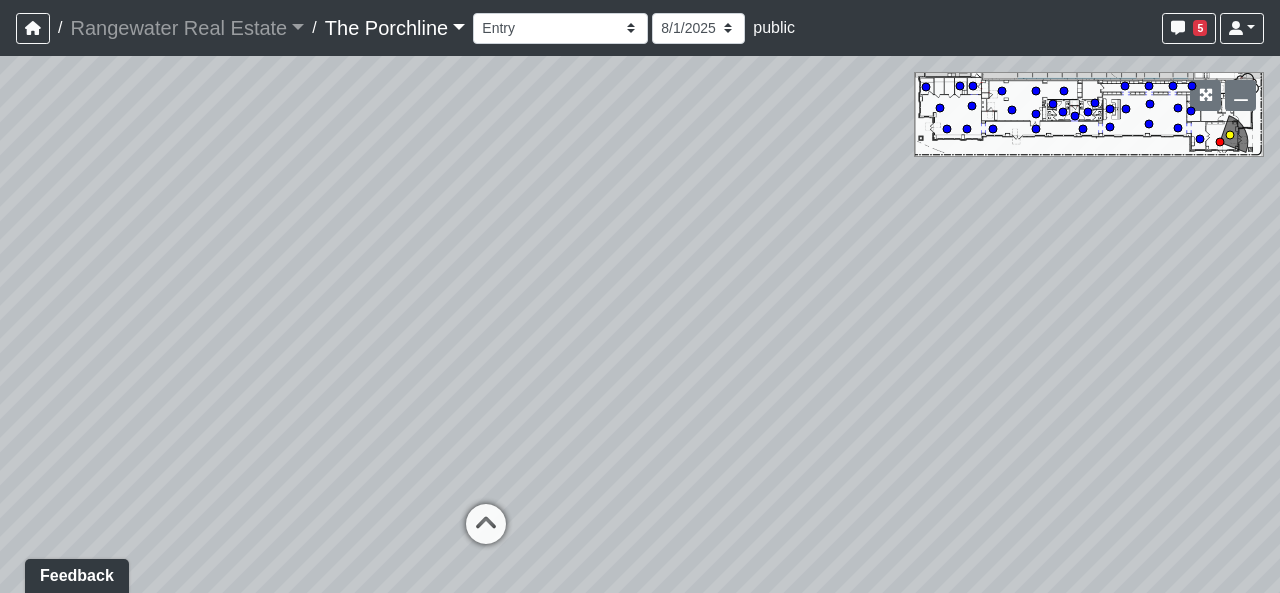 click 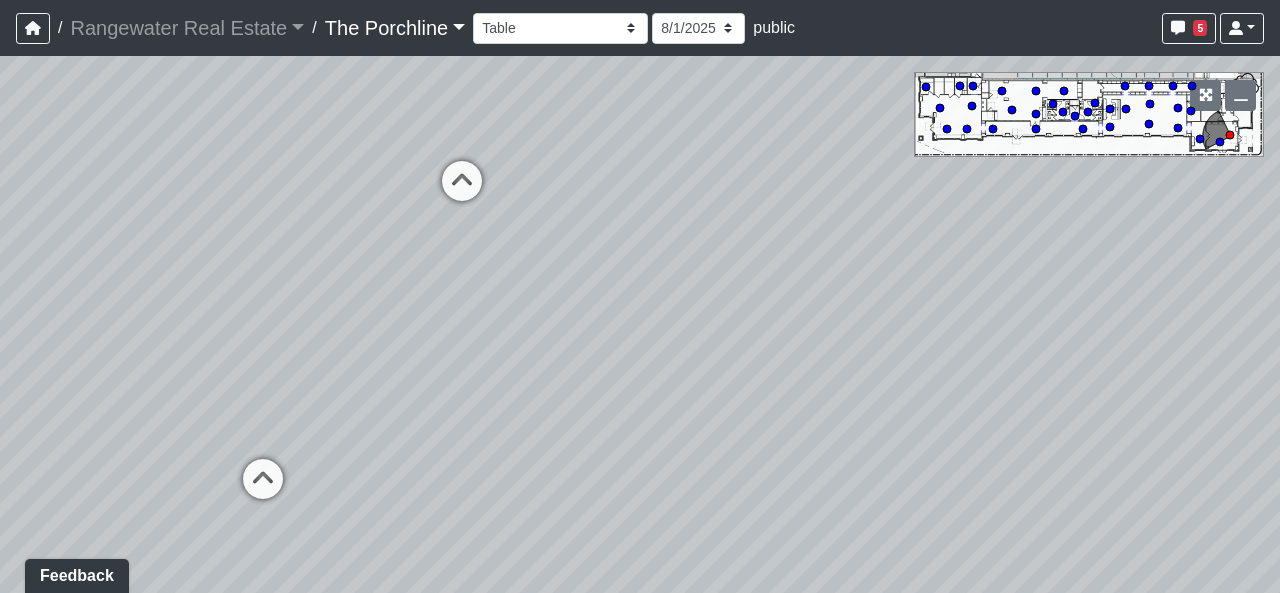 drag, startPoint x: 696, startPoint y: 315, endPoint x: 432, endPoint y: 214, distance: 282.66058 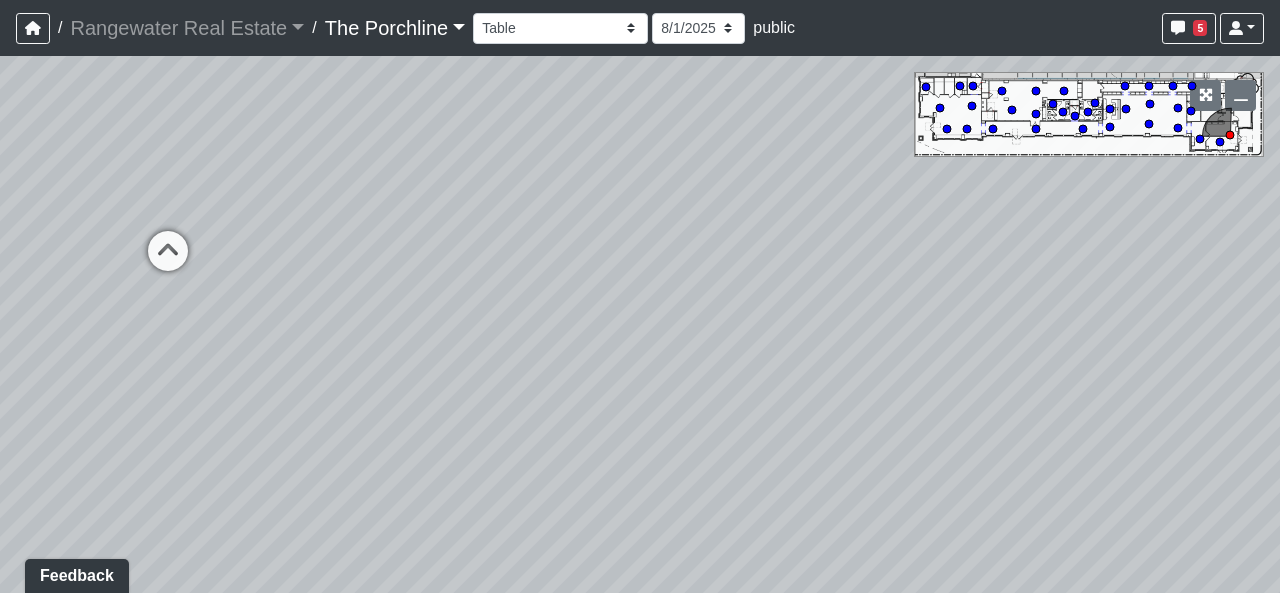 drag, startPoint x: 690, startPoint y: 257, endPoint x: 592, endPoint y: 263, distance: 98.1835 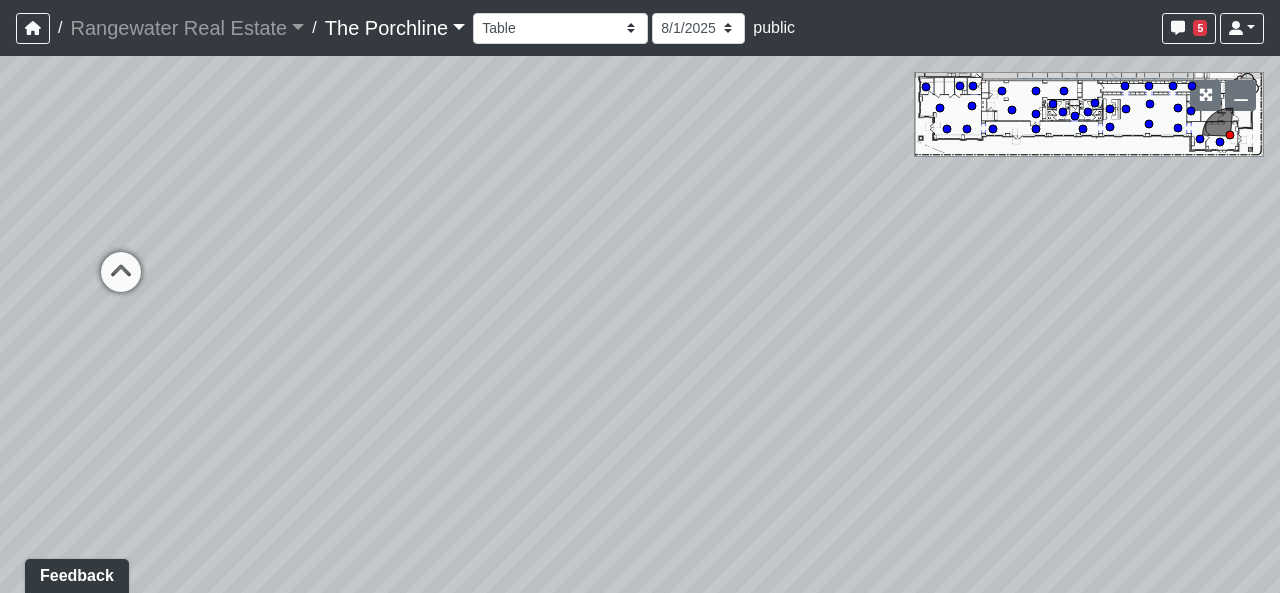 drag, startPoint x: 816, startPoint y: 245, endPoint x: 736, endPoint y: 325, distance: 113.137085 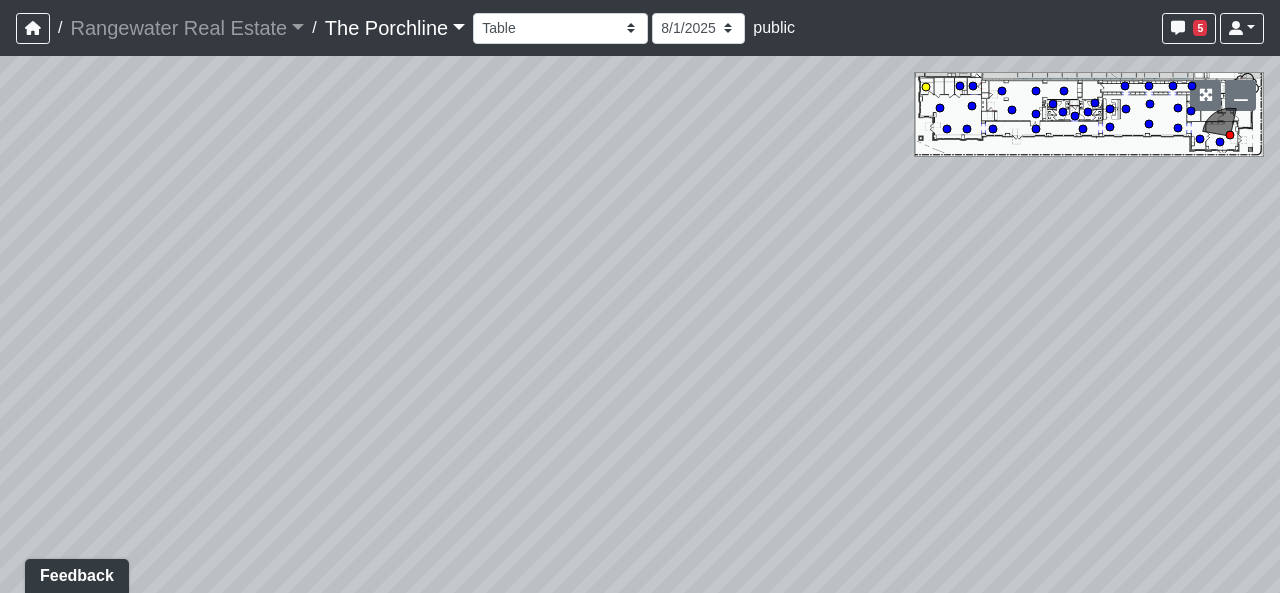 click 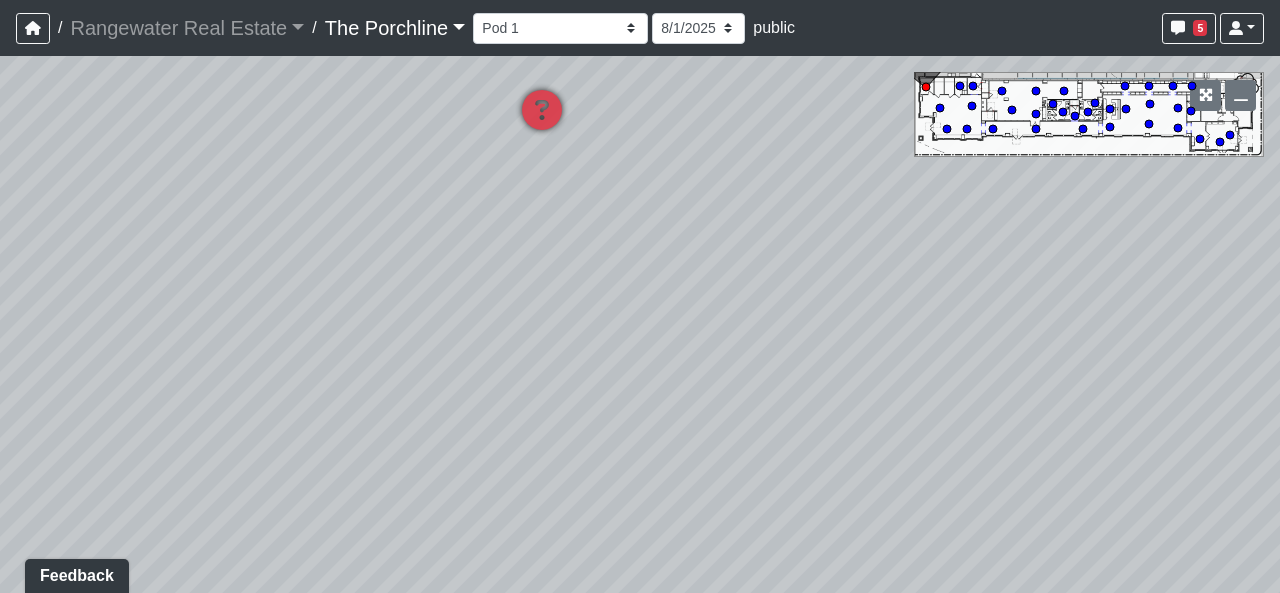 drag, startPoint x: 724, startPoint y: 307, endPoint x: 210, endPoint y: 241, distance: 518.22003 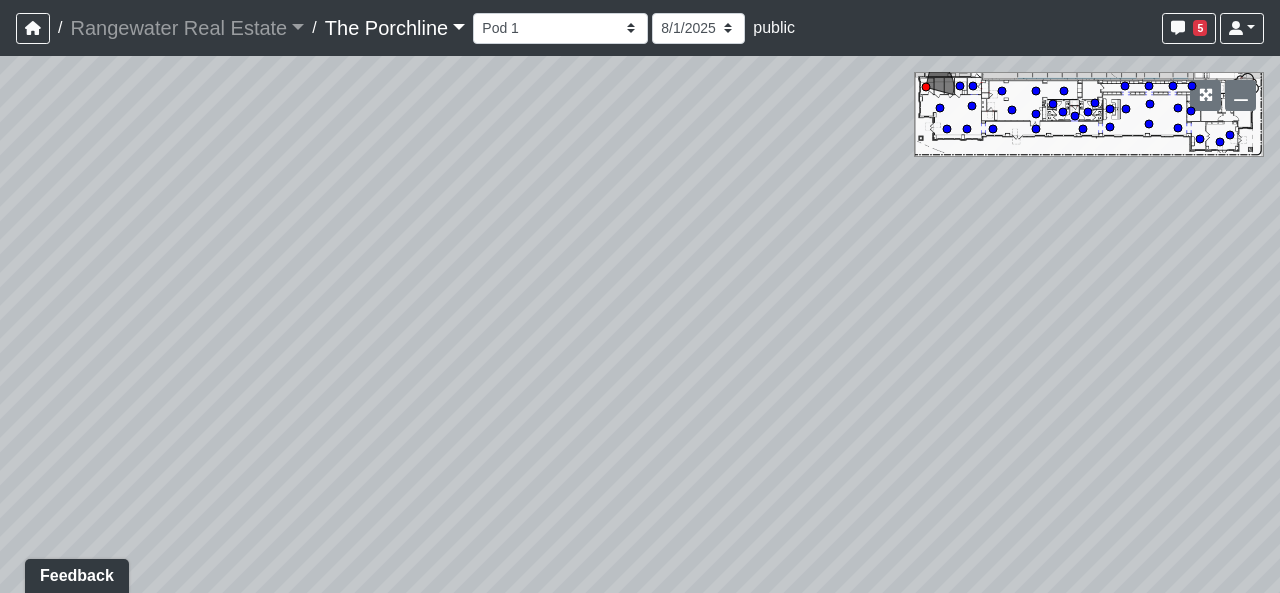 drag, startPoint x: 873, startPoint y: 215, endPoint x: 319, endPoint y: 248, distance: 554.982 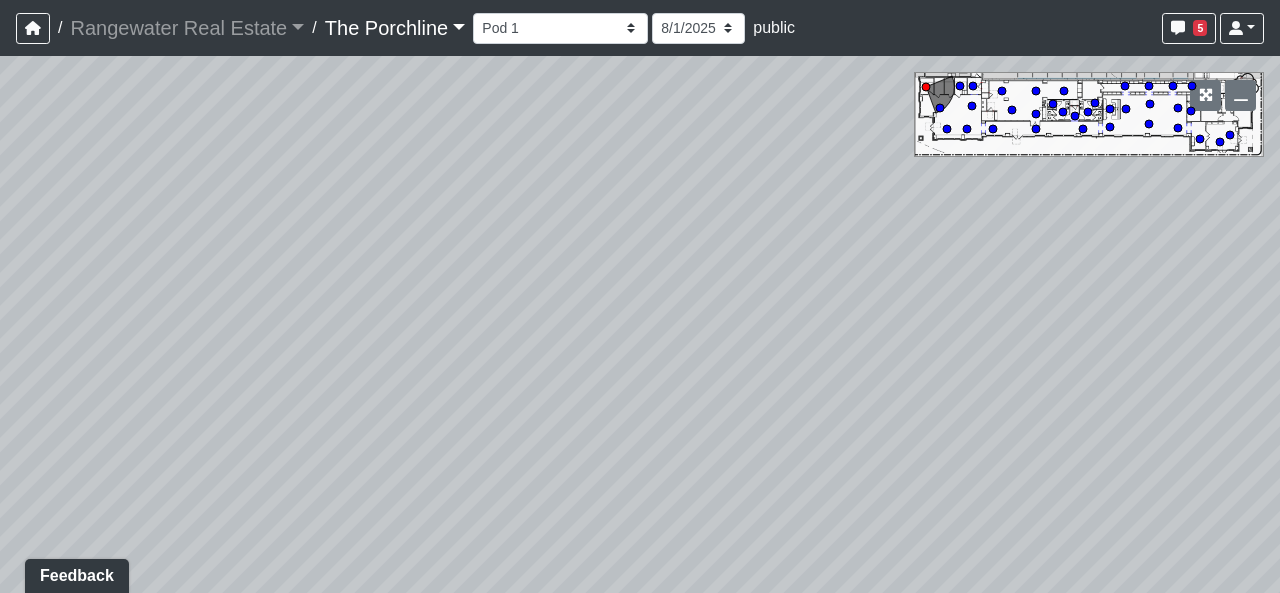 drag, startPoint x: 678, startPoint y: 262, endPoint x: 833, endPoint y: 226, distance: 159.12573 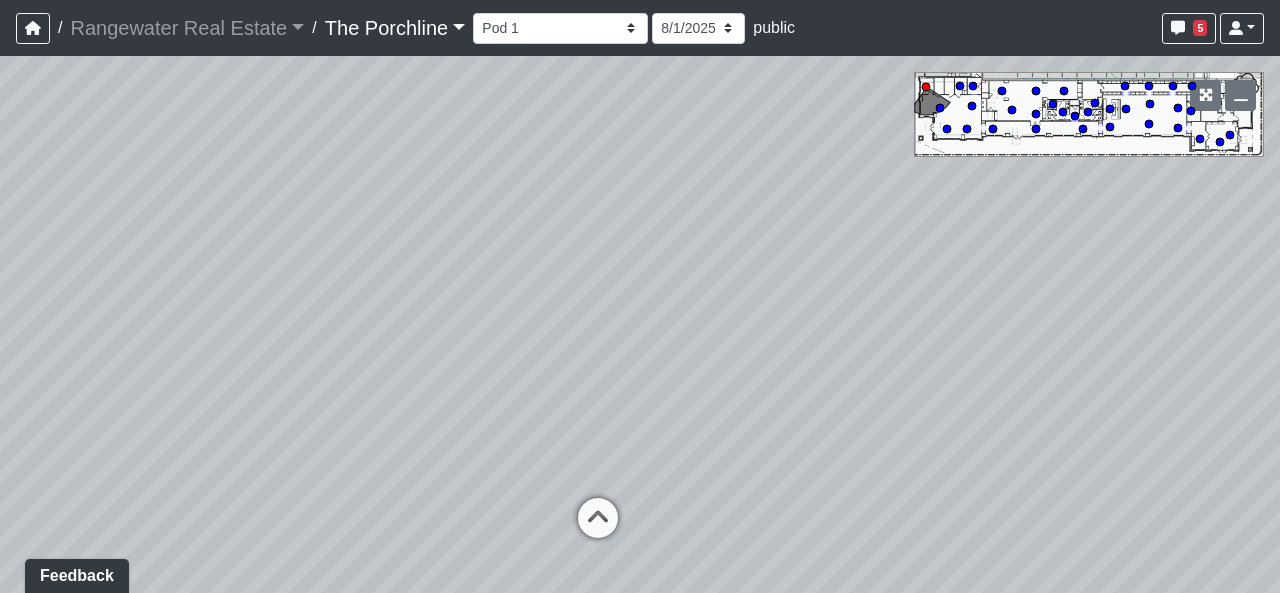 drag, startPoint x: 842, startPoint y: 225, endPoint x: 724, endPoint y: 237, distance: 118.6086 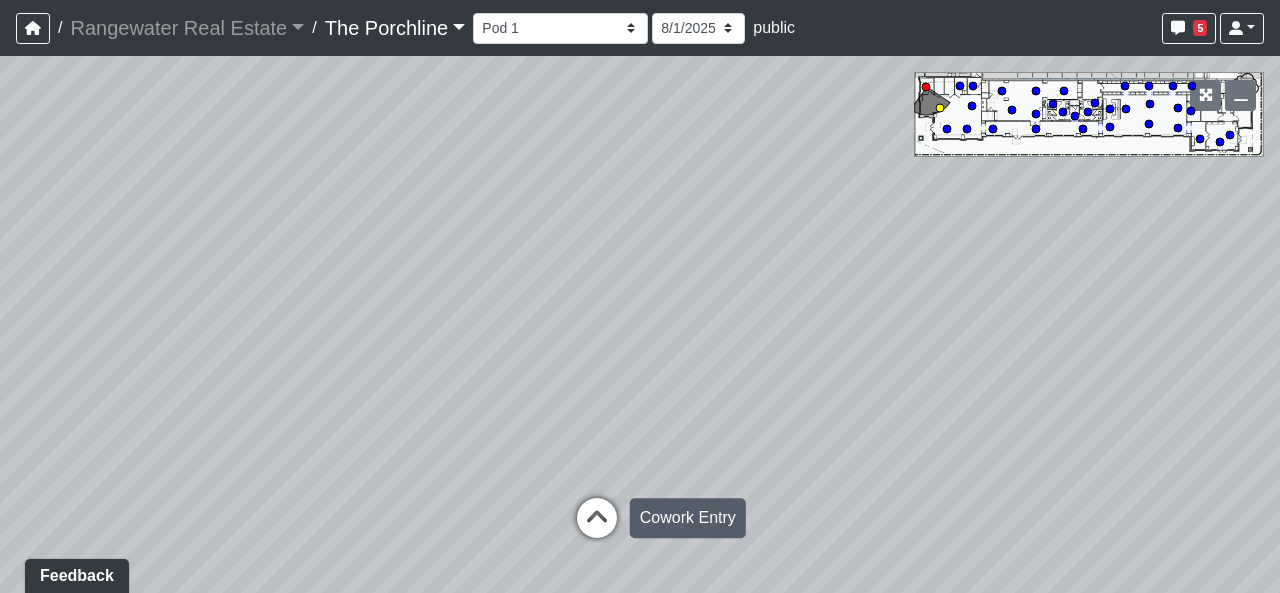 click at bounding box center [597, 528] 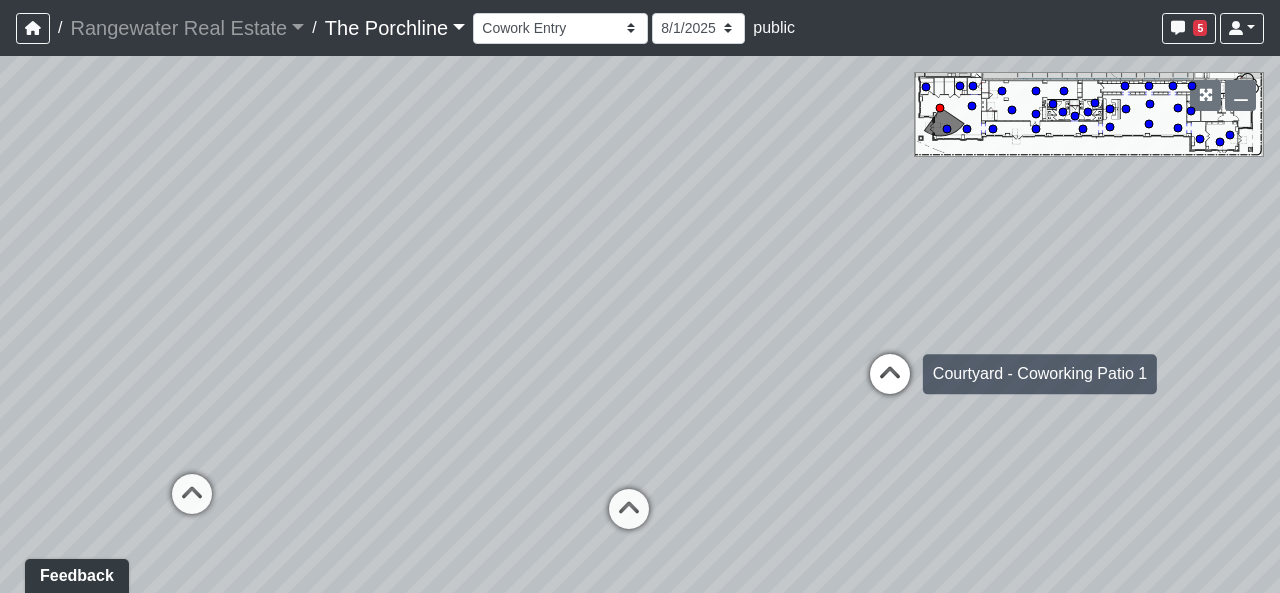 click at bounding box center [890, 384] 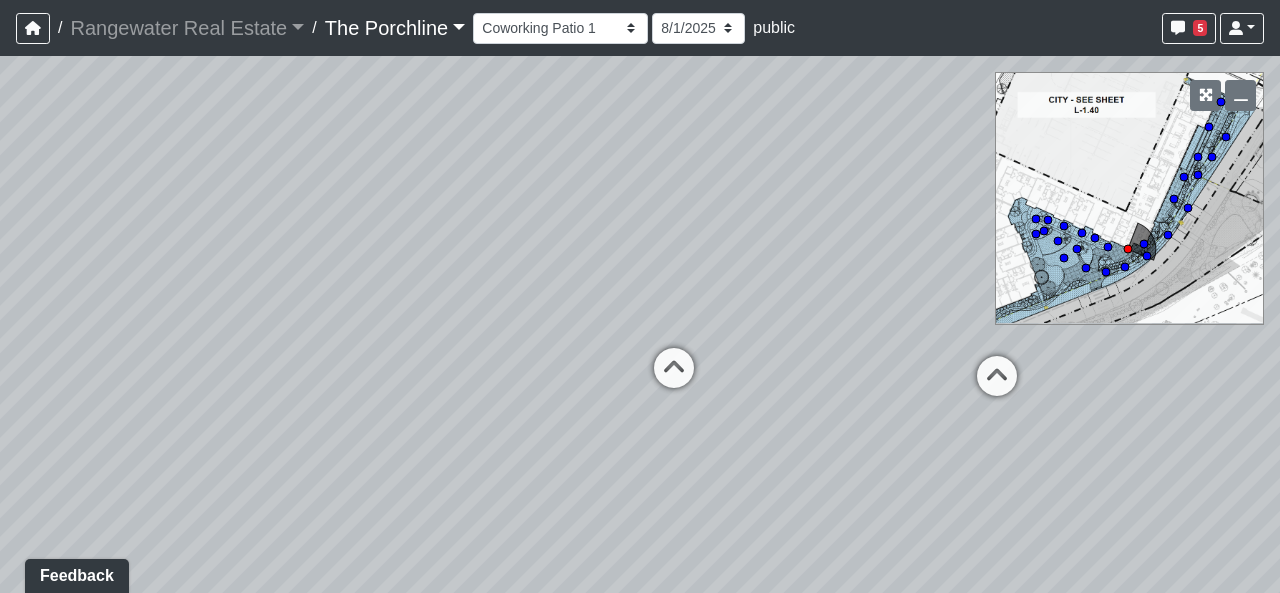 drag, startPoint x: 633, startPoint y: 309, endPoint x: 995, endPoint y: 193, distance: 380.13156 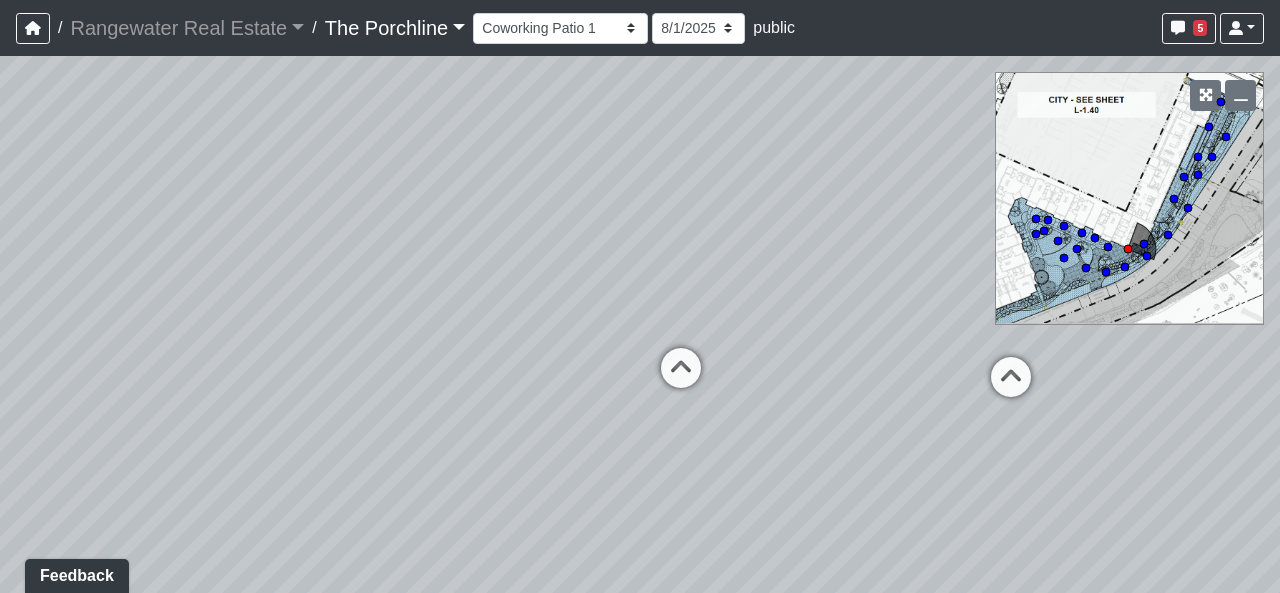 drag, startPoint x: 470, startPoint y: 361, endPoint x: 884, endPoint y: 221, distance: 437.03088 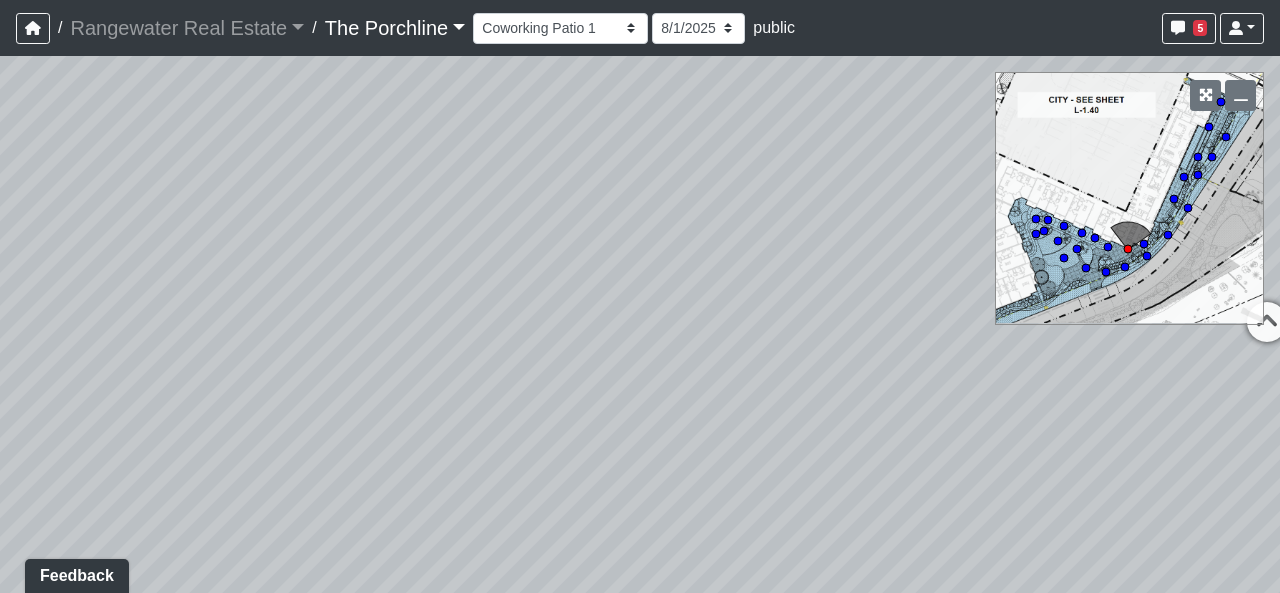 drag, startPoint x: 448, startPoint y: 346, endPoint x: 527, endPoint y: 341, distance: 79.15807 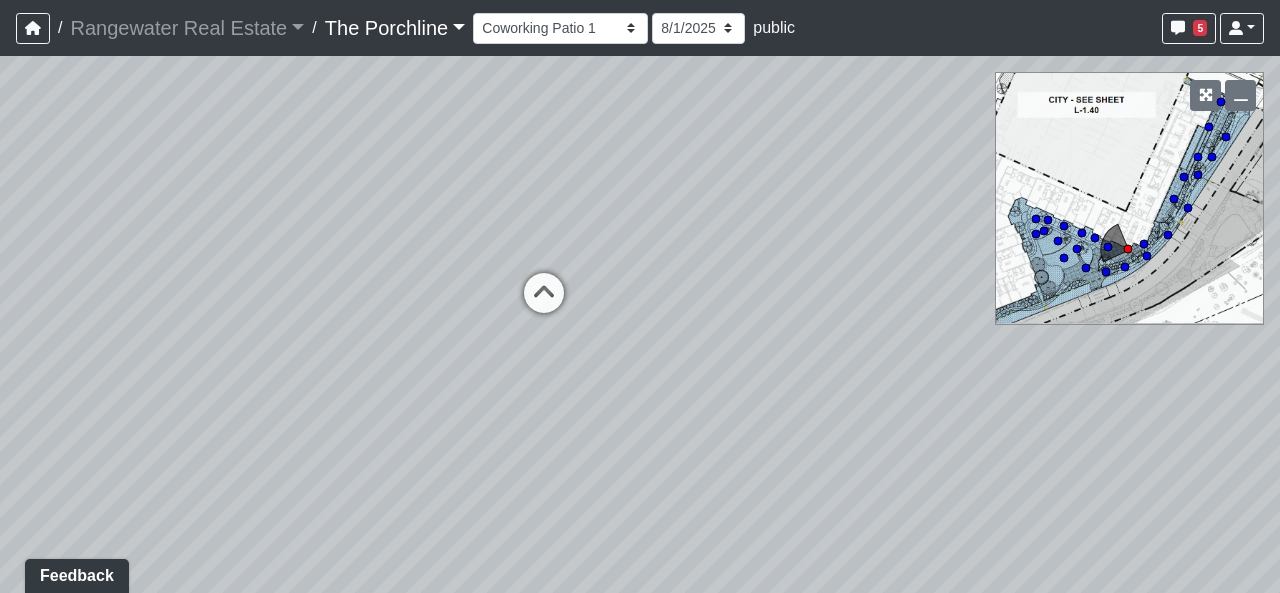 drag, startPoint x: 685, startPoint y: 423, endPoint x: 761, endPoint y: 535, distance: 135.3514 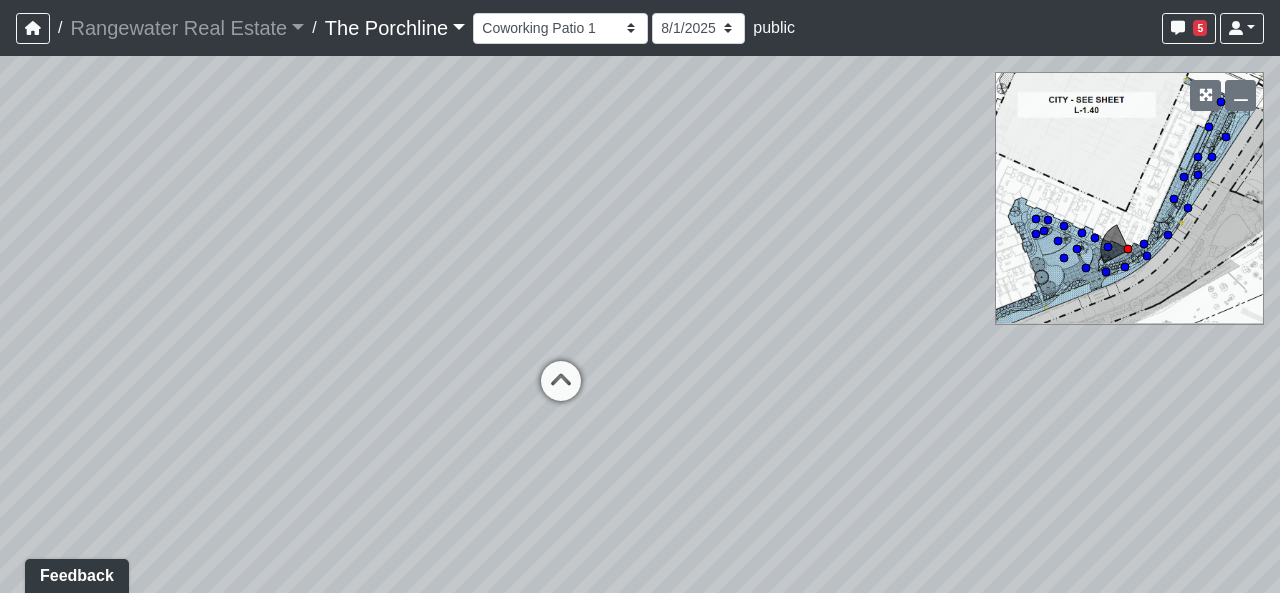 drag, startPoint x: 705, startPoint y: 399, endPoint x: 664, endPoint y: 430, distance: 51.40039 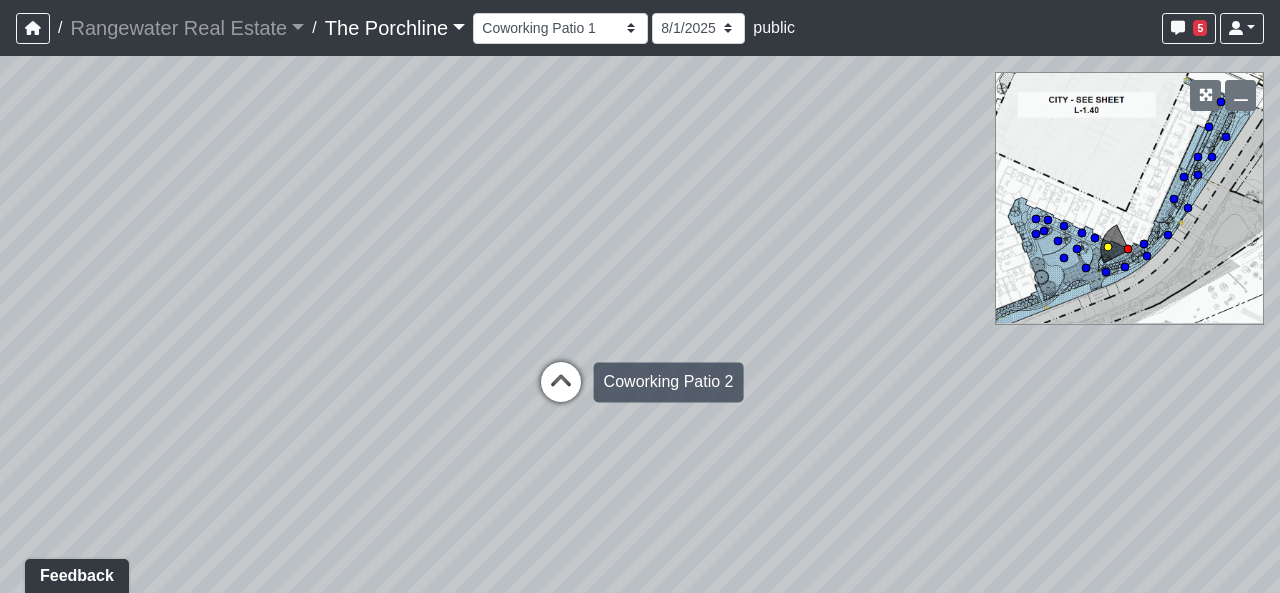 click at bounding box center [561, 392] 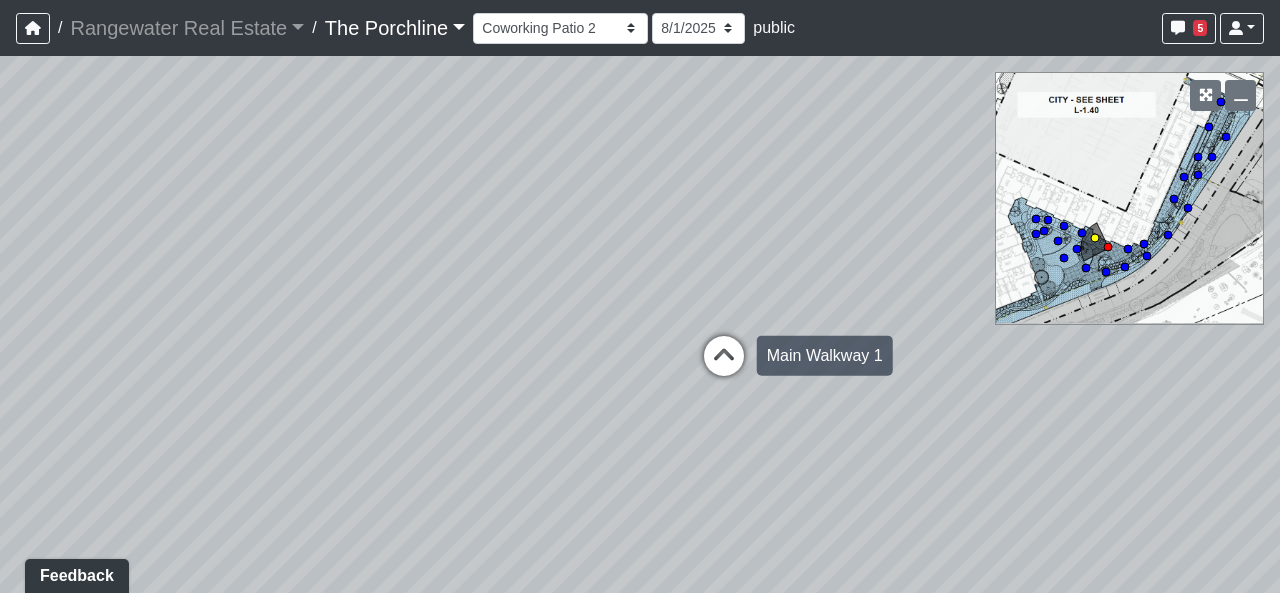 click at bounding box center (724, 366) 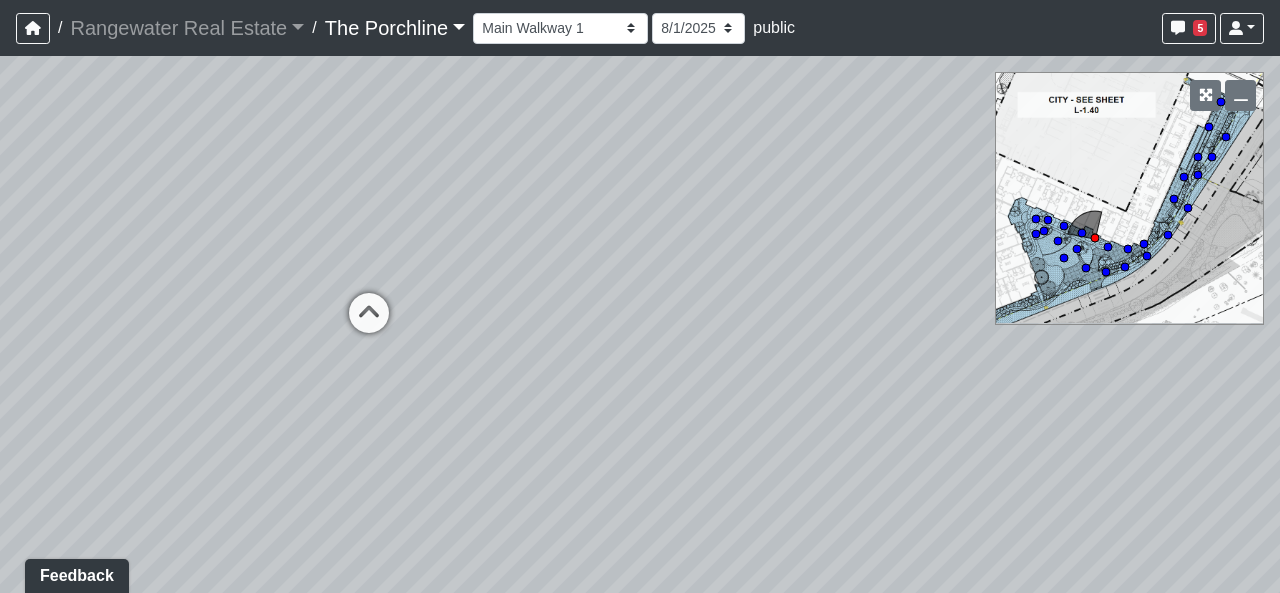 drag, startPoint x: 820, startPoint y: 358, endPoint x: 404, endPoint y: 331, distance: 416.87527 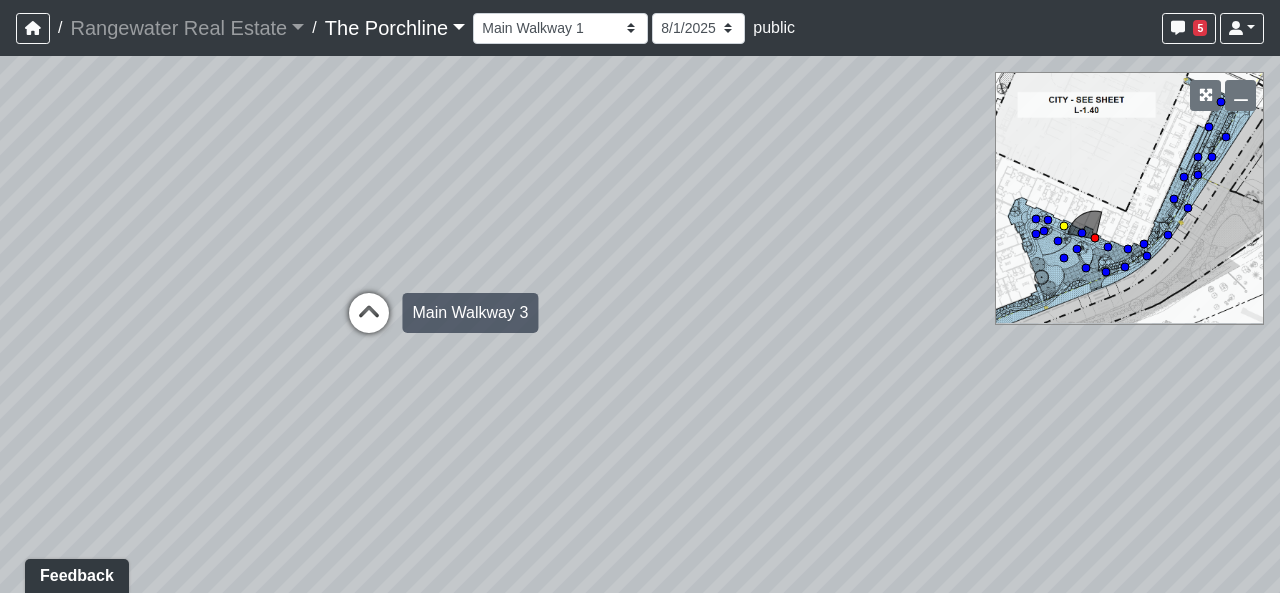 click at bounding box center [369, 323] 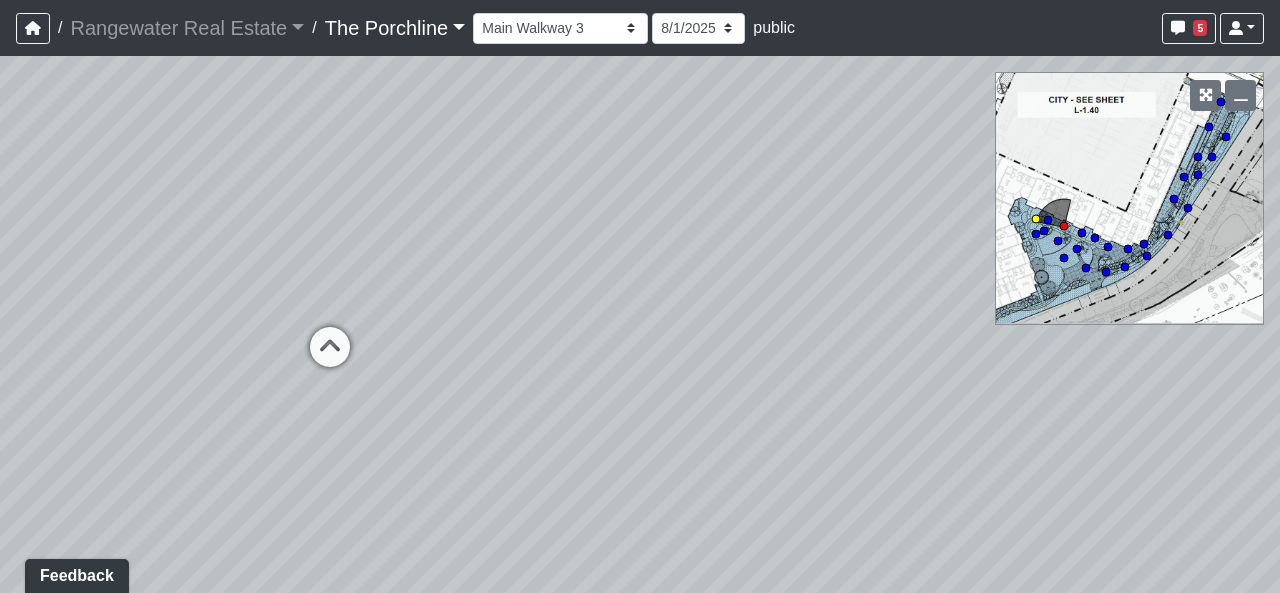 drag, startPoint x: 350, startPoint y: 333, endPoint x: 487, endPoint y: 331, distance: 137.0146 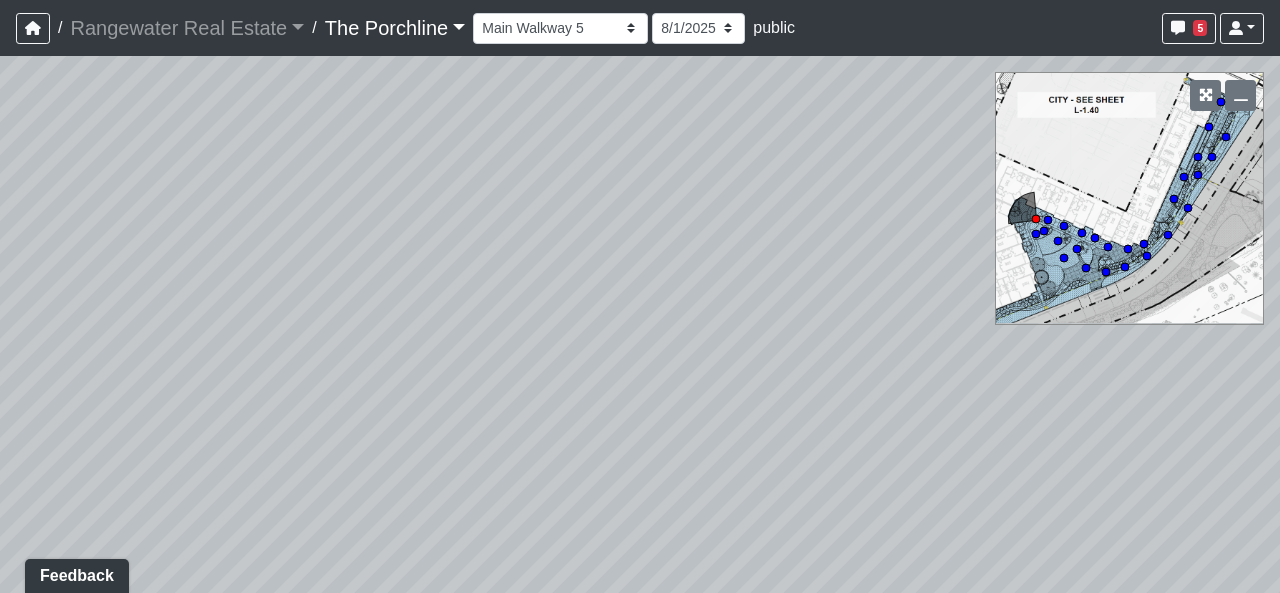 drag, startPoint x: 485, startPoint y: 297, endPoint x: 670, endPoint y: 277, distance: 186.07794 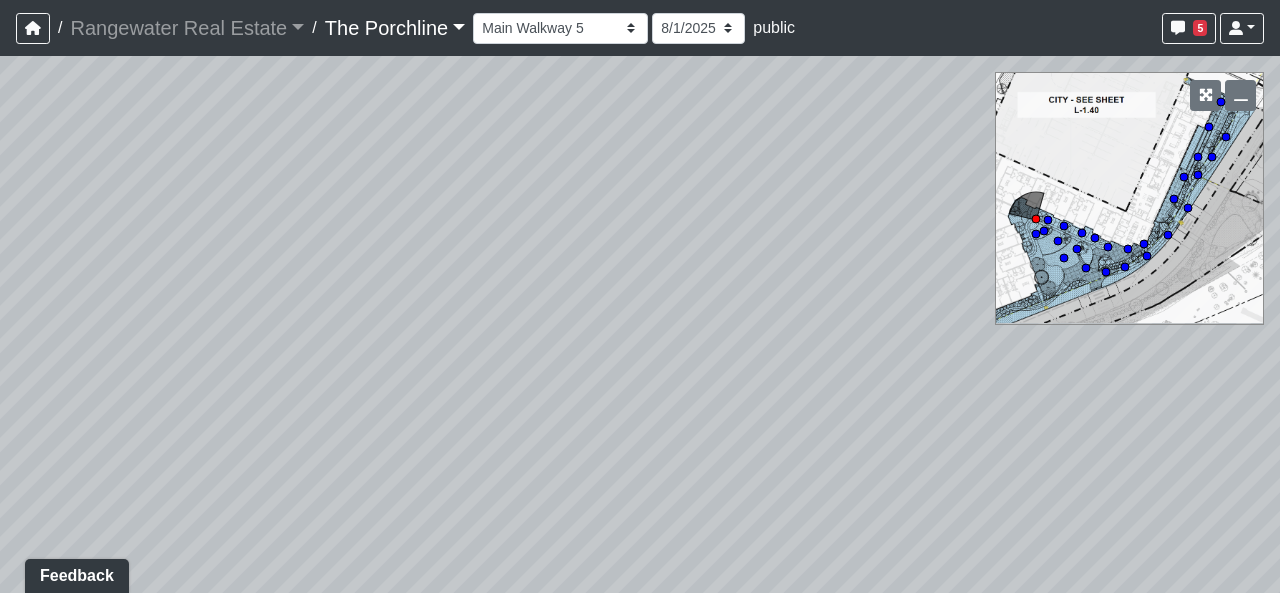 drag, startPoint x: 649, startPoint y: 355, endPoint x: 400, endPoint y: 314, distance: 252.35292 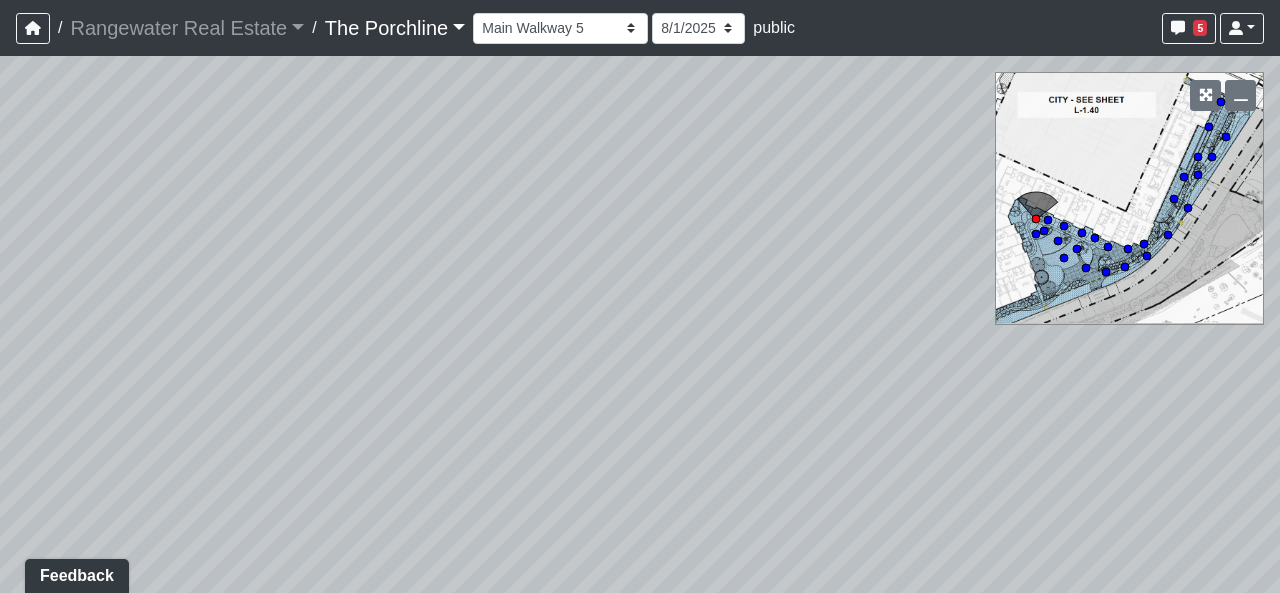 drag, startPoint x: 746, startPoint y: 286, endPoint x: 541, endPoint y: 252, distance: 207.80038 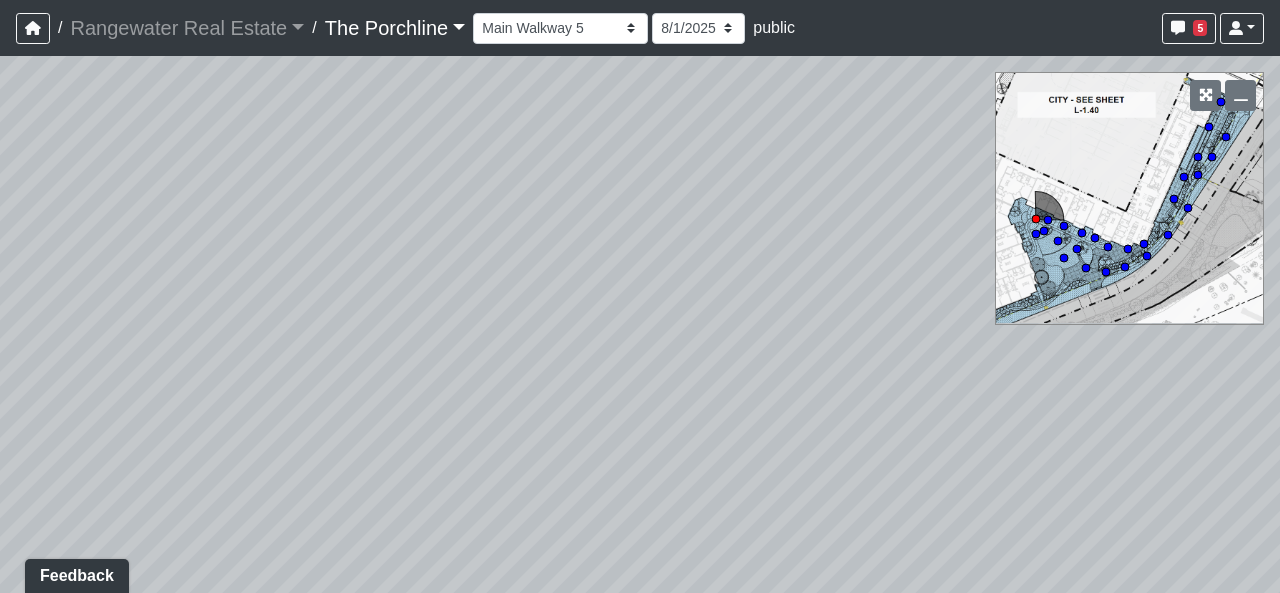 drag, startPoint x: 706, startPoint y: 290, endPoint x: 725, endPoint y: 290, distance: 19 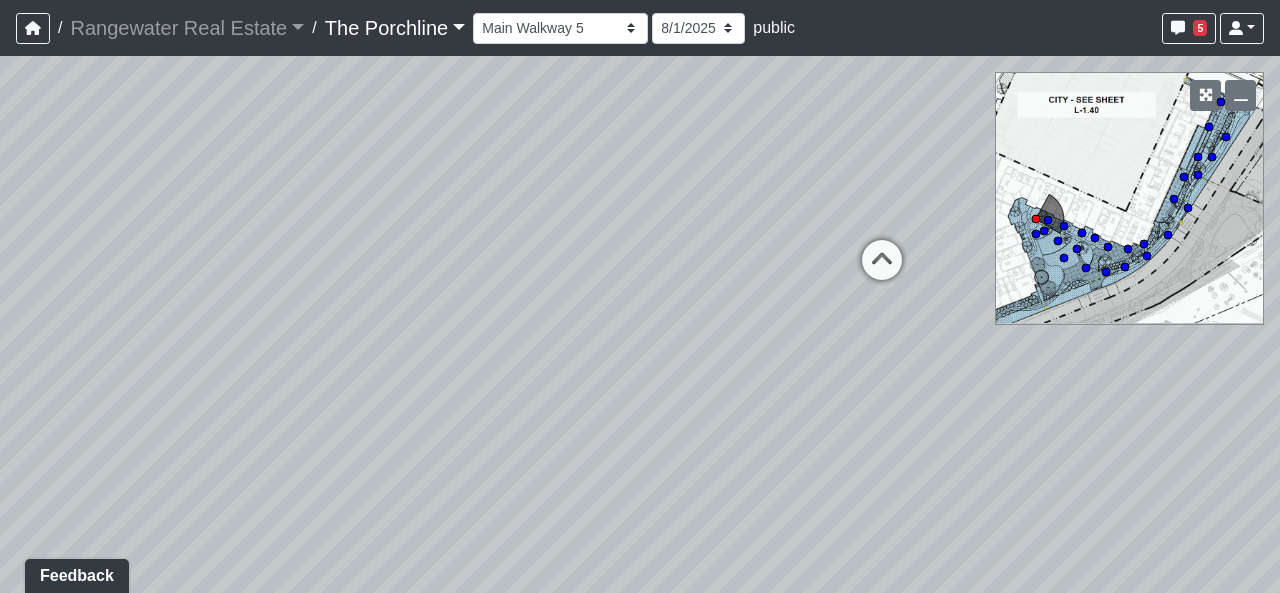 drag, startPoint x: 798, startPoint y: 261, endPoint x: 501, endPoint y: 357, distance: 312.1298 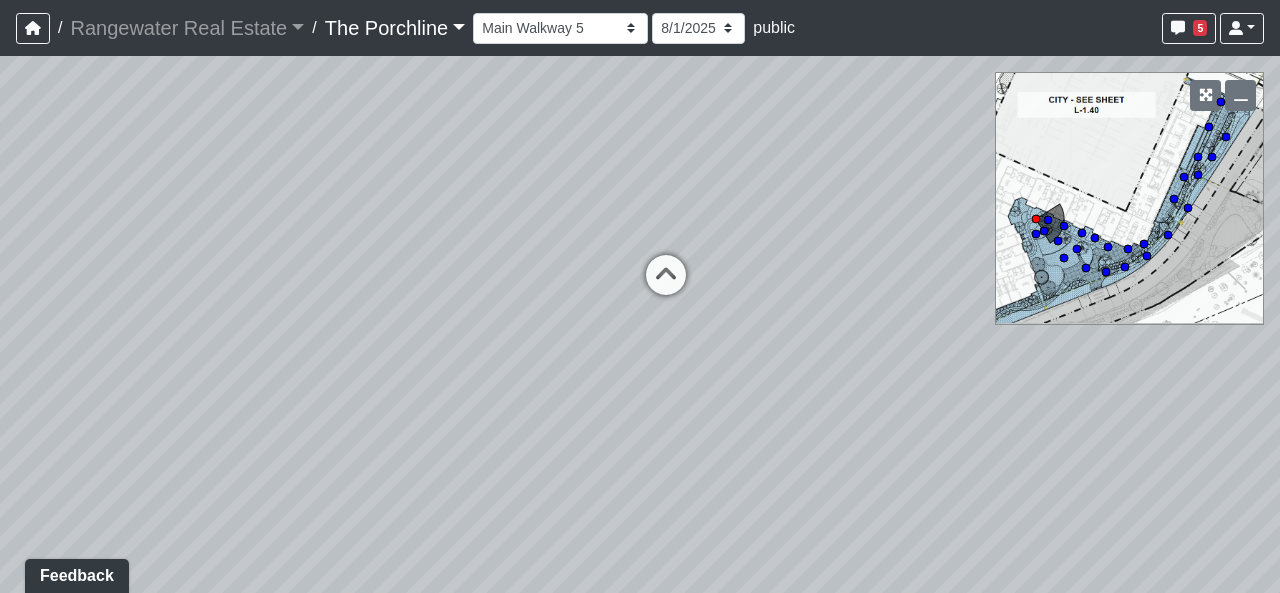 drag, startPoint x: 788, startPoint y: 231, endPoint x: 590, endPoint y: 267, distance: 201.24612 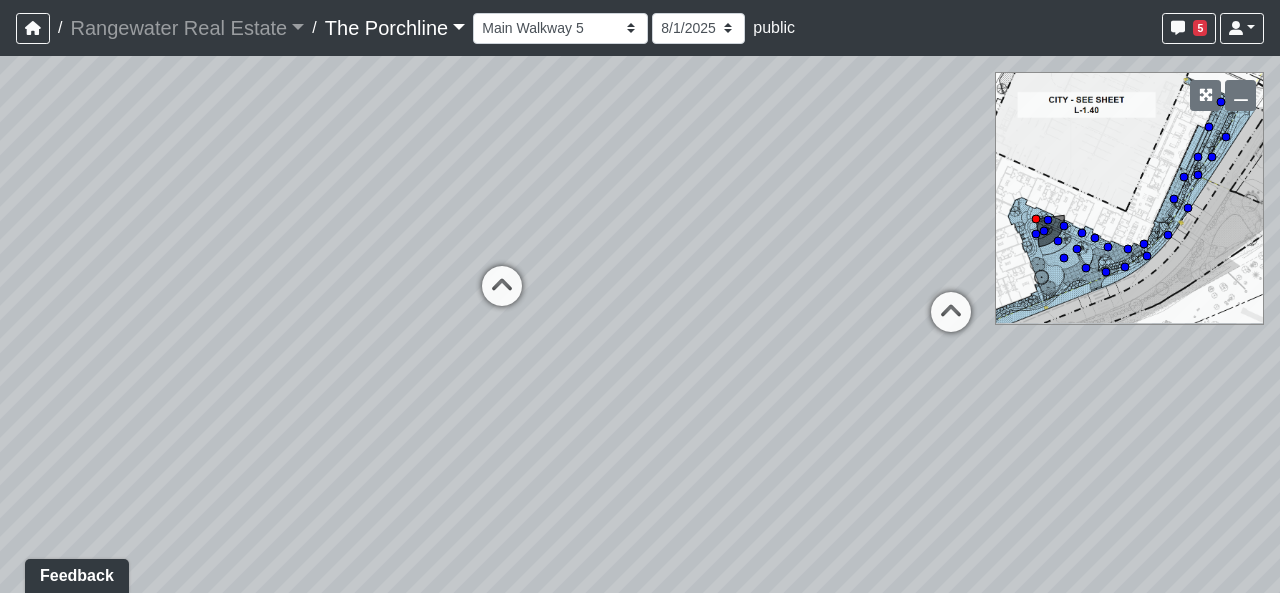 drag, startPoint x: 821, startPoint y: 298, endPoint x: 522, endPoint y: 305, distance: 299.08194 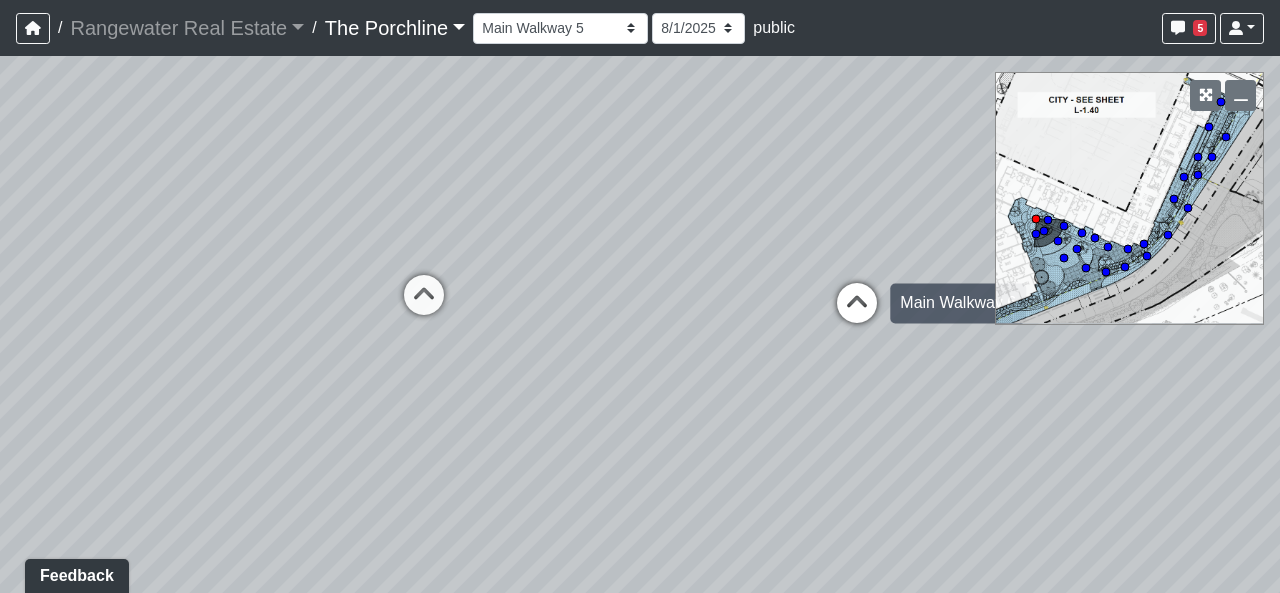 drag, startPoint x: 866, startPoint y: 273, endPoint x: 703, endPoint y: 256, distance: 163.88411 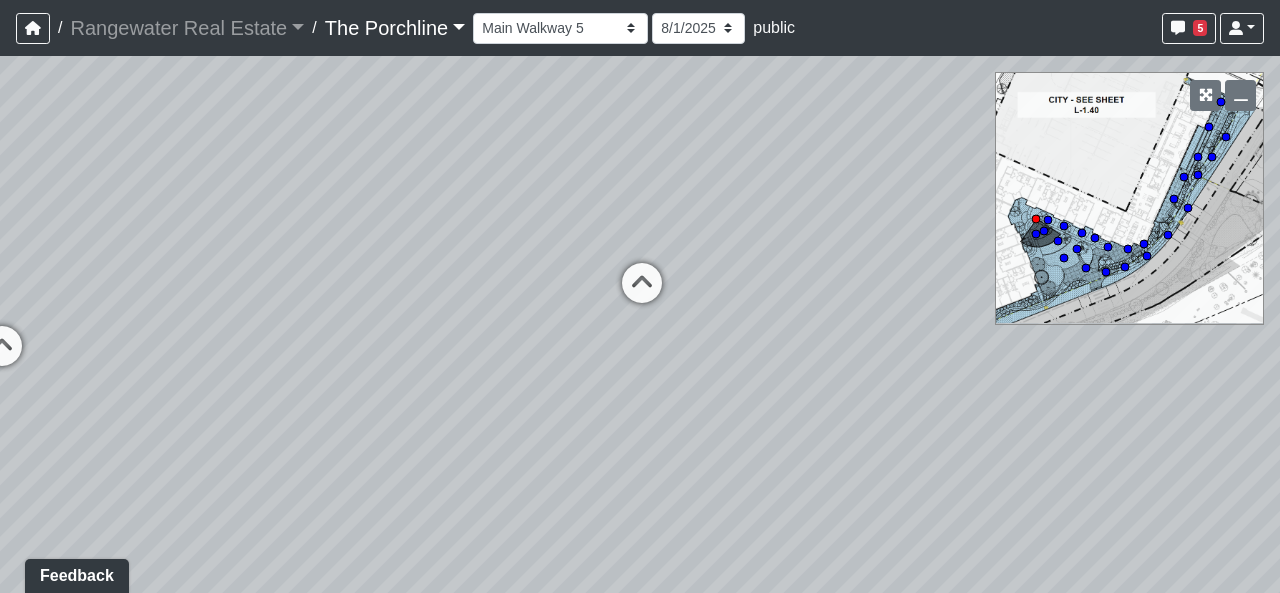 drag, startPoint x: 746, startPoint y: 233, endPoint x: 626, endPoint y: 255, distance: 122 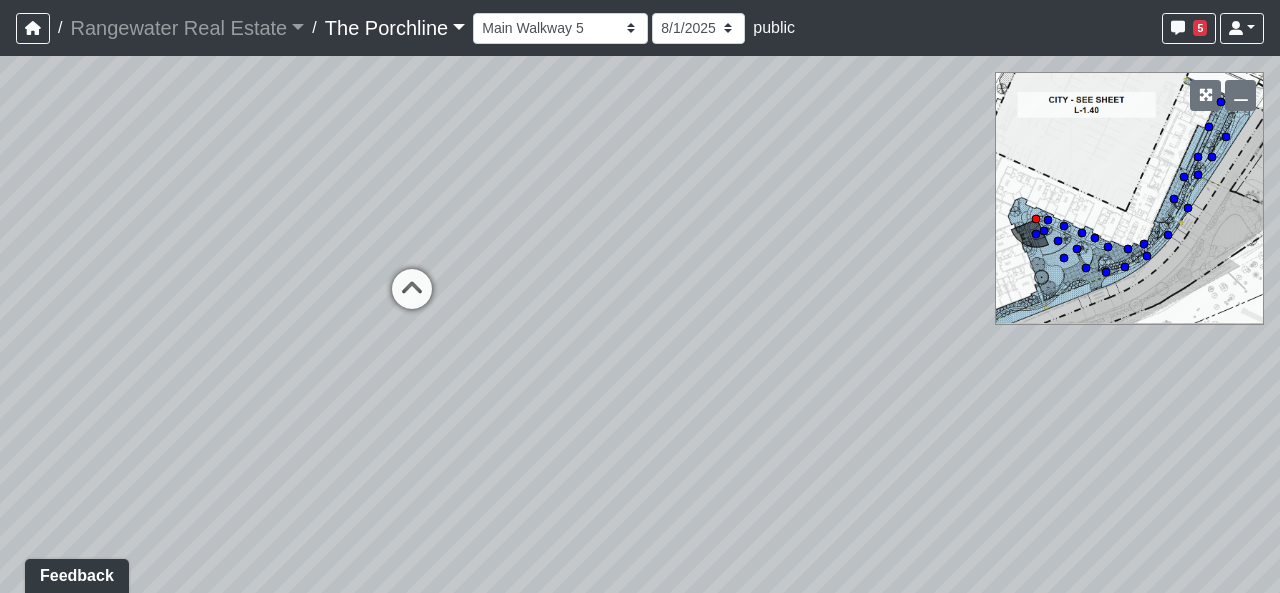 drag 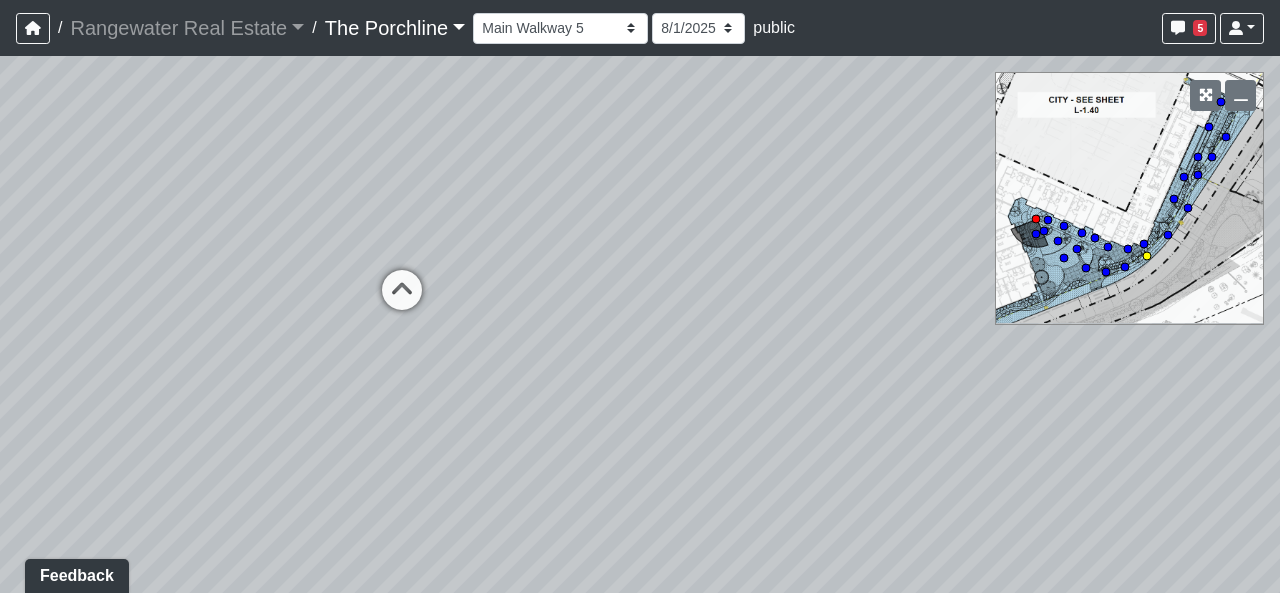 click 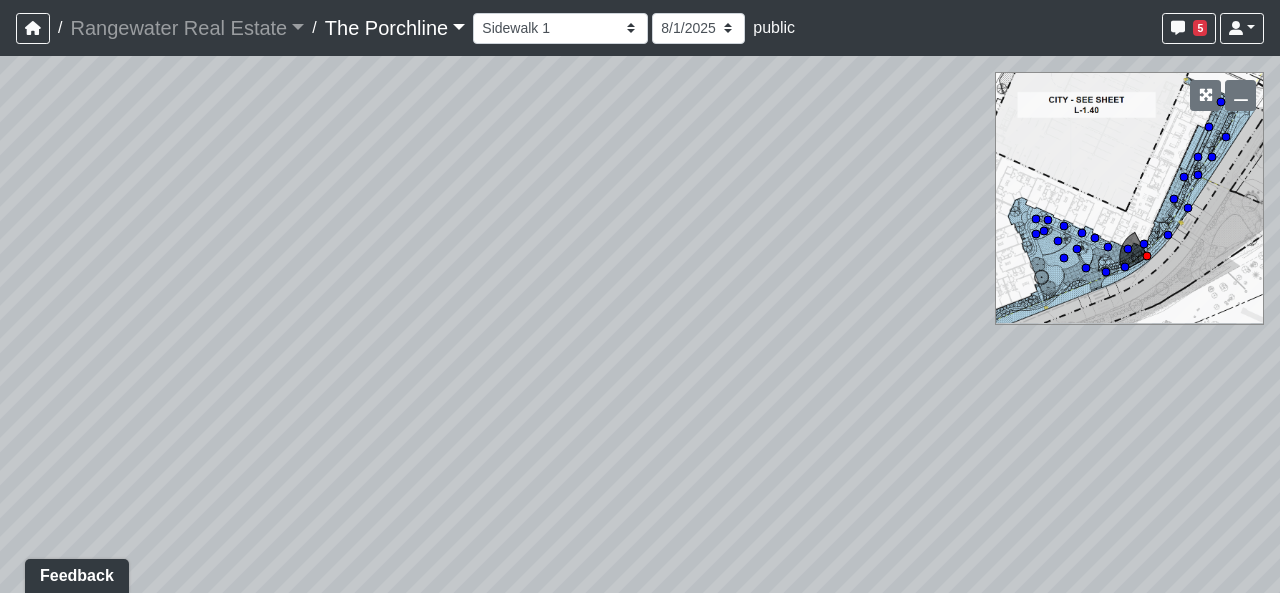 click on "Loading... Seating Loading... Mailroom Entry Loading... Lounge Entry Loading... Island Loading... Leasing - Coffee Foyer Loading... Kitchen Loading... Mailroom Entry Loading... Seating Loading... Entry Loading... Mailroom - Mailboxes 1 Loading... Mailboxes 2 Loading... Clubroom - Island Loading... Coffee Foyer Loading... Front Walkway - Leasing Entry Loading... Table Loading... Entry Loading... Coffee Foyer Loading... Cowork Entry Loading...
Created by  [FIRST] [LAST]  - [DATE] - Rev:  [DATE] Needs Info by  [FIRST] [LAST]  - [DATE] - Rev:  [DATE]
@Rangewater- Our current specs show WC1 as a custom wallcovering. Can you please provide details/pattern reference? Thank you.
Loading... Pod 1 Loading... Pod 2 Loading... Tables Loading... Grand Hall Entry Loading... Niche Seating Loading... Courtyard - Coworking Patio 1 Loading... Sidewalk 1 Loading... Coworking Patio 2 Loading... Coworking - Cowork Entry Loading... Main Walkway 1 Loading... Seating" at bounding box center [640, 324] 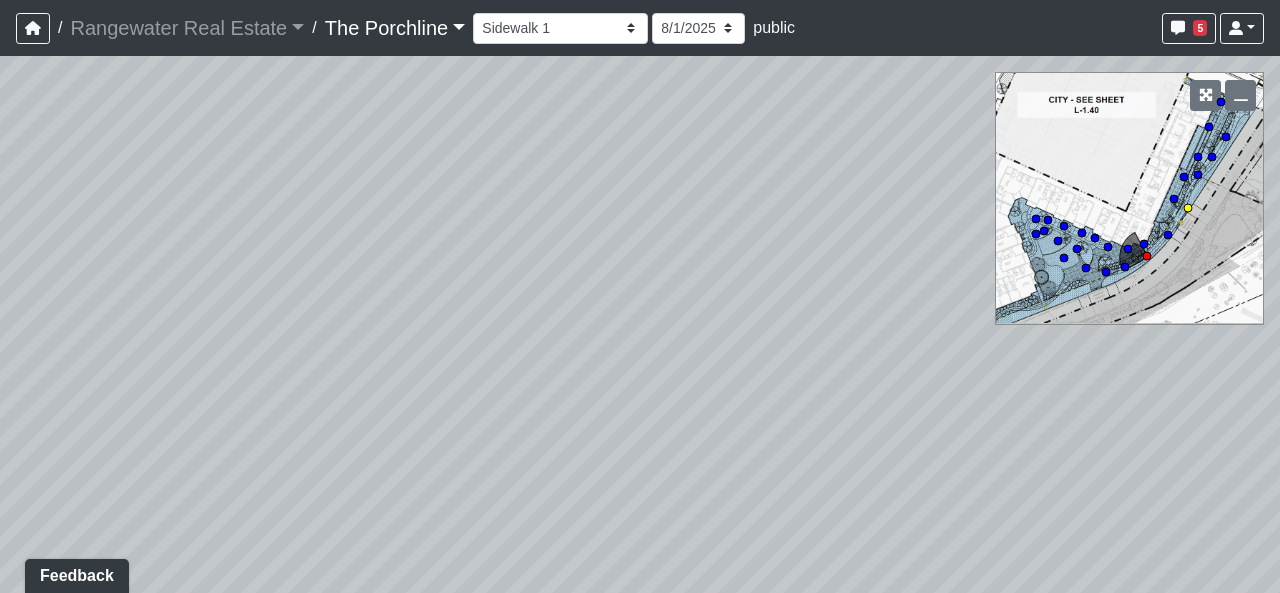 click 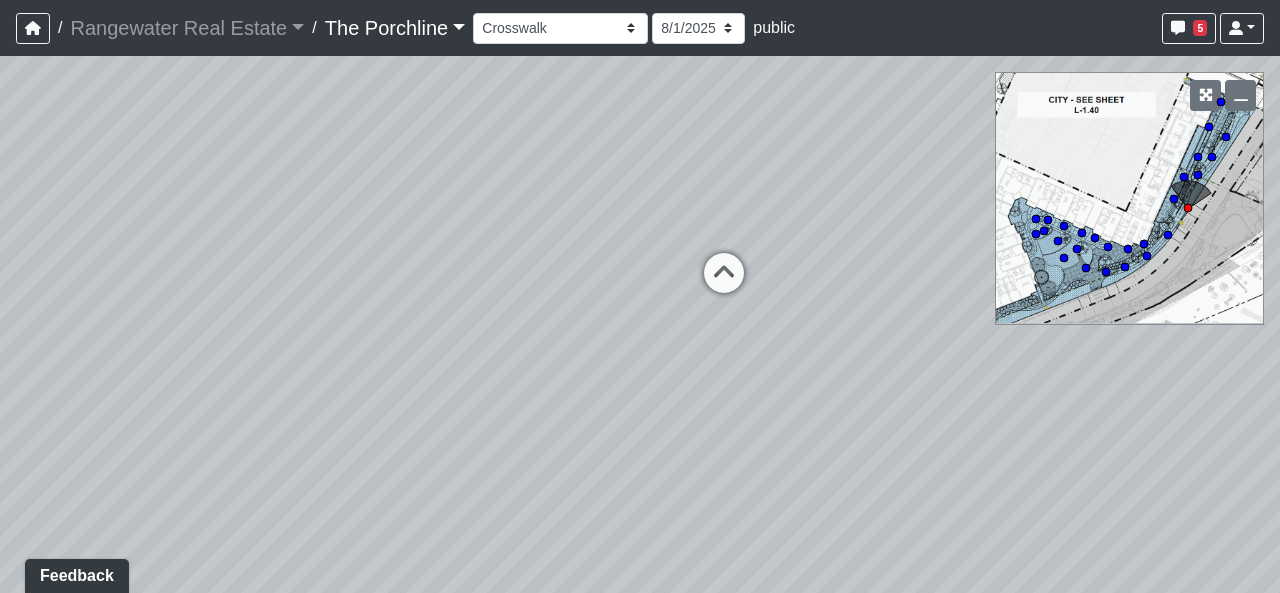 click on "Loading... Seating Loading... Mailroom Entry Loading... Lounge Entry Loading... Island Loading... Leasing - Coffee Foyer Loading... Kitchen Loading... Mailroom Entry Loading... Seating Loading... Entry Loading... Mailroom - Mailboxes 1 Loading... Mailboxes 2 Loading... Clubroom - Island Loading... Coffee Foyer Loading... Front Walkway - Leasing Entry Loading... Table Loading... Entry Loading... Coffee Foyer Loading... Cowork Entry Loading...
Created by  [FIRST] [LAST]  - [DATE] - Rev:  [DATE] Needs Info by  [FIRST] [LAST]  - [DATE] - Rev:  [DATE]
@Rangewater- Our current specs show WC1 as a custom wallcovering. Can you please provide details/pattern reference? Thank you.
Loading... Pod 1 Loading... Pod 2 Loading... Tables Loading... Grand Hall Entry Loading... Niche Seating Loading... Courtyard - Coworking Patio 1 Loading... Sidewalk 1 Loading... Coworking Patio 2 Loading... Coworking - Cowork Entry Loading... Main Walkway 1 Loading... Seating" at bounding box center [640, 324] 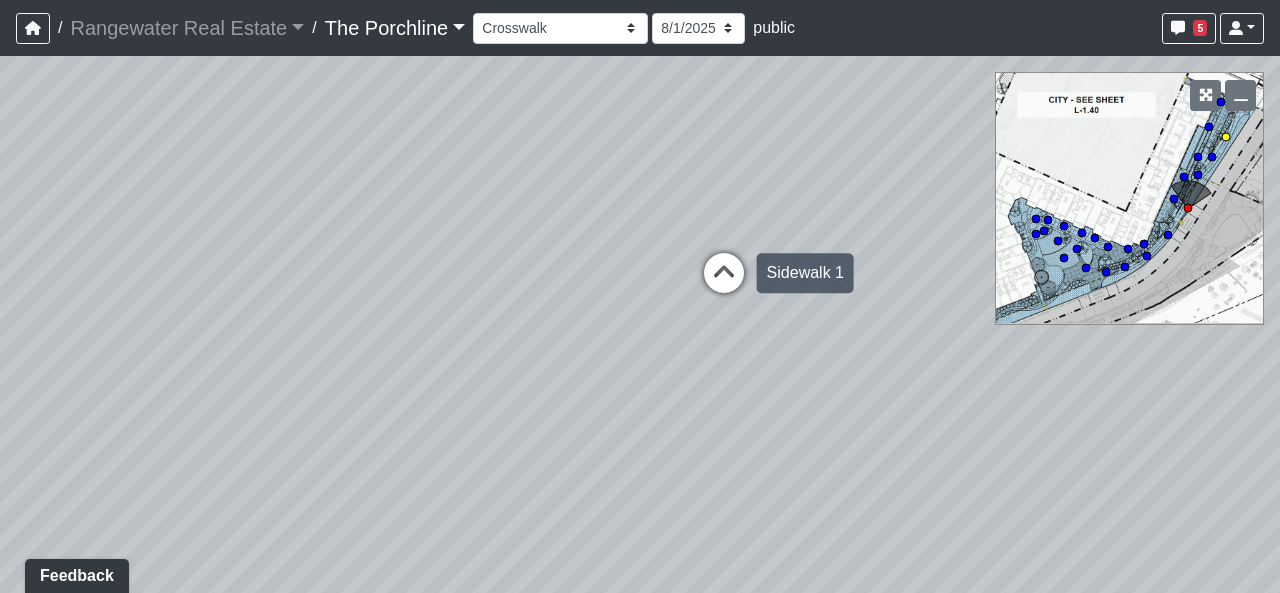 click at bounding box center (724, 283) 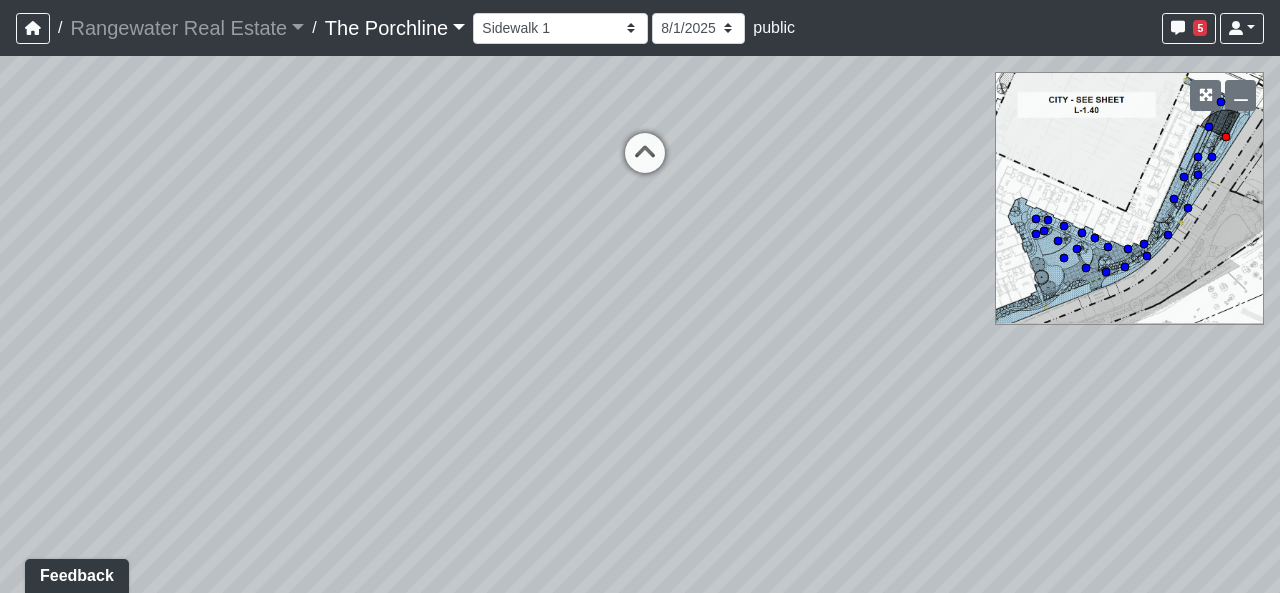 click on "Loading... Seating Loading... Mailroom Entry Loading... Lounge Entry Loading... Island Loading... Leasing - Coffee Foyer Loading... Kitchen Loading... Mailroom Entry Loading... Seating Loading... Entry Loading... Mailroom - Mailboxes 1 Loading... Mailboxes 2 Loading... Clubroom - Island Loading... Coffee Foyer Loading... Front Walkway - Leasing Entry Loading... Table Loading... Entry Loading... Coffee Foyer Loading... Cowork Entry Loading...
Created by  [FIRST] [LAST]  - [DATE] - Rev:  [DATE] Needs Info by  [FIRST] [LAST]  - [DATE] - Rev:  [DATE]
@Rangewater- Our current specs show WC1 as a custom wallcovering. Can you please provide details/pattern reference? Thank you.
Loading... Pod 1 Loading... Pod 2 Loading... Tables Loading... Grand Hall Entry Loading... Niche Seating Loading... Courtyard - Coworking Patio 1 Loading... Sidewalk 1 Loading... Coworking Patio 2 Loading... Coworking - Cowork Entry Loading... Main Walkway 1 Loading... Seating" at bounding box center [640, 324] 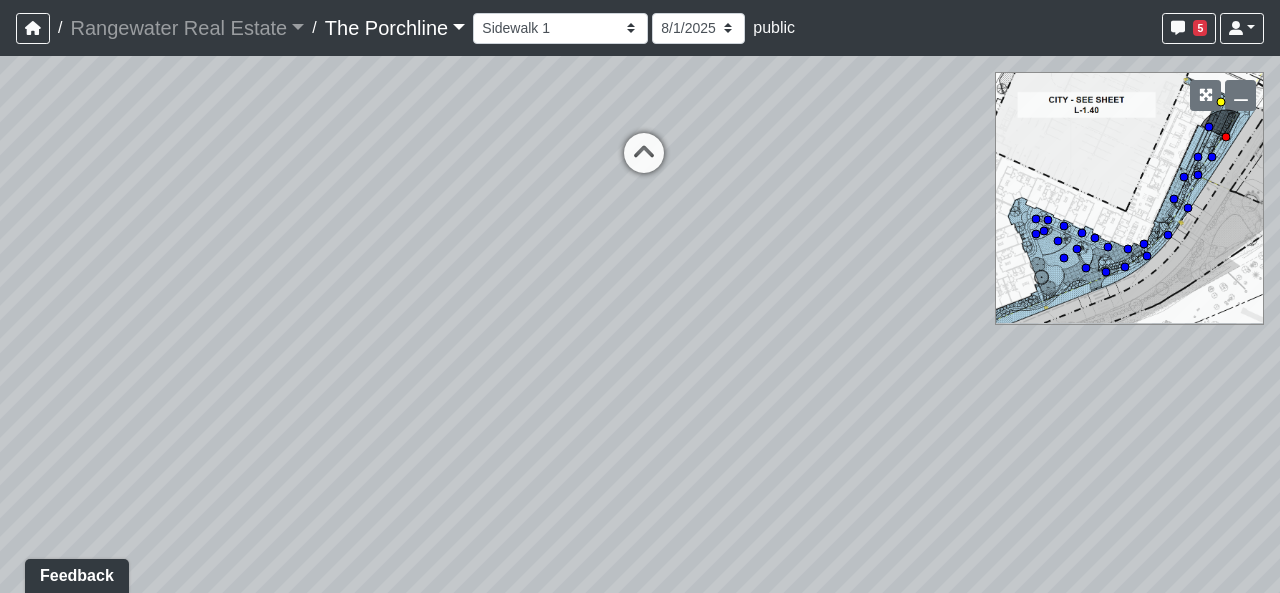 click at bounding box center (644, 163) 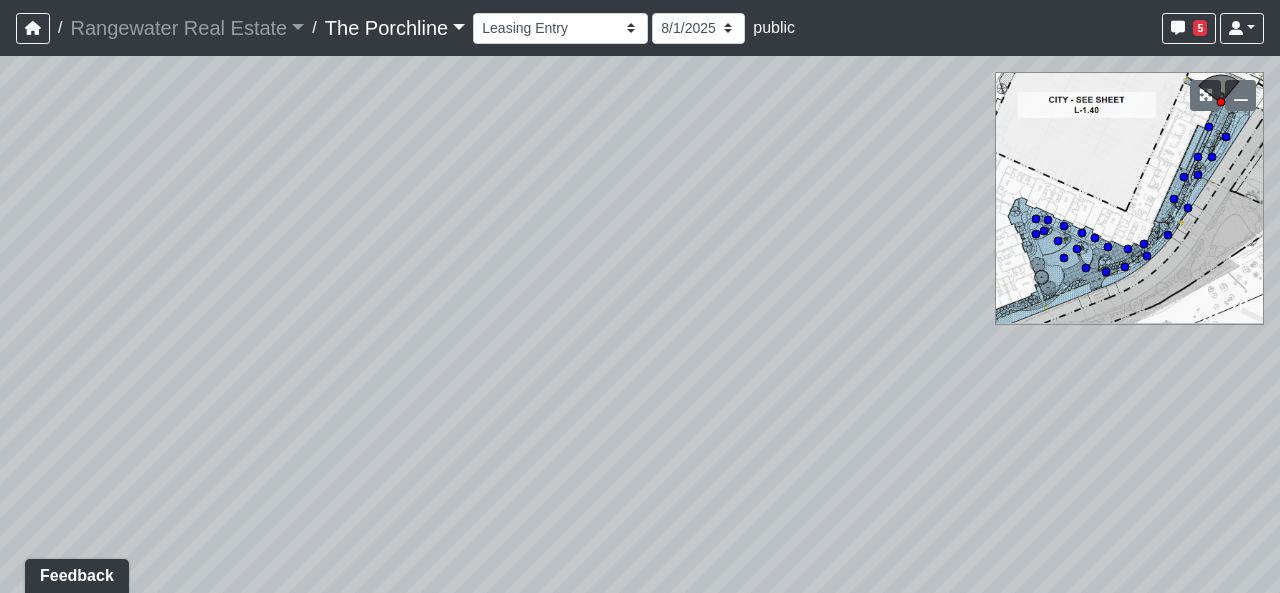 click on "/ Rangewater Real Estate Rangewater Real Estate Loading... / The Porchline The Porchline Loading... The Porchline The Porchline Loading...   Entry Grandhall Entry Island Kitchen Lounge Lounge Entry Mailroom Entry Seating Coworking Entry Coworking Patio 1 Coworking Patio 2 Crosswalk Green Space 1 Green Space 2 Green Space 3 Green Space 4 Main Walkway 1 Main Walkway 2 Main Walkway 3 Main Walkway 4 Main Walkway 5 Main Walkway 6 Seating Sidewalk 1 Sidewalk 2 Cowork Entry Grand Hall Entry Niche Seating Pod 1 Pod 2 Tables Vestibule Cardio Fitness Entry Weights Yoga Yoga Entry Crosswalk Grand Hall Entry Grand Hall Patio Leasing Entry Ramp 1 Ramp 2 Sidewalk 1 Sidewalk 2 Sidewalk 3 Sidewalk 4 Coworking Entry Fitness Entry Grand Hall Entry Restrooms Hallway Coffee Foyer Entry Table Mailboxes 1 Mailboxes 2 Mailboxes 3 Trash Men's Men's Stall Women's Women's Stall Drink Ledge Seating 1 Seating 2   [DATE] public   5 [EMAIL] Sign out  NON-CURRENT REVISION" at bounding box center (640, 296) 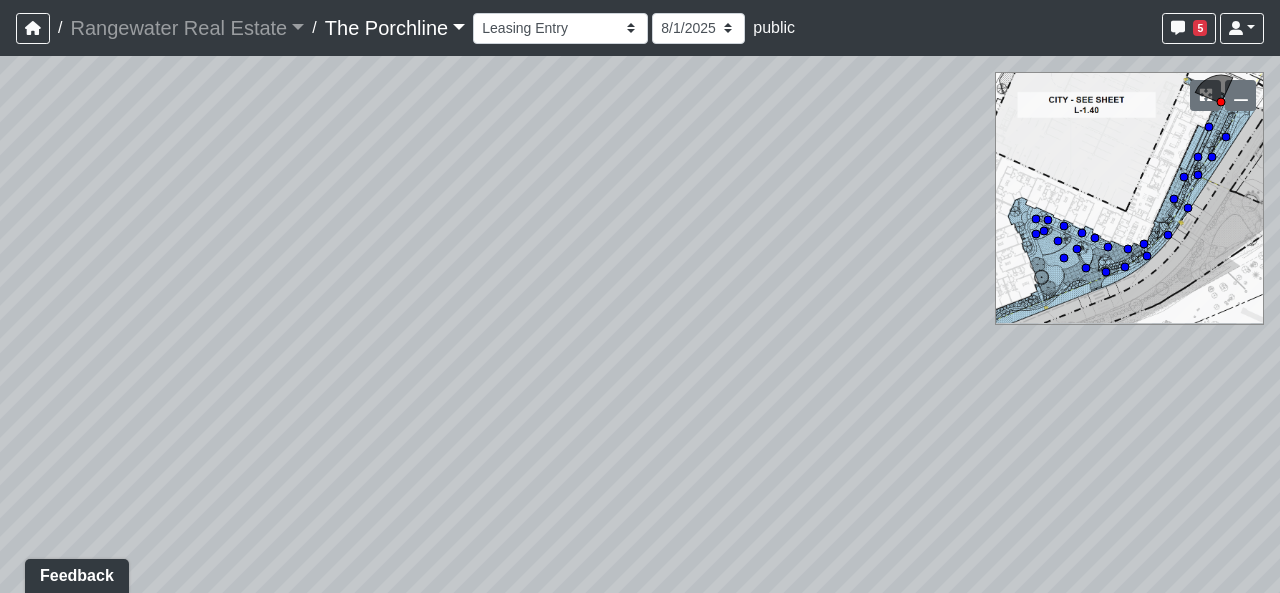 drag, startPoint x: 468, startPoint y: 363, endPoint x: 676, endPoint y: 379, distance: 208.61447 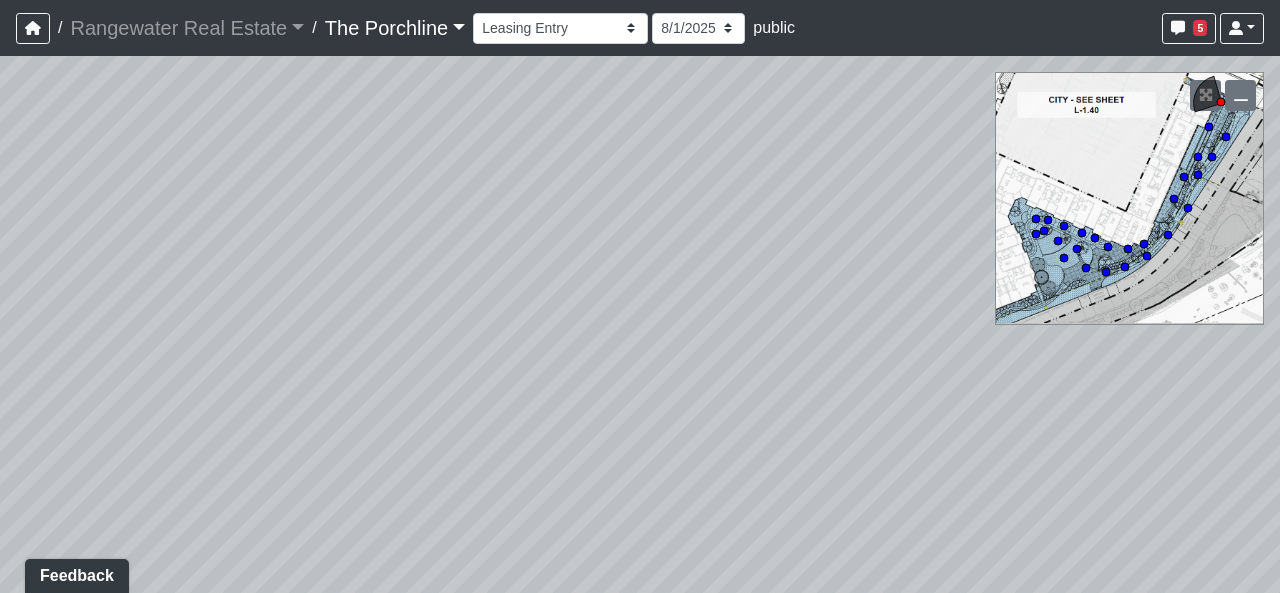 click on "Loading... Seating Loading... Mailroom Entry Loading... Lounge Entry Loading... Island Loading... Leasing - Coffee Foyer Loading... Kitchen Loading... Mailroom Entry Loading... Seating Loading... Entry Loading... Mailroom - Mailboxes 1 Loading... Mailboxes 2 Loading... Clubroom - Island Loading... Coffee Foyer Loading... Front Walkway - Leasing Entry Loading... Table Loading... Entry Loading... Coffee Foyer Loading... Cowork Entry Loading...
Created by  [FIRST] [LAST]  - [DATE] - Rev:  [DATE] Needs Info by  [FIRST] [LAST]  - [DATE] - Rev:  [DATE]
@Rangewater- Our current specs show WC1 as a custom wallcovering. Can you please provide details/pattern reference? Thank you.
Loading... Pod 1 Loading... Pod 2 Loading... Tables Loading... Grand Hall Entry Loading... Niche Seating Loading... Courtyard - Coworking Patio 1 Loading... Sidewalk 1 Loading... Coworking Patio 2 Loading... Coworking - Cowork Entry Loading... Main Walkway 1 Loading... Seating" at bounding box center (640, 324) 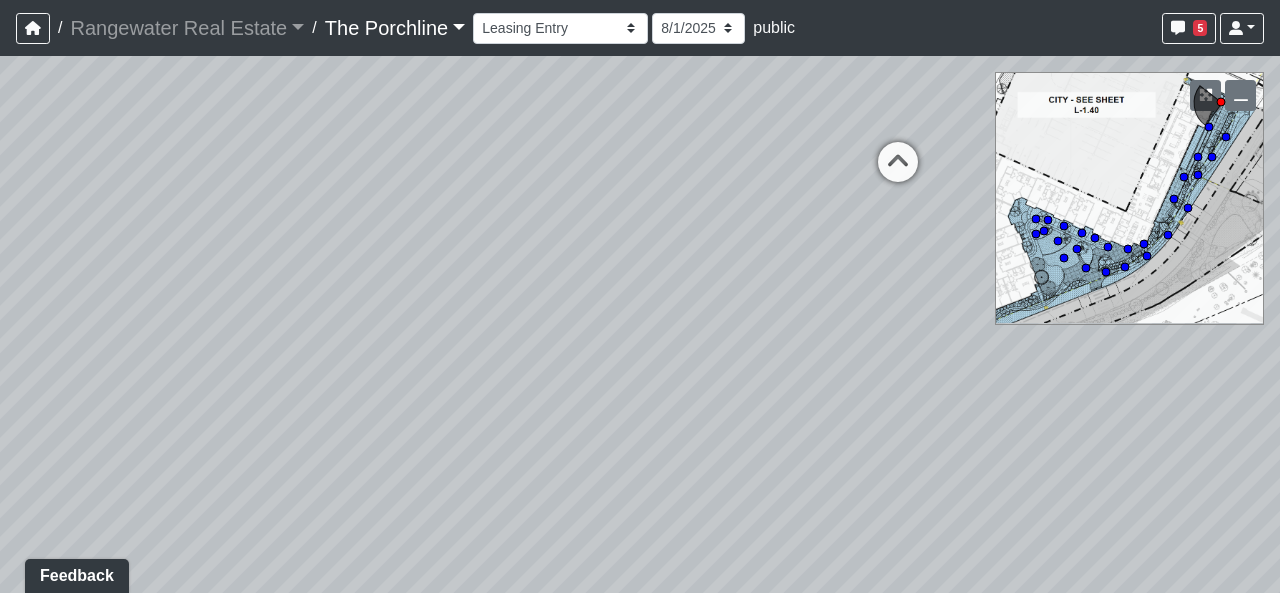 click on "Loading... Seating Loading... Mailroom Entry Loading... Lounge Entry Loading... Island Loading... Leasing - Coffee Foyer Loading... Kitchen Loading... Mailroom Entry Loading... Seating Loading... Entry Loading... Mailroom - Mailboxes 1 Loading... Mailboxes 2 Loading... Clubroom - Island Loading... Coffee Foyer Loading... Front Walkway - Leasing Entry Loading... Table Loading... Entry Loading... Coffee Foyer Loading... Cowork Entry Loading...
Created by  [FIRST] [LAST]  - [DATE] - Rev:  [DATE] Needs Info by  [FIRST] [LAST]  - [DATE] - Rev:  [DATE]
@Rangewater- Our current specs show WC1 as a custom wallcovering. Can you please provide details/pattern reference? Thank you.
Loading... Pod 1 Loading... Pod 2 Loading... Tables Loading... Grand Hall Entry Loading... Niche Seating Loading... Courtyard - Coworking Patio 1 Loading... Sidewalk 1 Loading... Coworking Patio 2 Loading... Coworking - Cowork Entry Loading... Main Walkway 1 Loading... Seating" at bounding box center (640, 324) 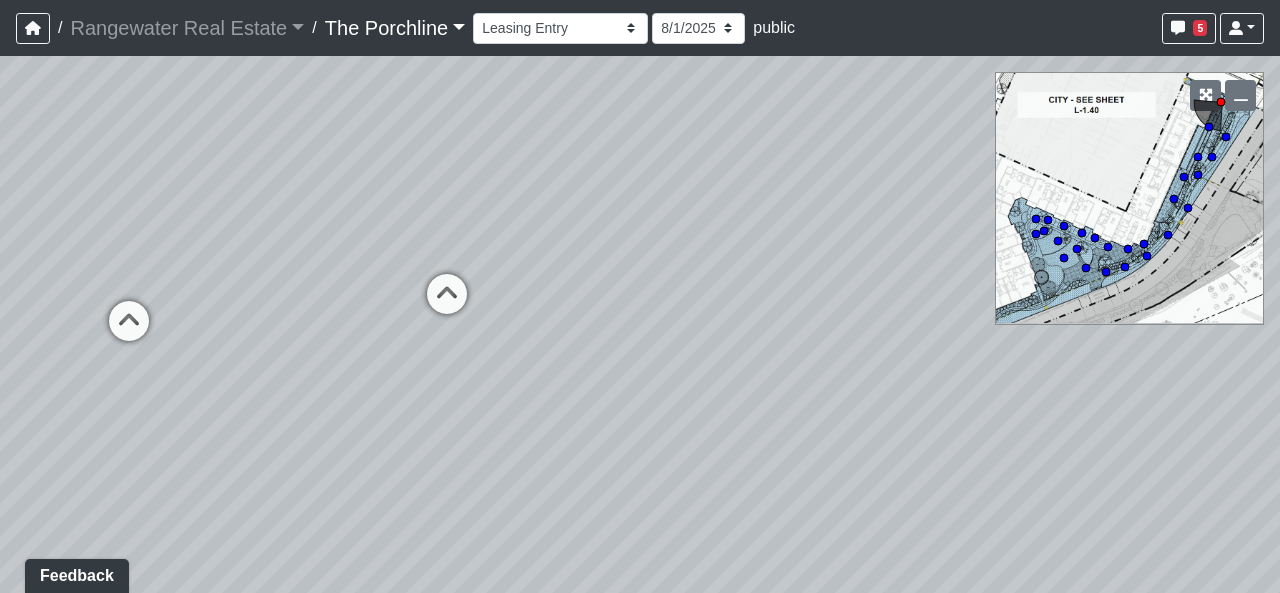 click on "Loading... Seating Loading... Mailroom Entry Loading... Lounge Entry Loading... Island Loading... Leasing - Coffee Foyer Loading... Kitchen Loading... Mailroom Entry Loading... Seating Loading... Entry Loading... Mailroom - Mailboxes 1 Loading... Mailboxes 2 Loading... Clubroom - Island Loading... Coffee Foyer Loading... Front Walkway - Leasing Entry Loading... Table Loading... Entry Loading... Coffee Foyer Loading... Cowork Entry Loading...
Created by  [FIRST] [LAST]  - [DATE] - Rev:  [DATE] Needs Info by  [FIRST] [LAST]  - [DATE] - Rev:  [DATE]
@Rangewater- Our current specs show WC1 as a custom wallcovering. Can you please provide details/pattern reference? Thank you.
Loading... Pod 1 Loading... Pod 2 Loading... Tables Loading... Grand Hall Entry Loading... Niche Seating Loading... Courtyard - Coworking Patio 1 Loading... Sidewalk 1 Loading... Coworking Patio 2 Loading... Coworking - Cowork Entry Loading... Main Walkway 1 Loading... Seating" at bounding box center (640, 324) 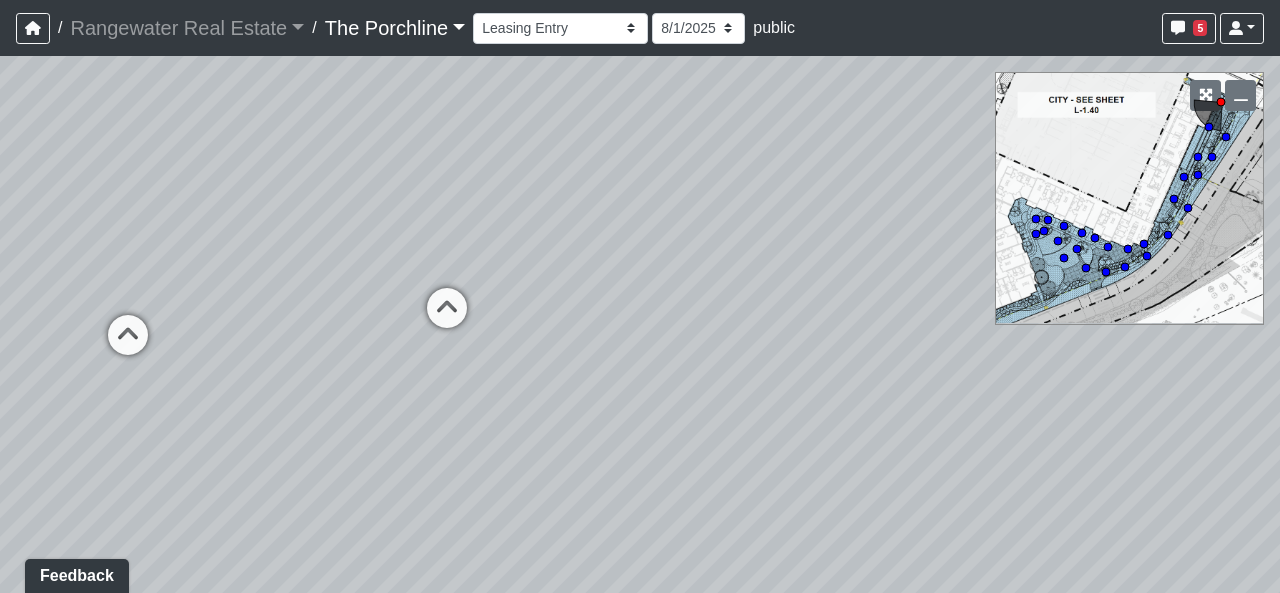 click on "Loading... Seating Loading... Mailroom Entry Loading... Lounge Entry Loading... Island Loading... Leasing - Coffee Foyer Loading... Kitchen Loading... Mailroom Entry Loading... Seating Loading... Entry Loading... Mailroom - Mailboxes 1 Loading... Mailboxes 2 Loading... Clubroom - Island Loading... Coffee Foyer Loading... Front Walkway - Leasing Entry Loading... Table Loading... Entry Loading... Coffee Foyer Loading... Cowork Entry Loading...
Created by  [FIRST] [LAST]  - [DATE] - Rev:  [DATE] Needs Info by  [FIRST] [LAST]  - [DATE] - Rev:  [DATE]
@Rangewater- Our current specs show WC1 as a custom wallcovering. Can you please provide details/pattern reference? Thank you.
Loading... Pod 1 Loading... Pod 2 Loading... Tables Loading... Grand Hall Entry Loading... Niche Seating Loading... Courtyard - Coworking Patio 1 Loading... Sidewalk 1 Loading... Coworking Patio 2 Loading... Coworking - Cowork Entry Loading... Main Walkway 1 Loading... Seating" at bounding box center [640, 324] 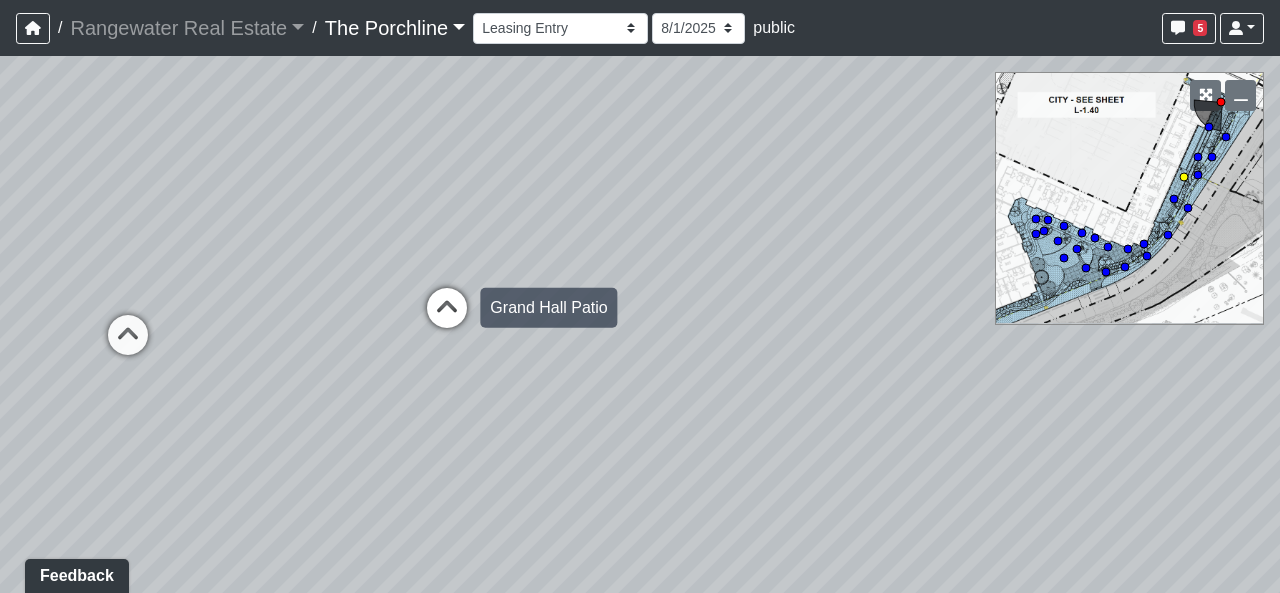 click at bounding box center (447, 318) 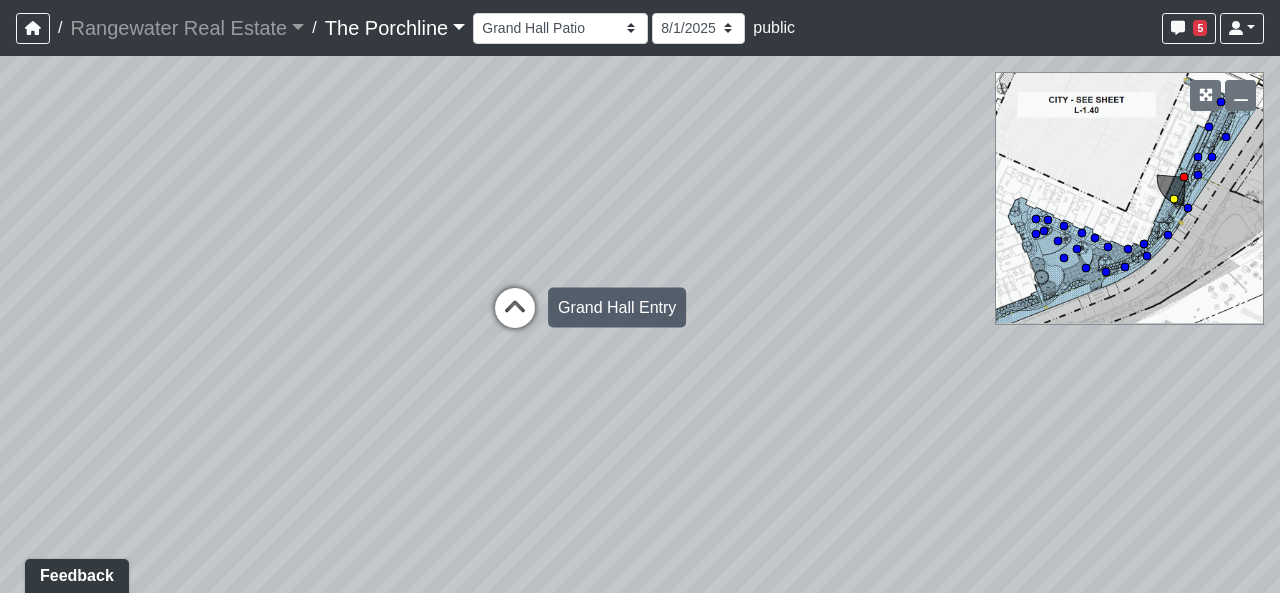 click at bounding box center (515, 318) 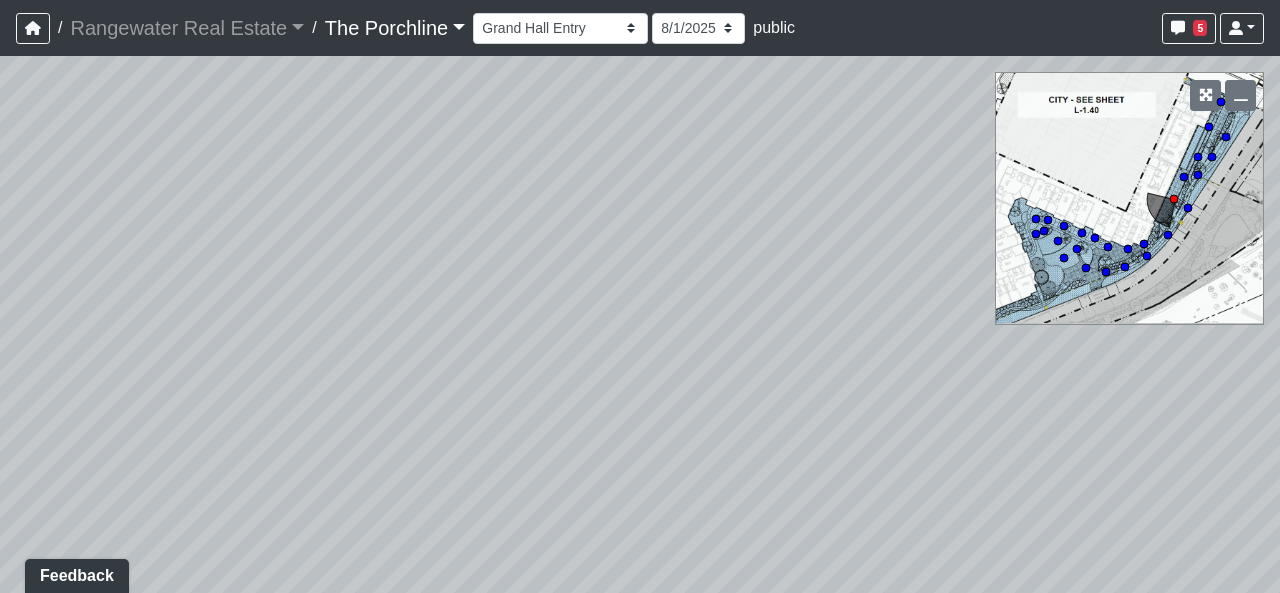 click on "Loading... Seating Loading... Mailroom Entry Loading... Lounge Entry Loading... Island Loading... Leasing - Coffee Foyer Loading... Kitchen Loading... Mailroom Entry Loading... Seating Loading... Entry Loading... Mailroom - Mailboxes 1 Loading... Mailboxes 2 Loading... Clubroom - Island Loading... Coffee Foyer Loading... Front Walkway - Leasing Entry Loading... Table Loading... Entry Loading... Coffee Foyer Loading... Cowork Entry Loading...
Created by  [FIRST] [LAST]  - [DATE] - Rev:  [DATE] Needs Info by  [FIRST] [LAST]  - [DATE] - Rev:  [DATE]
@Rangewater- Our current specs show WC1 as a custom wallcovering. Can you please provide details/pattern reference? Thank you.
Loading... Pod 1 Loading... Pod 2 Loading... Tables Loading... Grand Hall Entry Loading... Niche Seating Loading... Courtyard - Coworking Patio 1 Loading... Sidewalk 1 Loading... Coworking Patio 2 Loading... Coworking - Cowork Entry Loading... Main Walkway 1 Loading... Seating" at bounding box center [640, 324] 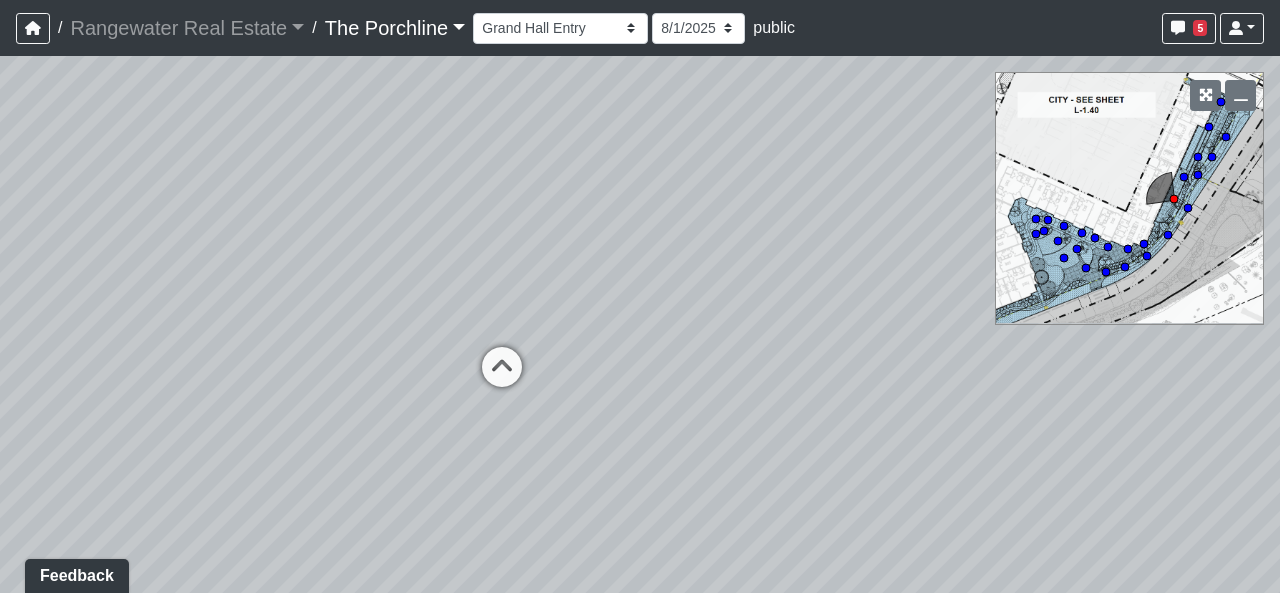 click on "Loading... Seating Loading... Mailroom Entry Loading... Lounge Entry Loading... Island Loading... Leasing - Coffee Foyer Loading... Kitchen Loading... Mailroom Entry Loading... Seating Loading... Entry Loading... Mailroom - Mailboxes 1 Loading... Mailboxes 2 Loading... Clubroom - Island Loading... Coffee Foyer Loading... Front Walkway - Leasing Entry Loading... Table Loading... Entry Loading... Coffee Foyer Loading... Cowork Entry Loading...
Created by  [FIRST] [LAST]  - [DATE] - Rev:  [DATE] Needs Info by  [FIRST] [LAST]  - [DATE] - Rev:  [DATE]
@Rangewater- Our current specs show WC1 as a custom wallcovering. Can you please provide details/pattern reference? Thank you.
Loading... Pod 1 Loading... Pod 2 Loading... Tables Loading... Grand Hall Entry Loading... Niche Seating Loading... Courtyard - Coworking Patio 1 Loading... Sidewalk 1 Loading... Coworking Patio 2 Loading... Coworking - Cowork Entry Loading... Main Walkway 1 Loading... Seating" at bounding box center (640, 324) 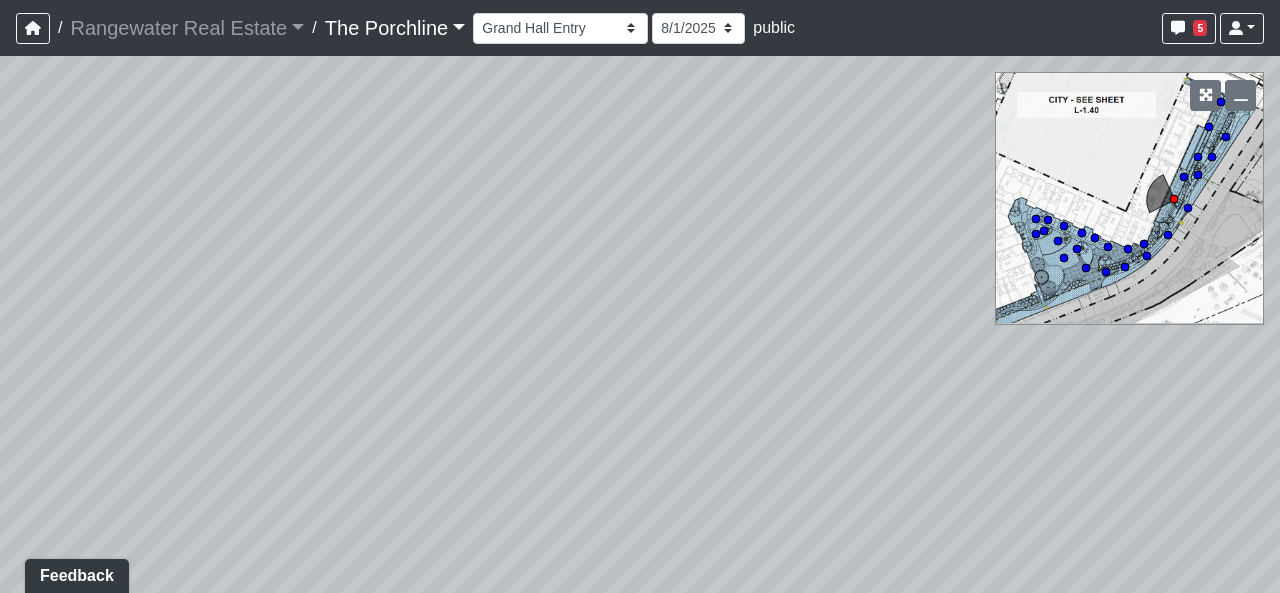 click on "Loading... Seating Loading... Mailroom Entry Loading... Lounge Entry Loading... Island Loading... Leasing - Coffee Foyer Loading... Kitchen Loading... Mailroom Entry Loading... Seating Loading... Entry Loading... Mailroom - Mailboxes 1 Loading... Mailboxes 2 Loading... Clubroom - Island Loading... Coffee Foyer Loading... Front Walkway - Leasing Entry Loading... Table Loading... Entry Loading... Coffee Foyer Loading... Cowork Entry Loading...
Created by  [FIRST] [LAST]  - [DATE] - Rev:  [DATE] Needs Info by  [FIRST] [LAST]  - [DATE] - Rev:  [DATE]
@Rangewater- Our current specs show WC1 as a custom wallcovering. Can you please provide details/pattern reference? Thank you.
Loading... Pod 1 Loading... Pod 2 Loading... Tables Loading... Grand Hall Entry Loading... Niche Seating Loading... Courtyard - Coworking Patio 1 Loading... Sidewalk 1 Loading... Coworking Patio 2 Loading... Coworking - Cowork Entry Loading... Main Walkway 1 Loading... Seating" at bounding box center (640, 324) 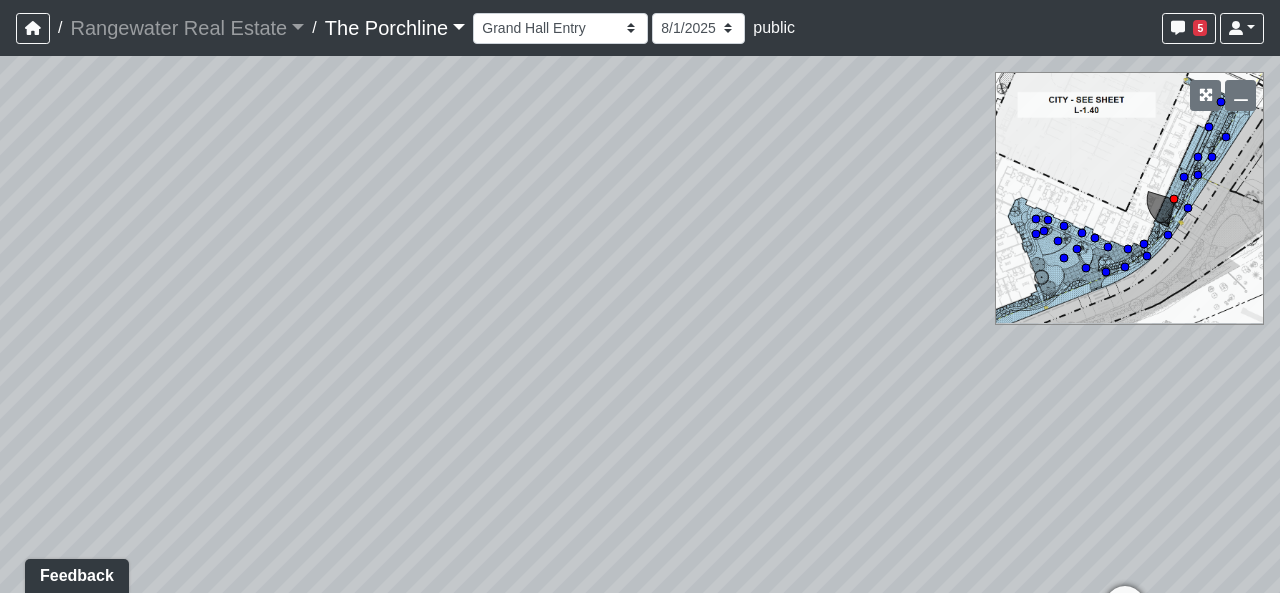 click on "Loading... Seating Loading... Mailroom Entry Loading... Lounge Entry Loading... Island Loading... Leasing - Coffee Foyer Loading... Kitchen Loading... Mailroom Entry Loading... Seating Loading... Entry Loading... Mailroom - Mailboxes 1 Loading... Mailboxes 2 Loading... Clubroom - Island Loading... Coffee Foyer Loading... Front Walkway - Leasing Entry Loading... Table Loading... Entry Loading... Coffee Foyer Loading... Cowork Entry Loading...
Created by  [FIRST] [LAST]  - [DATE] - Rev:  [DATE] Needs Info by  [FIRST] [LAST]  - [DATE] - Rev:  [DATE]
@Rangewater- Our current specs show WC1 as a custom wallcovering. Can you please provide details/pattern reference? Thank you.
Loading... Pod 1 Loading... Pod 2 Loading... Tables Loading... Grand Hall Entry Loading... Niche Seating Loading... Courtyard - Coworking Patio 1 Loading... Sidewalk 1 Loading... Coworking Patio 2 Loading... Coworking - Cowork Entry Loading... Main Walkway 1 Loading... Seating" at bounding box center (640, 324) 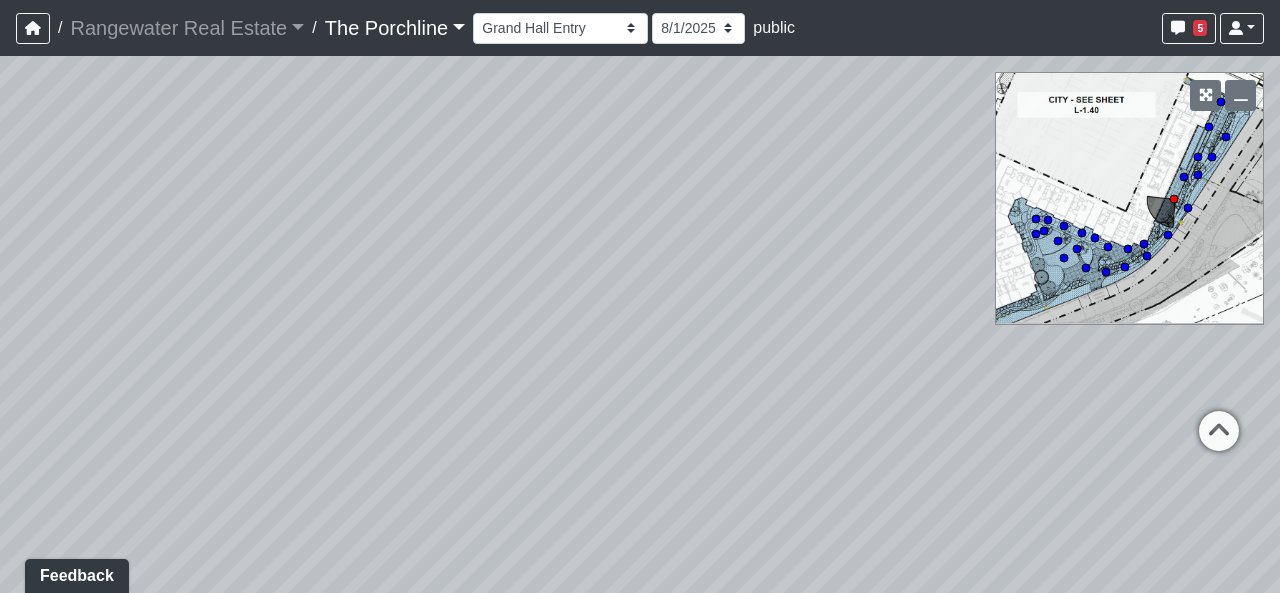 click on "Loading... Seating Loading... Mailroom Entry Loading... Lounge Entry Loading... Island Loading... Leasing - Coffee Foyer Loading... Kitchen Loading... Mailroom Entry Loading... Seating Loading... Entry Loading... Mailroom - Mailboxes 1 Loading... Mailboxes 2 Loading... Clubroom - Island Loading... Coffee Foyer Loading... Front Walkway - Leasing Entry Loading... Table Loading... Entry Loading... Coffee Foyer Loading... Cowork Entry Loading...
Created by  [FIRST] [LAST]  - [DATE] - Rev:  [DATE] Needs Info by  [FIRST] [LAST]  - [DATE] - Rev:  [DATE]
@Rangewater- Our current specs show WC1 as a custom wallcovering. Can you please provide details/pattern reference? Thank you.
Loading... Pod 1 Loading... Pod 2 Loading... Tables Loading... Grand Hall Entry Loading... Niche Seating Loading... Courtyard - Coworking Patio 1 Loading... Sidewalk 1 Loading... Coworking Patio 2 Loading... Coworking - Cowork Entry Loading... Main Walkway 1 Loading... Seating" at bounding box center [640, 324] 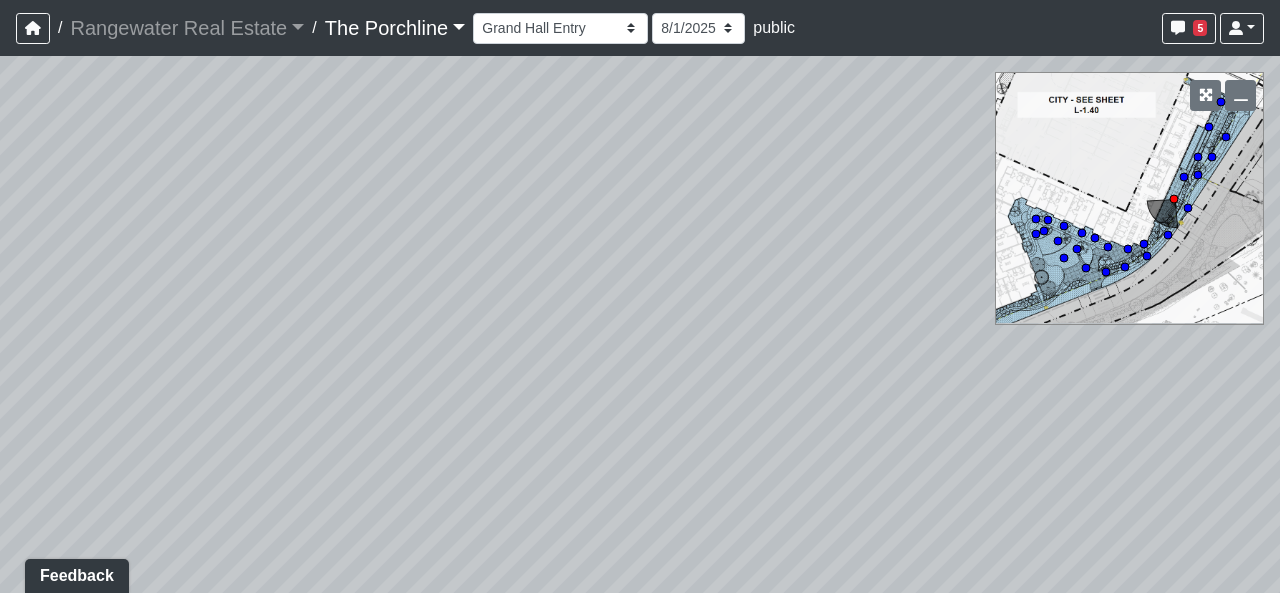 click on "Loading... Seating Loading... Mailroom Entry Loading... Lounge Entry Loading... Island Loading... Leasing - Coffee Foyer Loading... Kitchen Loading... Mailroom Entry Loading... Seating Loading... Entry Loading... Mailroom - Mailboxes 1 Loading... Mailboxes 2 Loading... Clubroom - Island Loading... Coffee Foyer Loading... Front Walkway - Leasing Entry Loading... Table Loading... Entry Loading... Coffee Foyer Loading... Cowork Entry Loading...
Created by  [FIRST] [LAST]  - [DATE] - Rev:  [DATE] Needs Info by  [FIRST] [LAST]  - [DATE] - Rev:  [DATE]
@Rangewater- Our current specs show WC1 as a custom wallcovering. Can you please provide details/pattern reference? Thank you.
Loading... Pod 1 Loading... Pod 2 Loading... Tables Loading... Grand Hall Entry Loading... Niche Seating Loading... Courtyard - Coworking Patio 1 Loading... Sidewalk 1 Loading... Coworking Patio 2 Loading... Coworking - Cowork Entry Loading... Main Walkway 1 Loading... Seating" at bounding box center (640, 324) 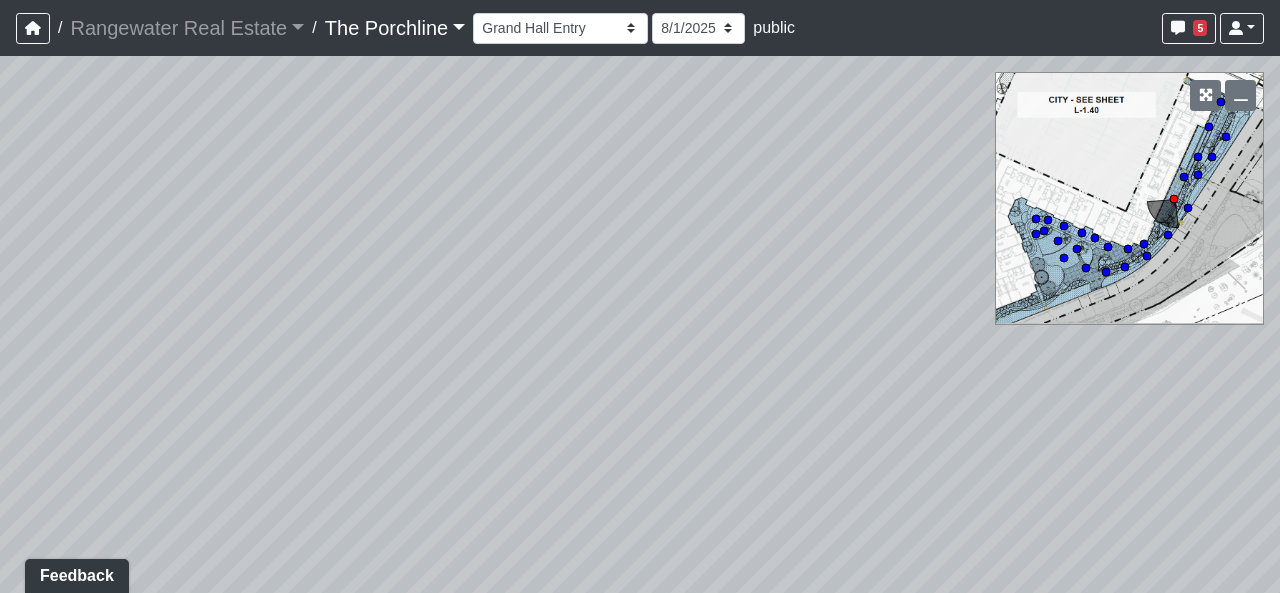 click on "Loading... Seating Loading... Mailroom Entry Loading... Lounge Entry Loading... Island Loading... Leasing - Coffee Foyer Loading... Kitchen Loading... Mailroom Entry Loading... Seating Loading... Entry Loading... Mailroom - Mailboxes 1 Loading... Mailboxes 2 Loading... Clubroom - Island Loading... Coffee Foyer Loading... Front Walkway - Leasing Entry Loading... Table Loading... Entry Loading... Coffee Foyer Loading... Cowork Entry Loading...
Created by  [FIRST] [LAST]  - [DATE] - Rev:  [DATE] Needs Info by  [FIRST] [LAST]  - [DATE] - Rev:  [DATE]
@Rangewater- Our current specs show WC1 as a custom wallcovering. Can you please provide details/pattern reference? Thank you.
Loading... Pod 1 Loading... Pod 2 Loading... Tables Loading... Grand Hall Entry Loading... Niche Seating Loading... Courtyard - Coworking Patio 1 Loading... Sidewalk 1 Loading... Coworking Patio 2 Loading... Coworking - Cowork Entry Loading... Main Walkway 1 Loading... Seating" at bounding box center [640, 324] 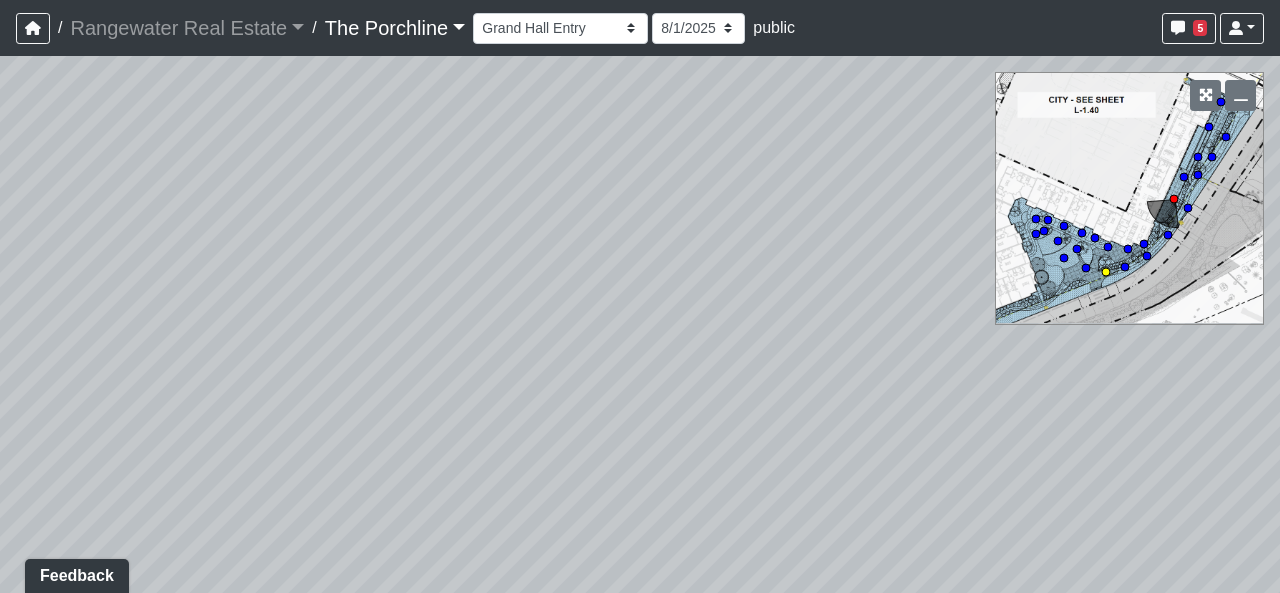 click on "NON-CURRENT REVISION" at bounding box center (640, 324) 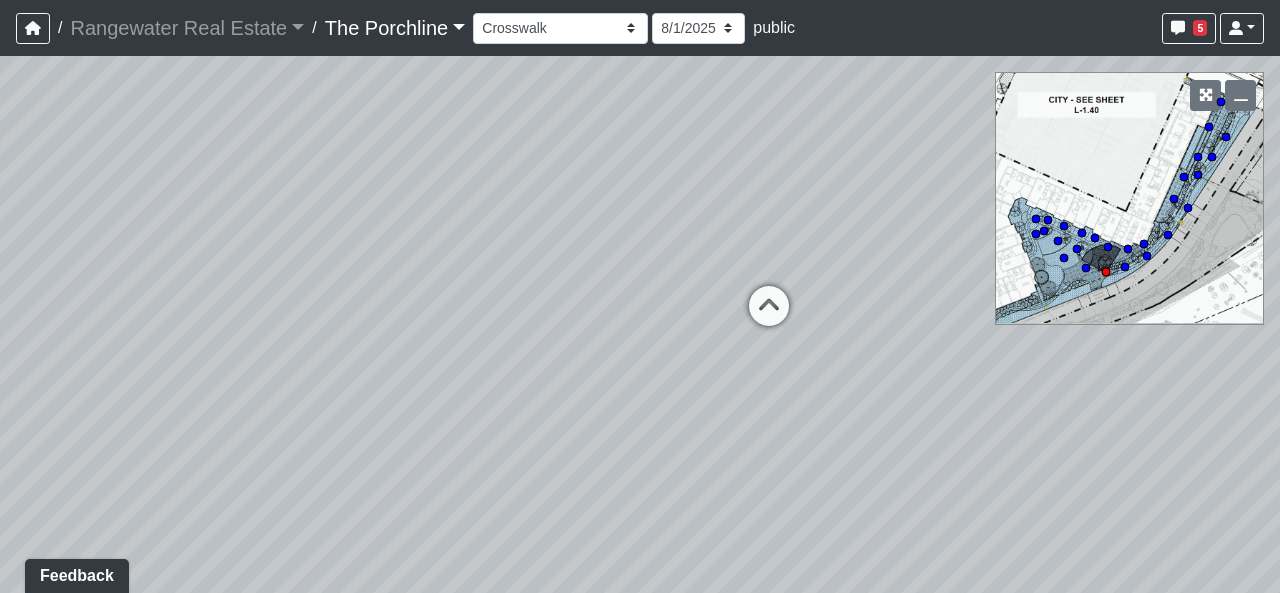 click on "Loading... Seating Loading... Mailroom Entry Loading... Lounge Entry Loading... Island Loading... Leasing - Coffee Foyer Loading... Kitchen Loading... Mailroom Entry Loading... Seating Loading... Entry Loading... Mailroom - Mailboxes 1 Loading... Mailboxes 2 Loading... Clubroom - Island Loading... Coffee Foyer Loading... Front Walkway - Leasing Entry Loading... Table Loading... Entry Loading... Coffee Foyer Loading... Cowork Entry Loading...
Created by  [FIRST] [LAST]  - [DATE] - Rev:  [DATE] Needs Info by  [FIRST] [LAST]  - [DATE] - Rev:  [DATE]
@Rangewater- Our current specs show WC1 as a custom wallcovering. Can you please provide details/pattern reference? Thank you.
Loading... Pod 1 Loading... Pod 2 Loading... Tables Loading... Grand Hall Entry Loading... Niche Seating Loading... Courtyard - Coworking Patio 1 Loading... Sidewalk 1 Loading... Coworking Patio 2 Loading... Coworking - Cowork Entry Loading... Main Walkway 1 Loading... Seating" at bounding box center [640, 324] 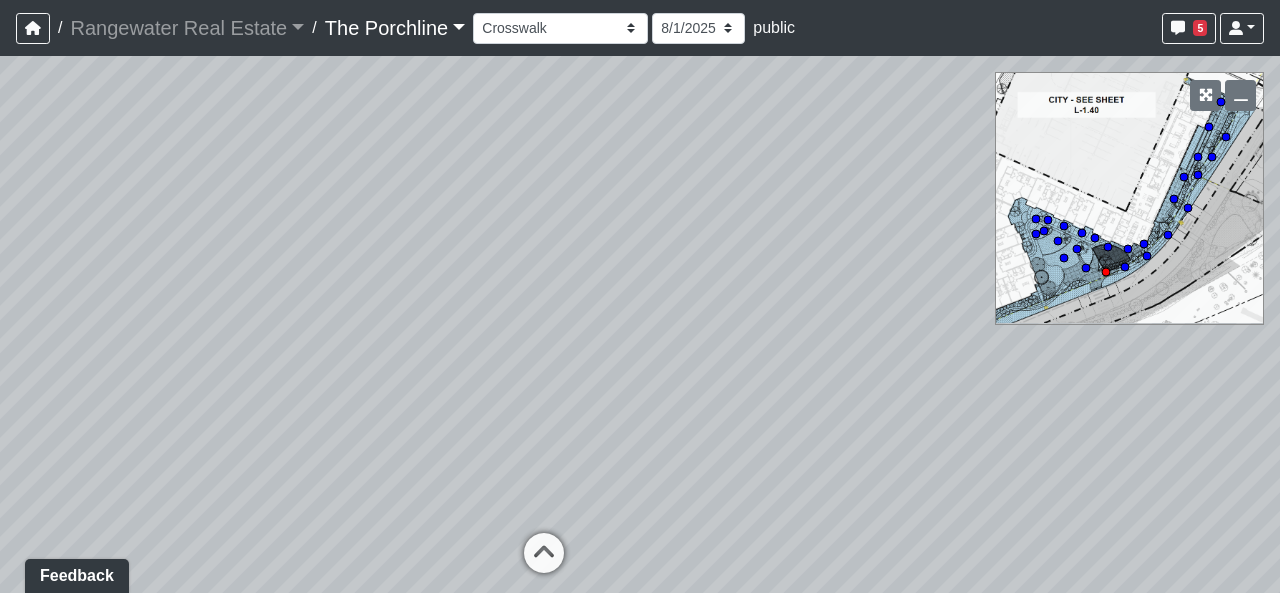 drag, startPoint x: 692, startPoint y: 261, endPoint x: 344, endPoint y: 509, distance: 427.32657 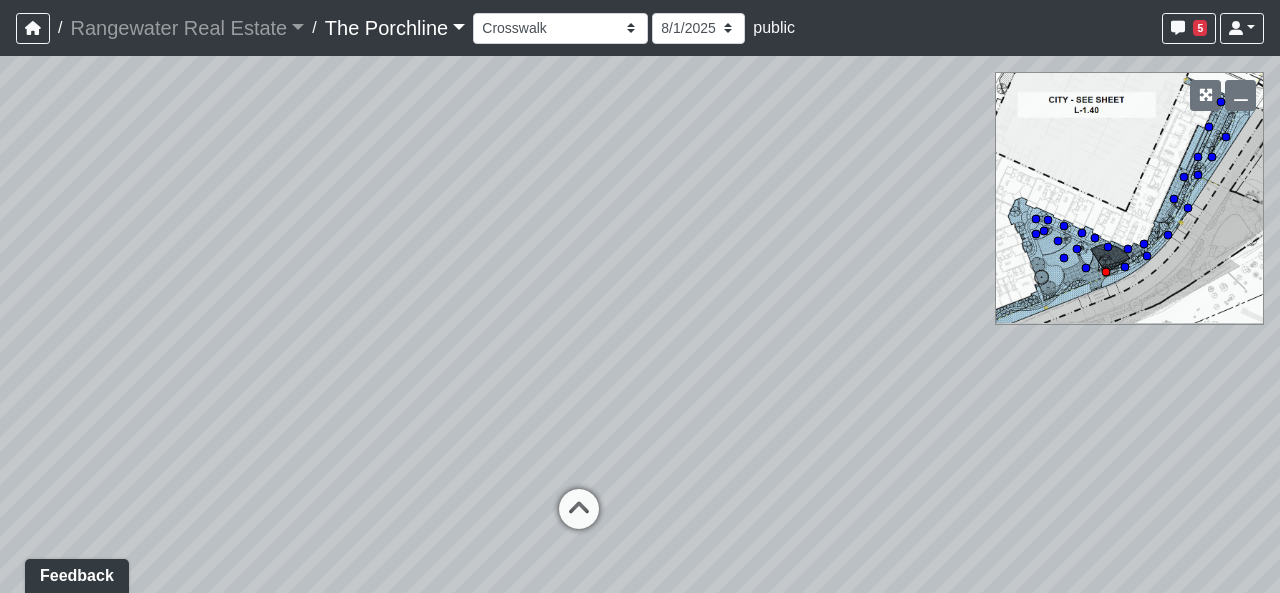 drag, startPoint x: 790, startPoint y: 241, endPoint x: 630, endPoint y: 269, distance: 162.43152 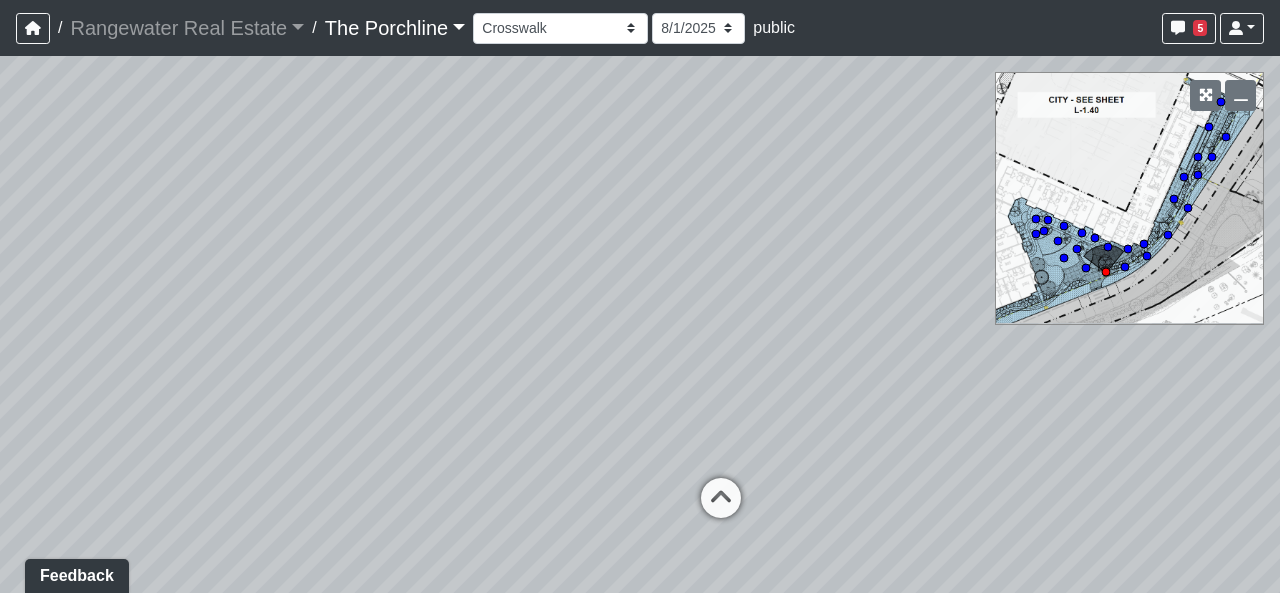 click on "Loading... Seating Loading... Mailroom Entry Loading... Lounge Entry Loading... Island Loading... Leasing - Coffee Foyer Loading... Kitchen Loading... Mailroom Entry Loading... Seating Loading... Entry Loading... Mailroom - Mailboxes 1 Loading... Mailboxes 2 Loading... Clubroom - Island Loading... Coffee Foyer Loading... Front Walkway - Leasing Entry Loading... Table Loading... Entry Loading... Coffee Foyer Loading... Cowork Entry Loading...
Created by  [FIRST] [LAST]  - [DATE] - Rev:  [DATE] Needs Info by  [FIRST] [LAST]  - [DATE] - Rev:  [DATE]
@Rangewater- Our current specs show WC1 as a custom wallcovering. Can you please provide details/pattern reference? Thank you.
Loading... Pod 1 Loading... Pod 2 Loading... Tables Loading... Grand Hall Entry Loading... Niche Seating Loading... Courtyard - Coworking Patio 1 Loading... Sidewalk 1 Loading... Coworking Patio 2 Loading... Coworking - Cowork Entry Loading... Main Walkway 1 Loading... Seating" at bounding box center (640, 324) 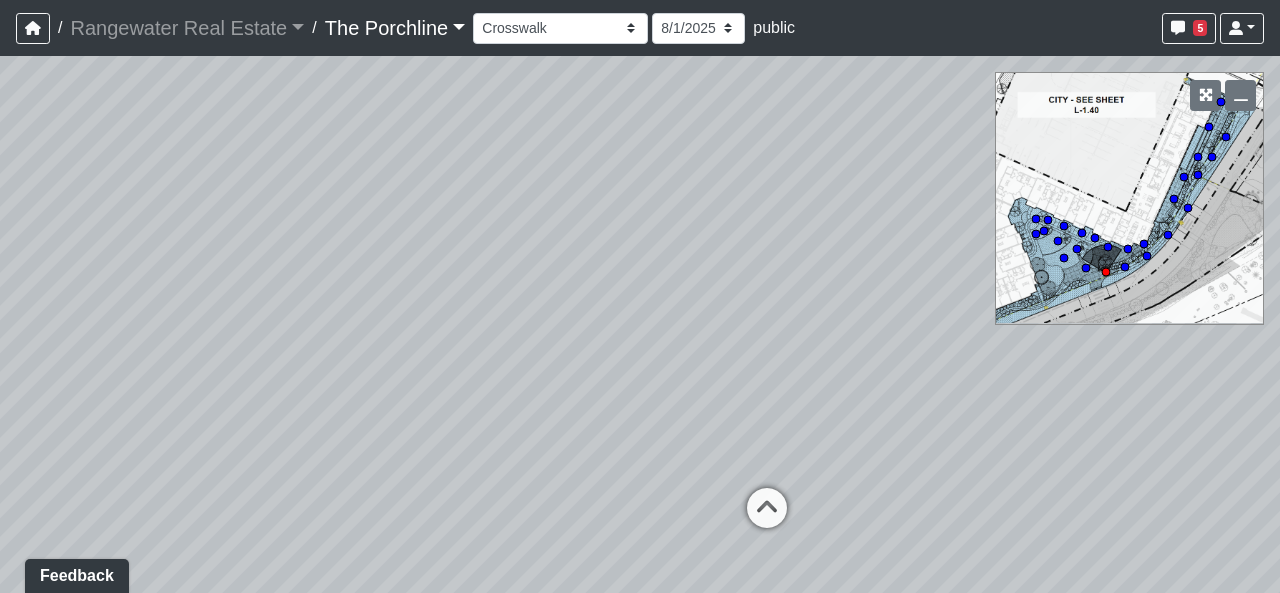 click on "Loading... Seating Loading... Mailroom Entry Loading... Lounge Entry Loading... Island Loading... Leasing - Coffee Foyer Loading... Kitchen Loading... Mailroom Entry Loading... Seating Loading... Entry Loading... Mailroom - Mailboxes 1 Loading... Mailboxes 2 Loading... Clubroom - Island Loading... Coffee Foyer Loading... Front Walkway - Leasing Entry Loading... Table Loading... Entry Loading... Coffee Foyer Loading... Cowork Entry Loading...
Created by  [FIRST] [LAST]  - [DATE] - Rev:  [DATE] Needs Info by  [FIRST] [LAST]  - [DATE] - Rev:  [DATE]
@Rangewater- Our current specs show WC1 as a custom wallcovering. Can you please provide details/pattern reference? Thank you.
Loading... Pod 1 Loading... Pod 2 Loading... Tables Loading... Grand Hall Entry Loading... Niche Seating Loading... Courtyard - Coworking Patio 1 Loading... Sidewalk 1 Loading... Coworking Patio 2 Loading... Coworking - Cowork Entry Loading... Main Walkway 1 Loading... Seating" at bounding box center (640, 324) 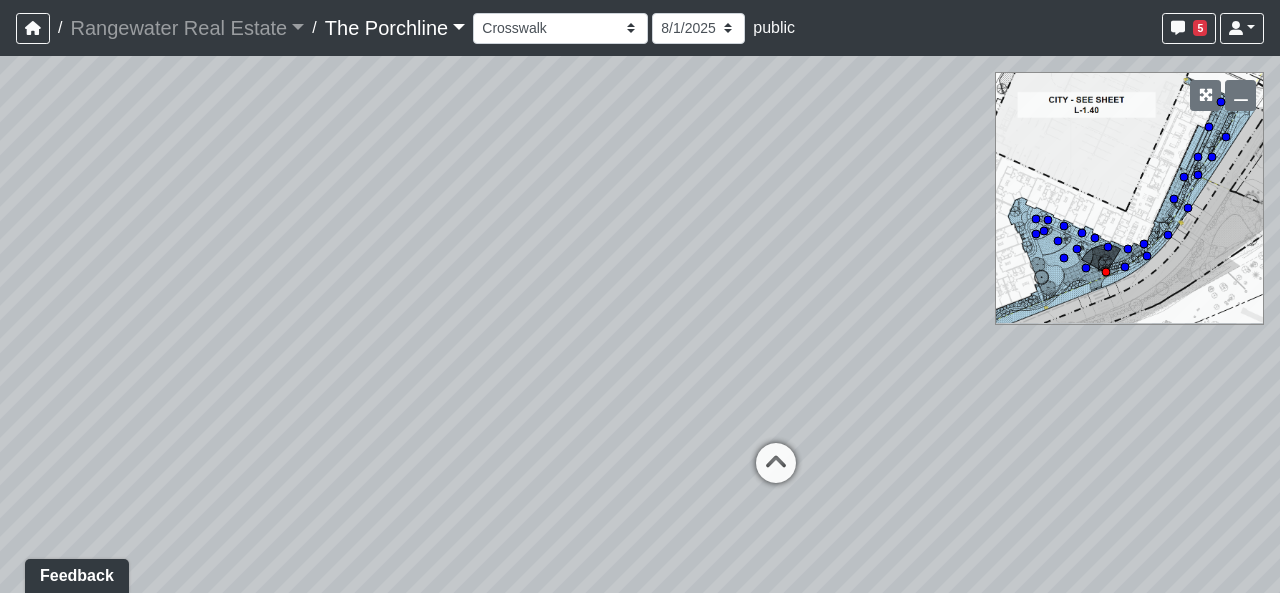click on "Loading... Seating Loading... Mailroom Entry Loading... Lounge Entry Loading... Island Loading... Leasing - Coffee Foyer Loading... Kitchen Loading... Mailroom Entry Loading... Seating Loading... Entry Loading... Mailroom - Mailboxes 1 Loading... Mailboxes 2 Loading... Clubroom - Island Loading... Coffee Foyer Loading... Front Walkway - Leasing Entry Loading... Table Loading... Entry Loading... Coffee Foyer Loading... Cowork Entry Loading...
Created by  [FIRST] [LAST]  - [DATE] - Rev:  [DATE] Needs Info by  [FIRST] [LAST]  - [DATE] - Rev:  [DATE]
@Rangewater- Our current specs show WC1 as a custom wallcovering. Can you please provide details/pattern reference? Thank you.
Loading... Pod 1 Loading... Pod 2 Loading... Tables Loading... Grand Hall Entry Loading... Niche Seating Loading... Courtyard - Coworking Patio 1 Loading... Sidewalk 1 Loading... Coworking Patio 2 Loading... Coworking - Cowork Entry Loading... Main Walkway 1 Loading... Seating" at bounding box center [640, 324] 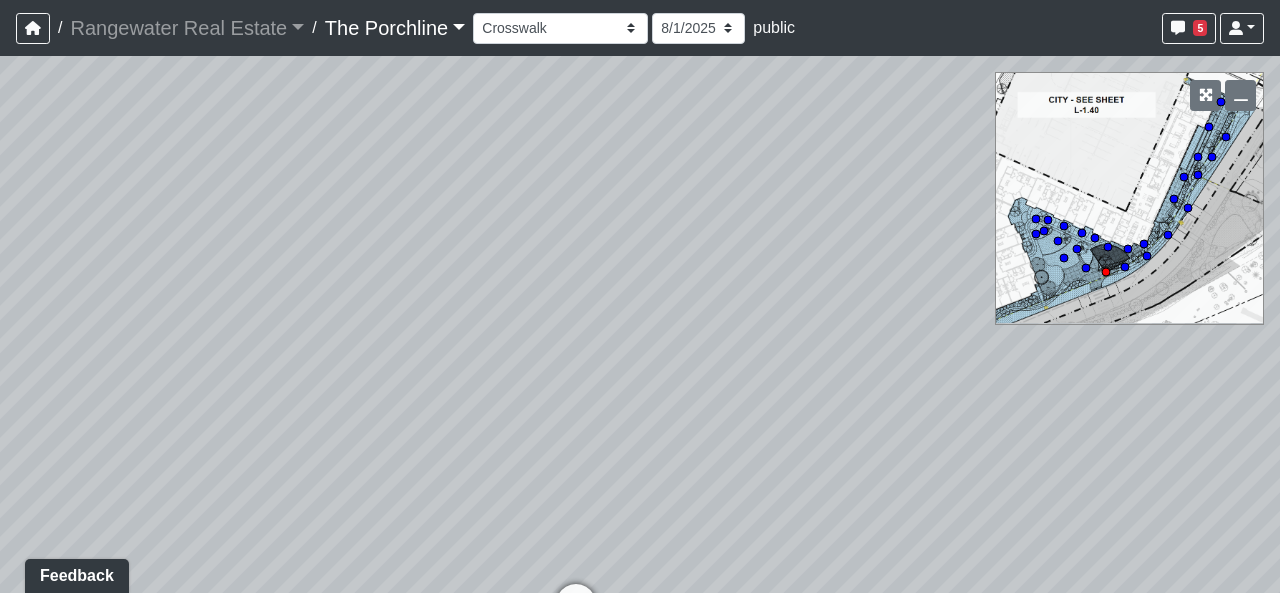 drag, startPoint x: 629, startPoint y: 196, endPoint x: 351, endPoint y: 323, distance: 305.6354 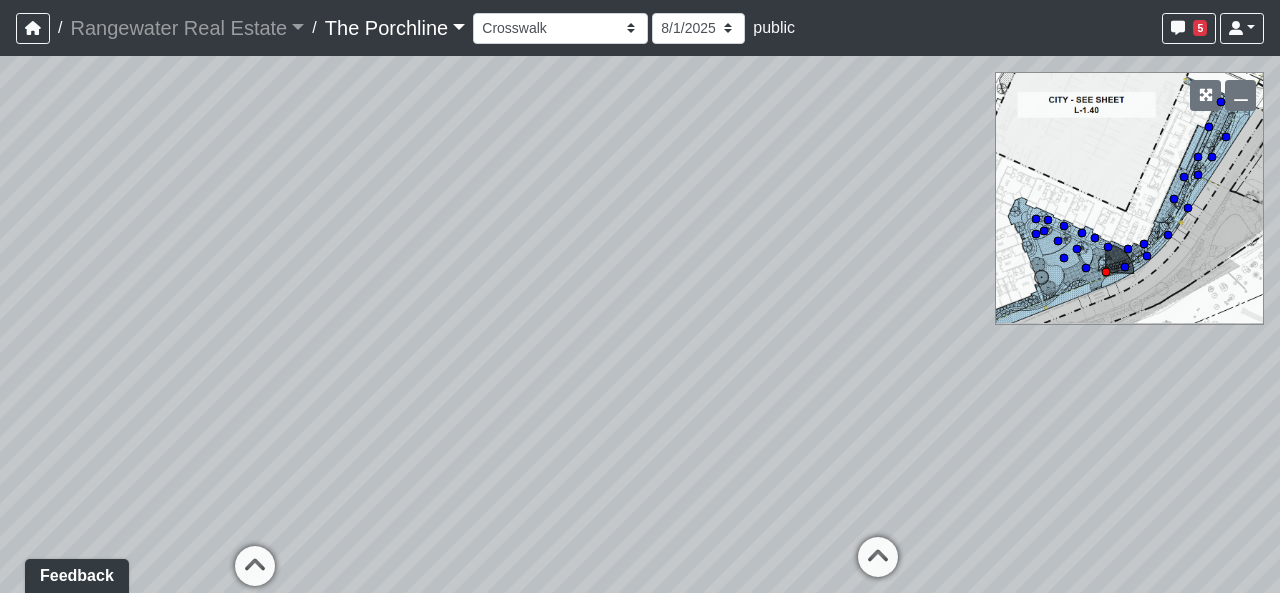 drag, startPoint x: 694, startPoint y: 227, endPoint x: 395, endPoint y: 201, distance: 300.1283 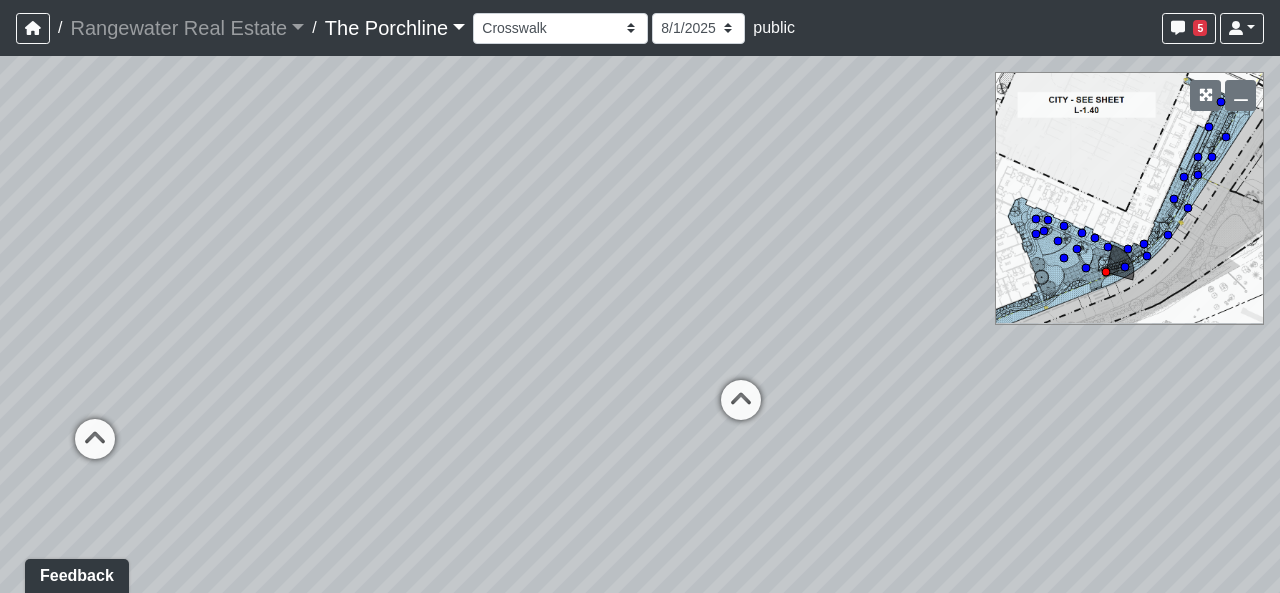 drag, startPoint x: 632, startPoint y: 340, endPoint x: 554, endPoint y: 275, distance: 101.53325 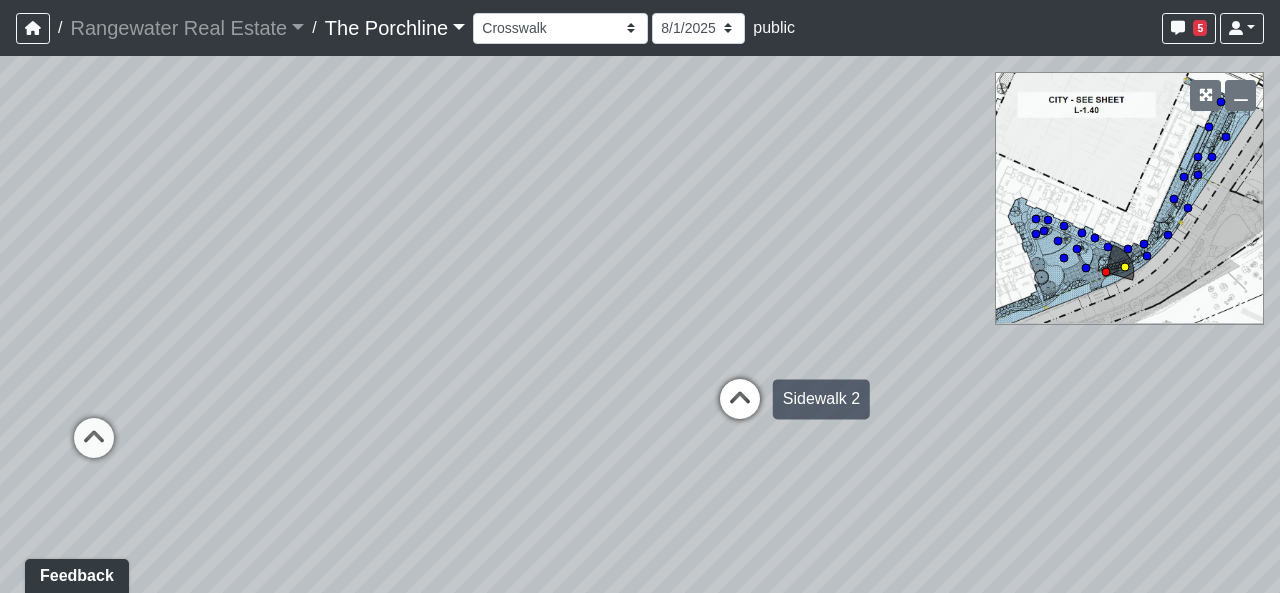 click at bounding box center (740, 409) 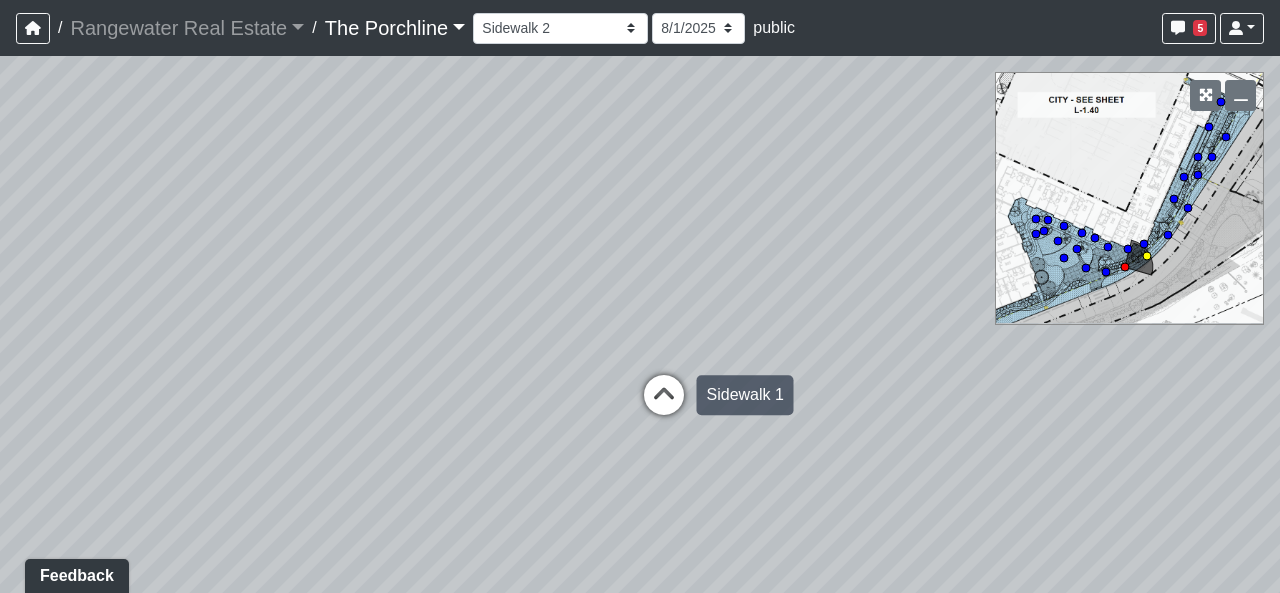 click at bounding box center [664, 405] 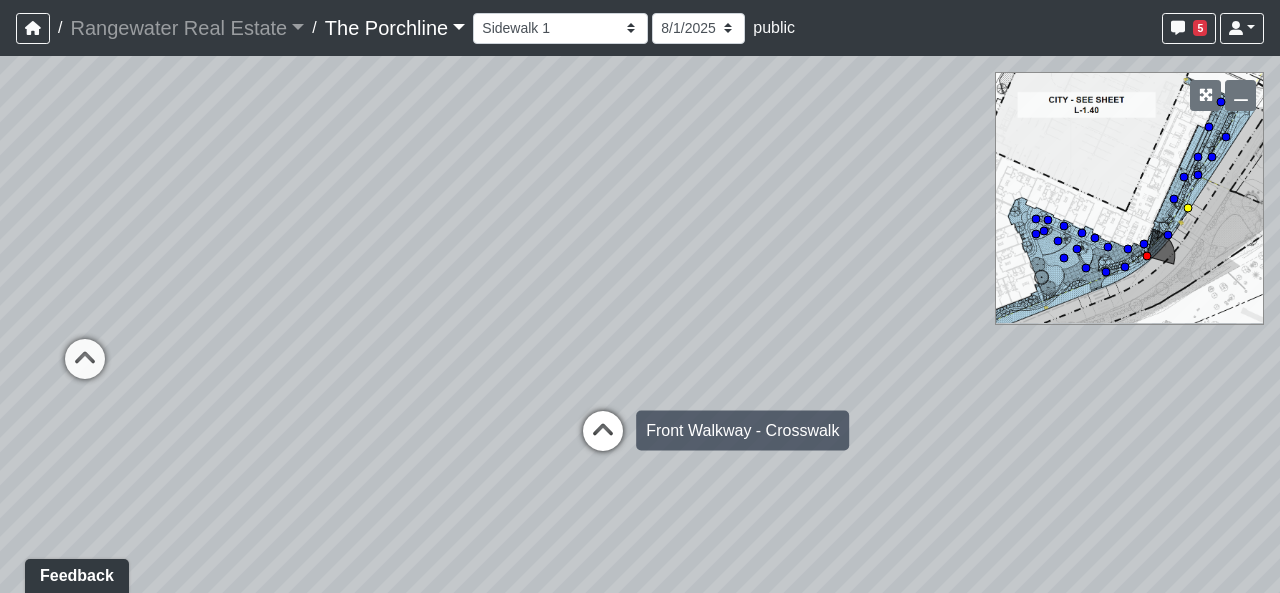 click at bounding box center [603, 441] 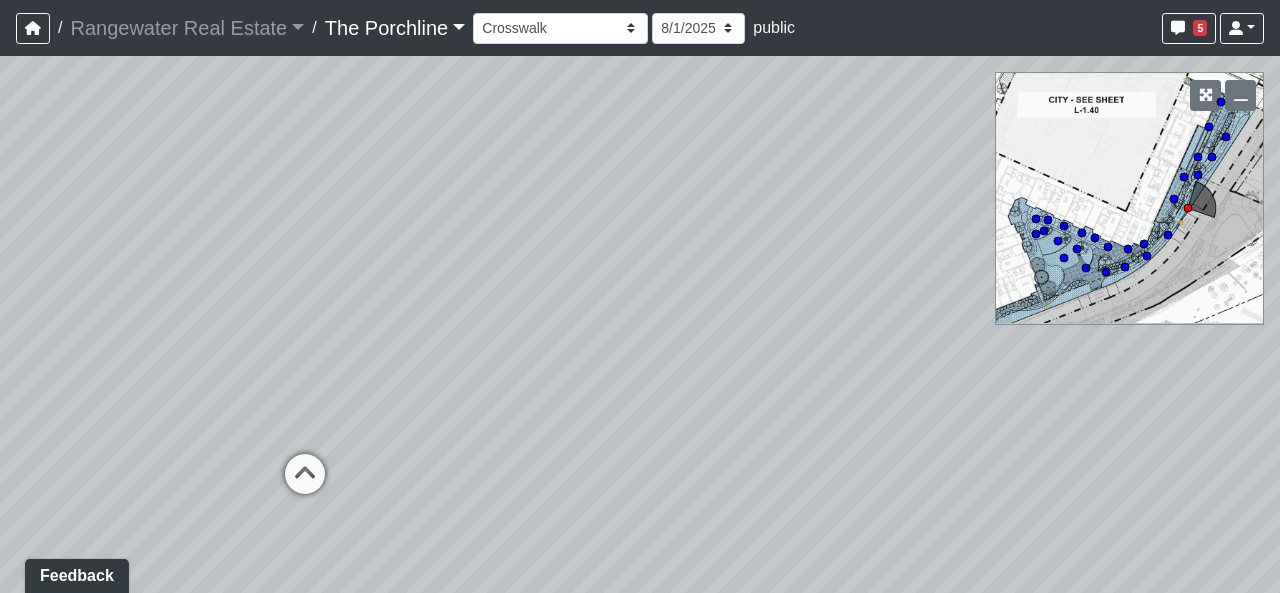 drag, startPoint x: 1066, startPoint y: 343, endPoint x: 1035, endPoint y: 428, distance: 90.47652 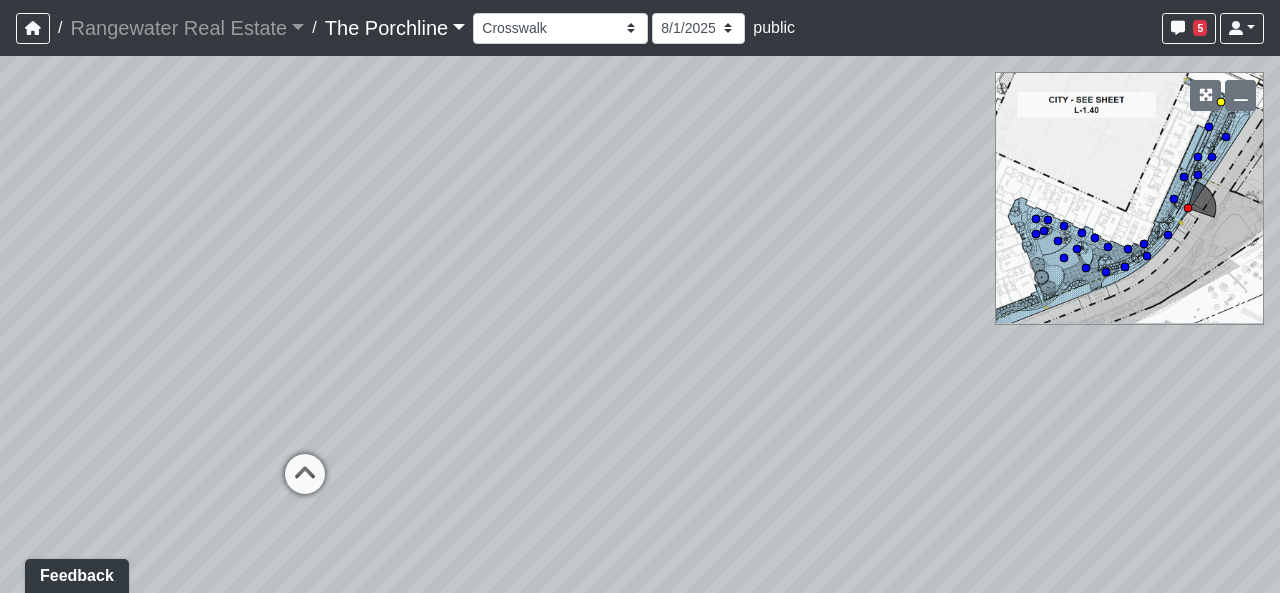 click 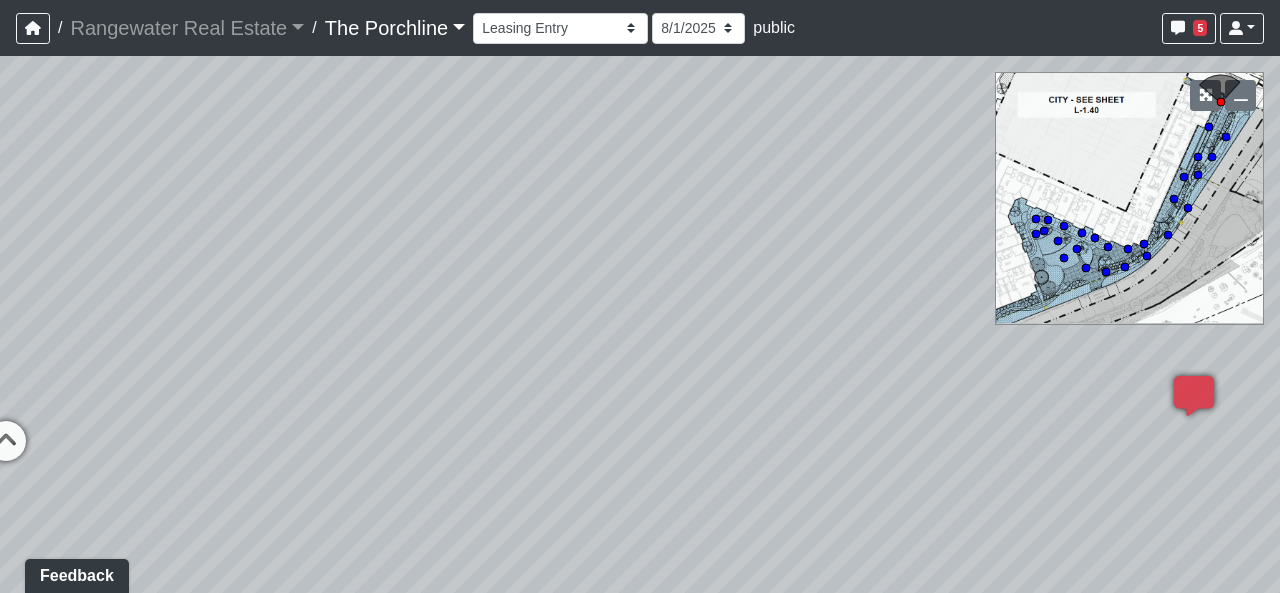 drag, startPoint x: 850, startPoint y: 309, endPoint x: 377, endPoint y: 255, distance: 476.07248 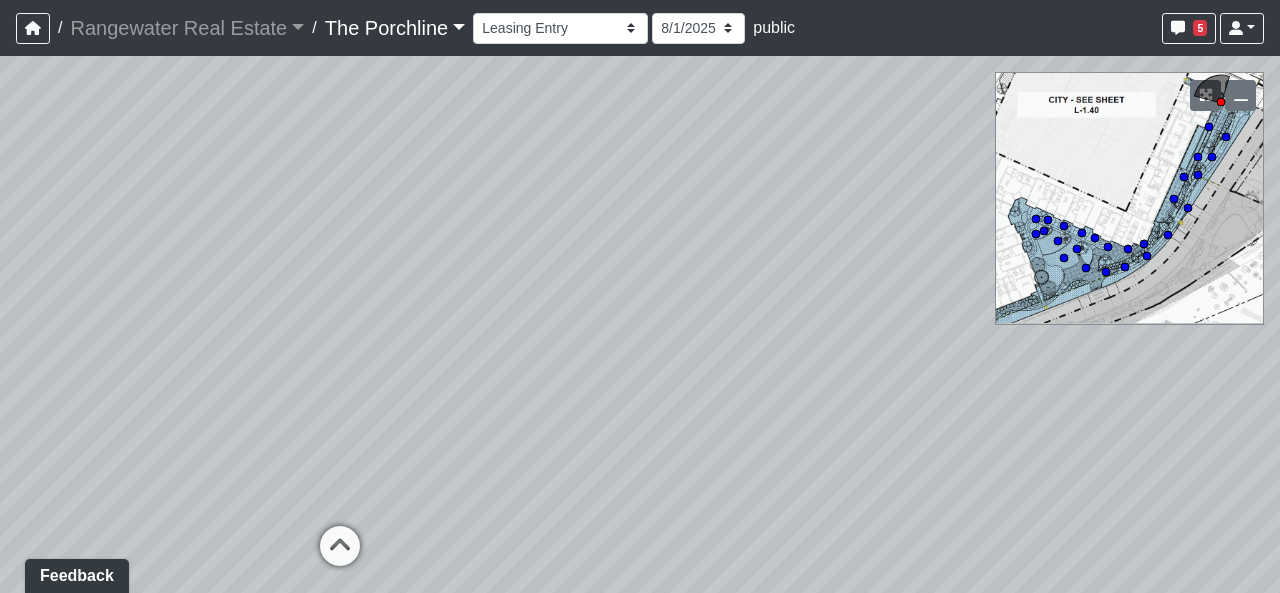 drag, startPoint x: 923, startPoint y: 383, endPoint x: 709, endPoint y: 467, distance: 229.89563 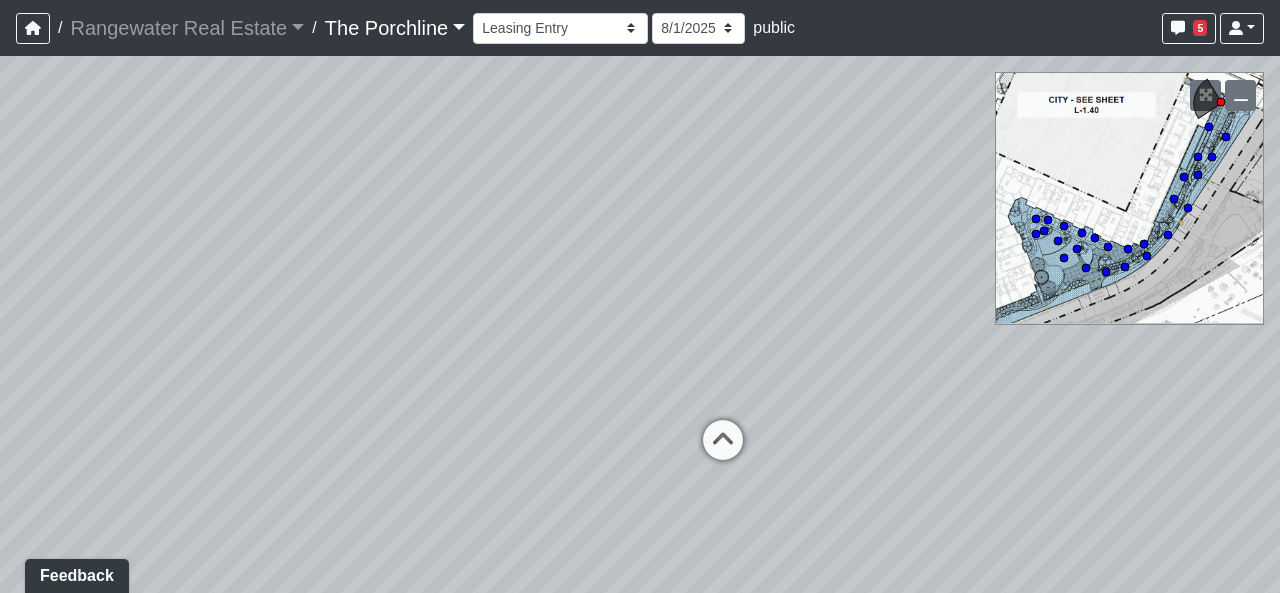 drag, startPoint x: 449, startPoint y: 421, endPoint x: 421, endPoint y: 246, distance: 177.22585 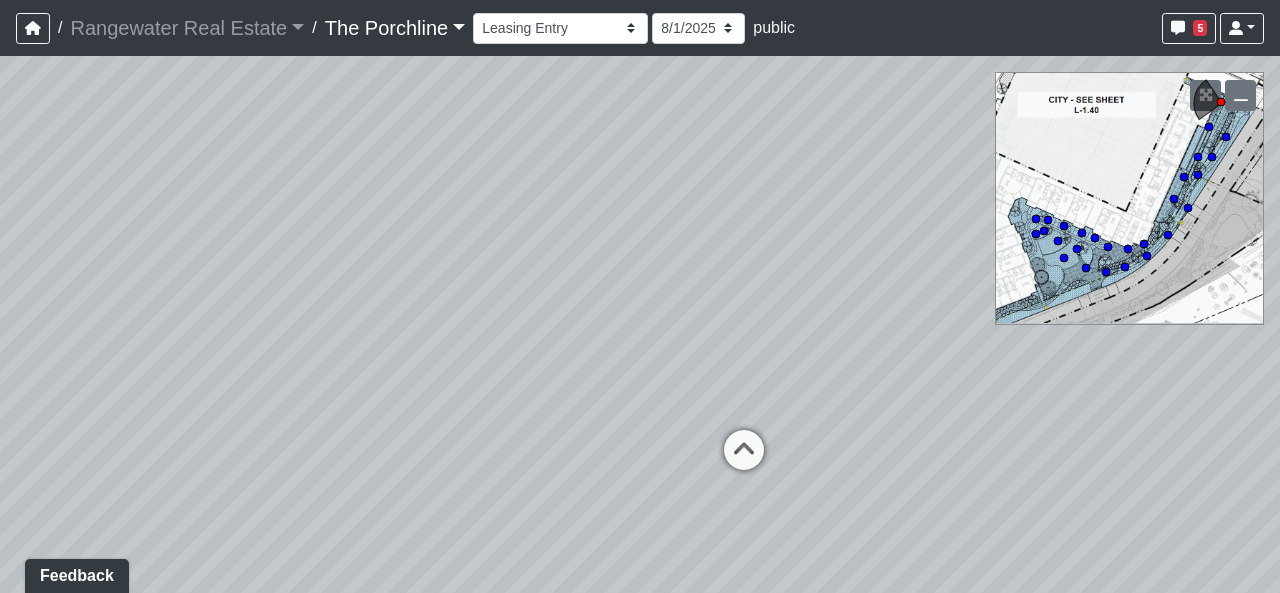 drag, startPoint x: 440, startPoint y: 248, endPoint x: 714, endPoint y: 333, distance: 286.8815 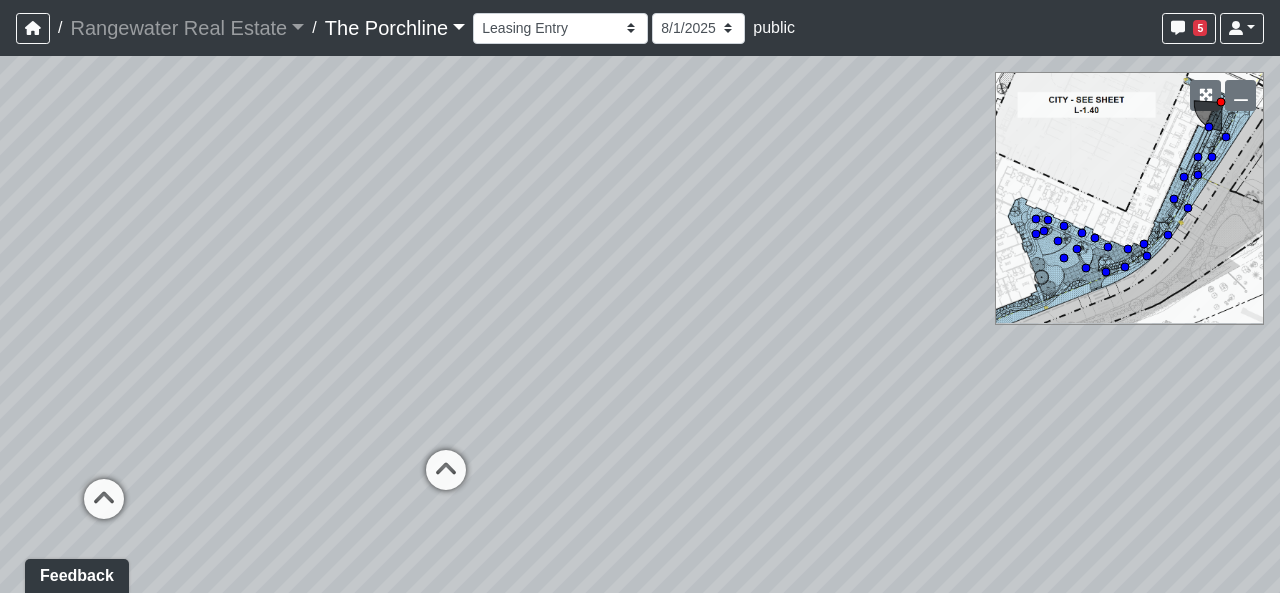 drag, startPoint x: 662, startPoint y: 349, endPoint x: 715, endPoint y: 279, distance: 87.80091 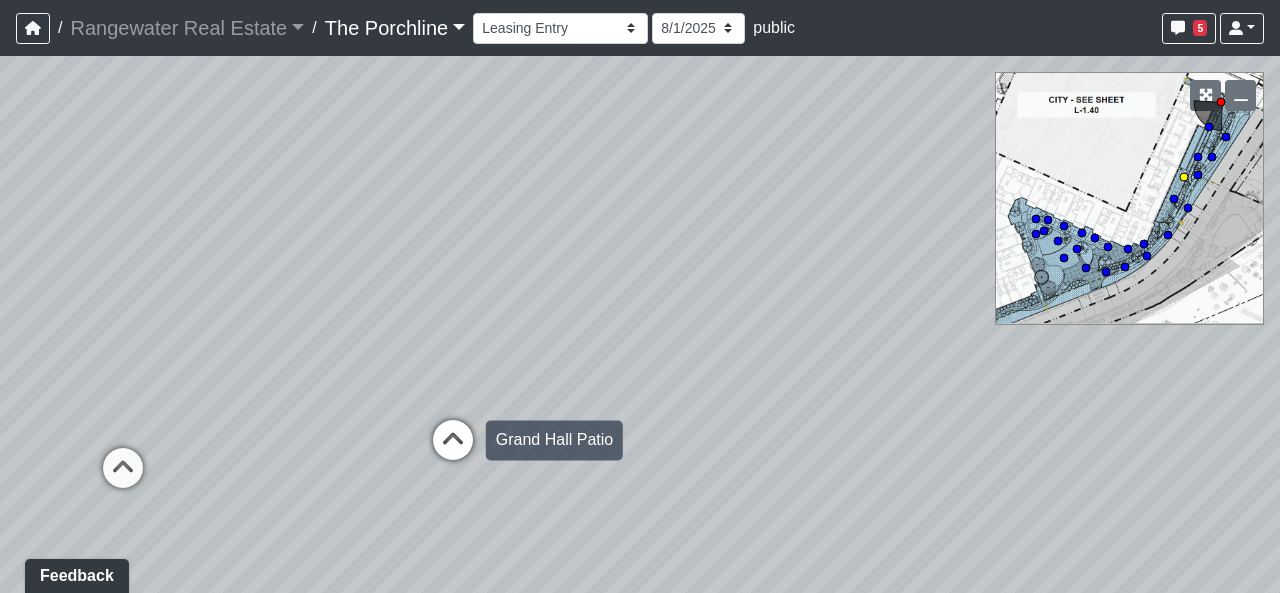 click at bounding box center [453, 450] 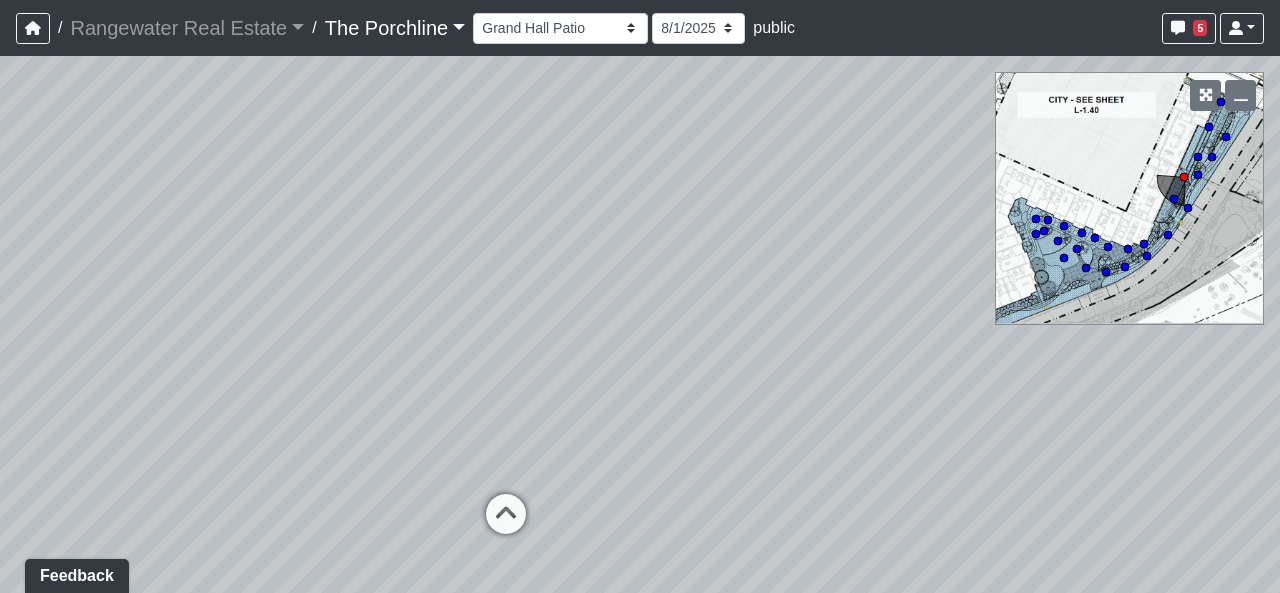 drag, startPoint x: 666, startPoint y: 395, endPoint x: 678, endPoint y: 439, distance: 45.607018 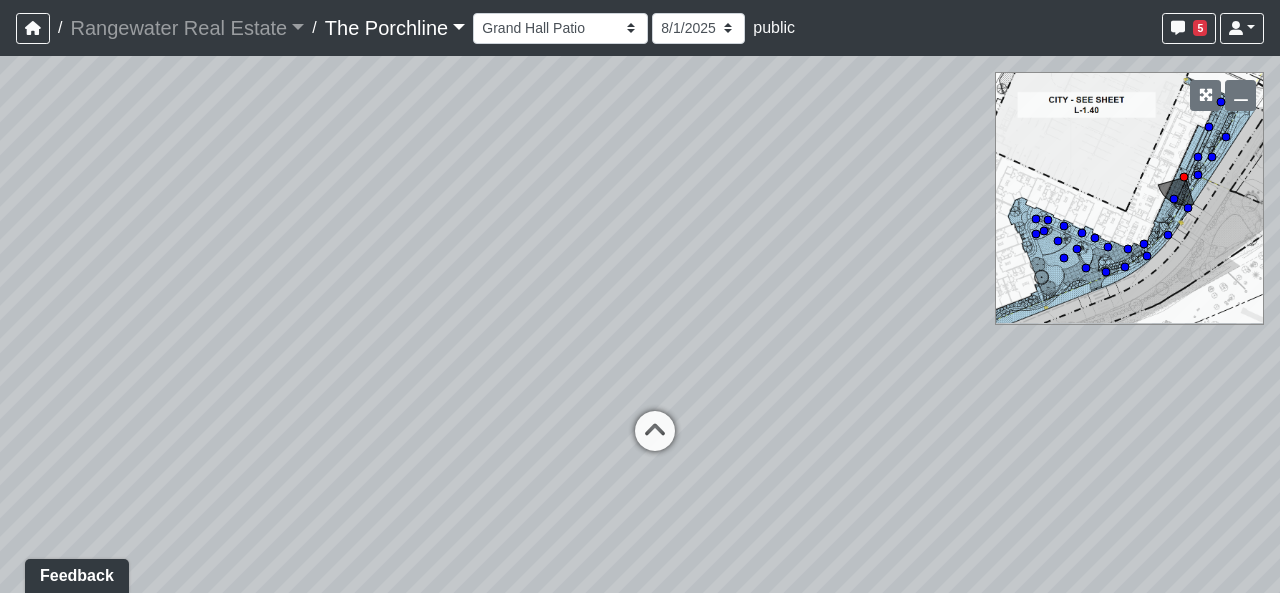drag, startPoint x: 706, startPoint y: 293, endPoint x: 774, endPoint y: 223, distance: 97.59098 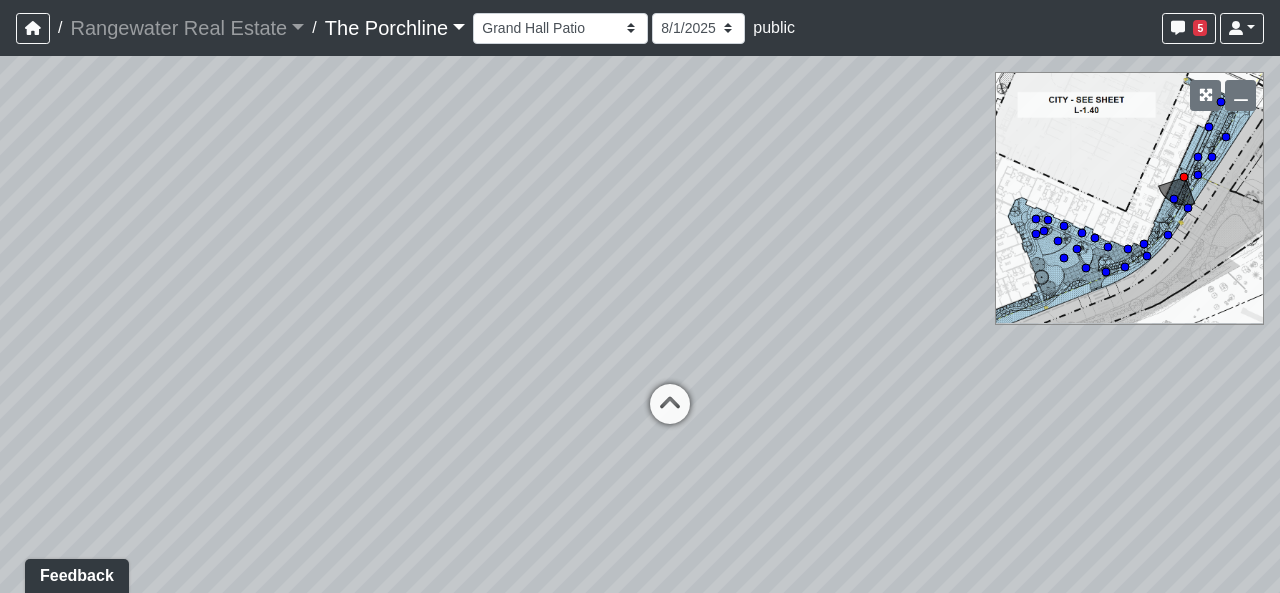 click at bounding box center (670, 414) 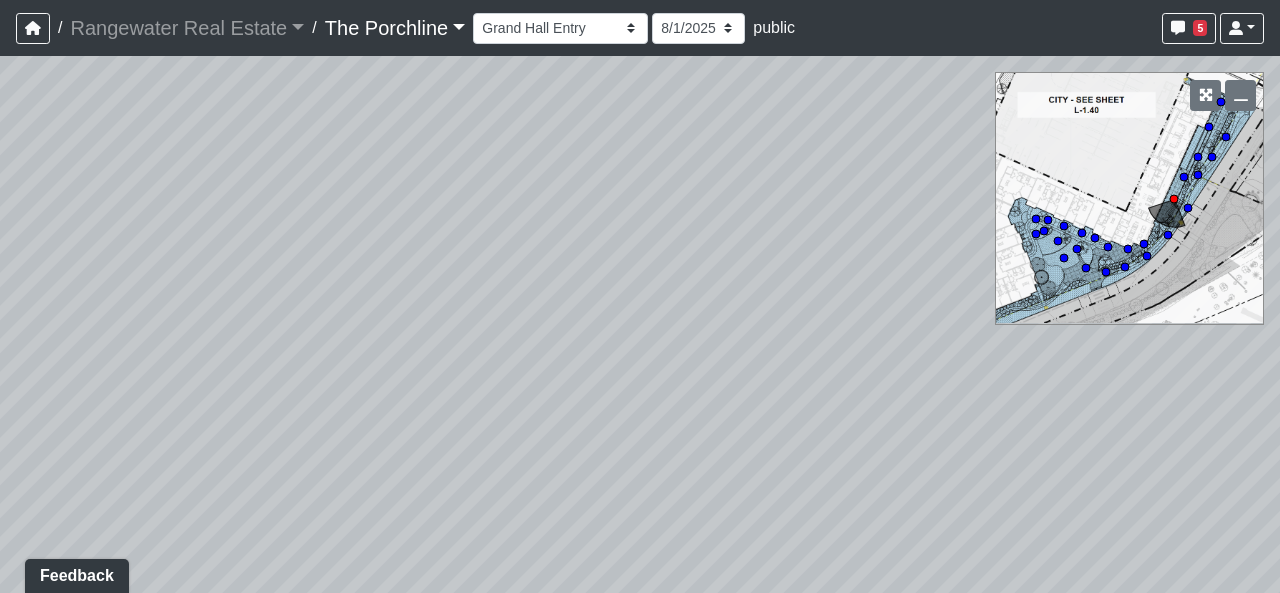 click on "Loading... Seating Loading... Mailroom Entry Loading... Lounge Entry Loading... Island Loading... Leasing - Coffee Foyer Loading... Kitchen Loading... Mailroom Entry Loading... Seating Loading... Entry Loading... Mailroom - Mailboxes 1 Loading... Mailboxes 2 Loading... Clubroom - Island Loading... Coffee Foyer Loading... Front Walkway - Leasing Entry Loading... Table Loading... Entry Loading... Coffee Foyer Loading... Cowork Entry Loading...
Created by  [FIRST] [LAST]  - [DATE] - Rev:  [DATE] Needs Info by  [FIRST] [LAST]  - [DATE] - Rev:  [DATE]
@Rangewater- Our current specs show WC1 as a custom wallcovering. Can you please provide details/pattern reference? Thank you.
Loading... Pod 1 Loading... Pod 2 Loading... Tables Loading... Grand Hall Entry Loading... Niche Seating Loading... Courtyard - Coworking Patio 1 Loading... Sidewalk 1 Loading... Coworking Patio 2 Loading... Coworking - Cowork Entry Loading... Main Walkway 1 Loading... Seating" at bounding box center [640, 324] 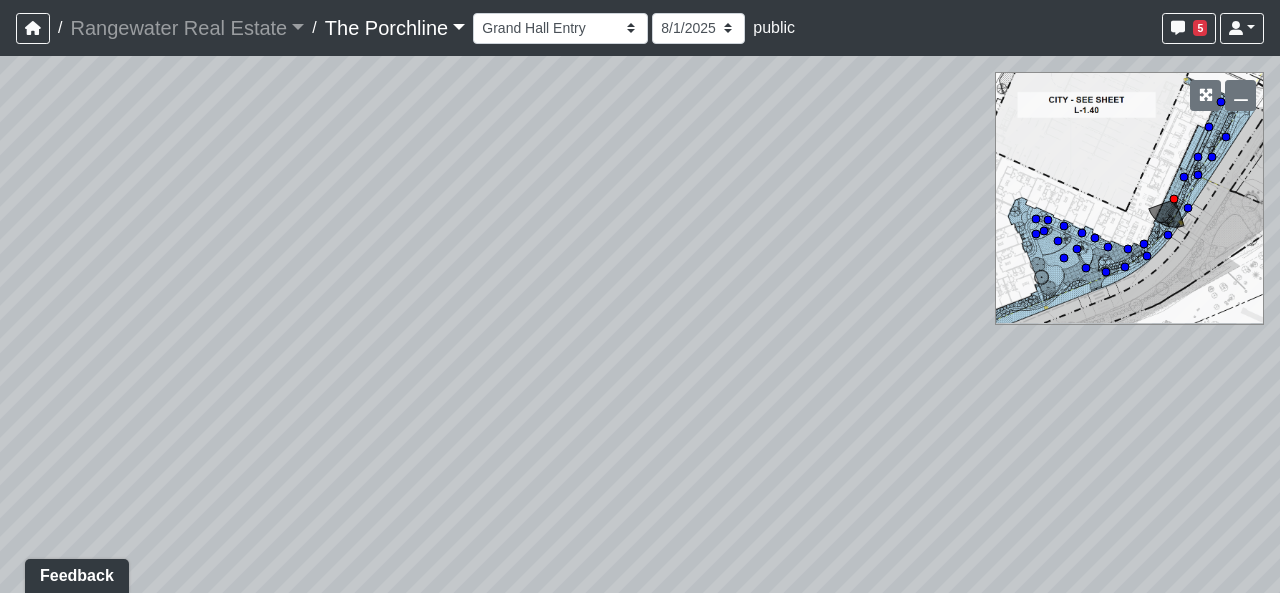 click 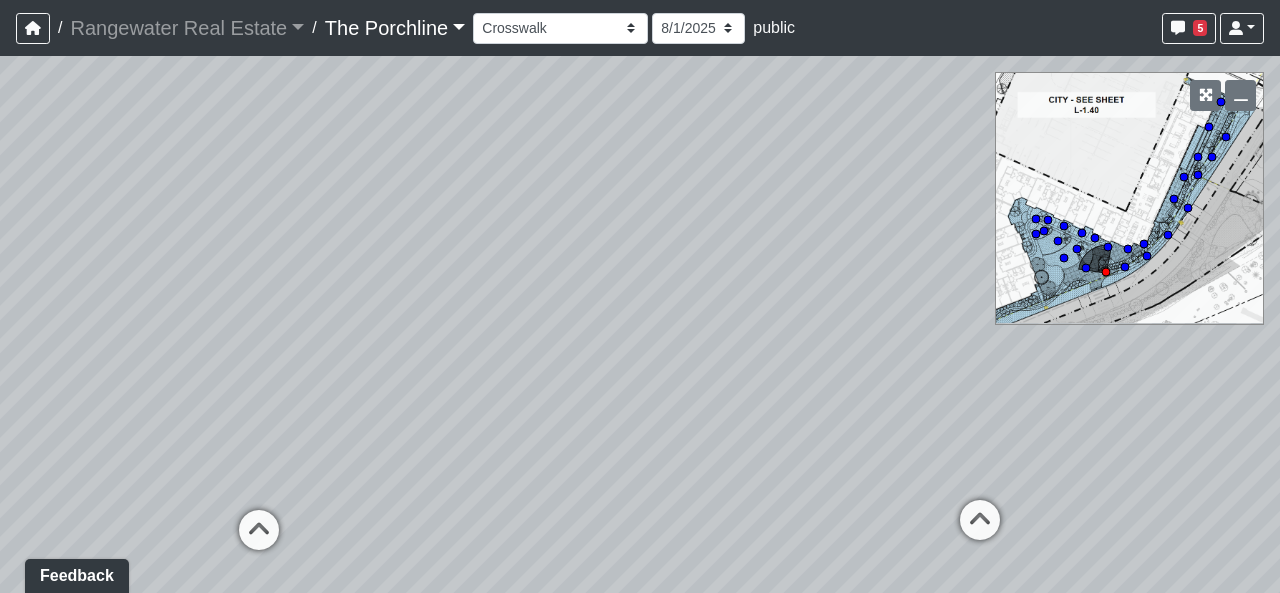 drag, startPoint x: 788, startPoint y: 333, endPoint x: 1006, endPoint y: 433, distance: 239.84161 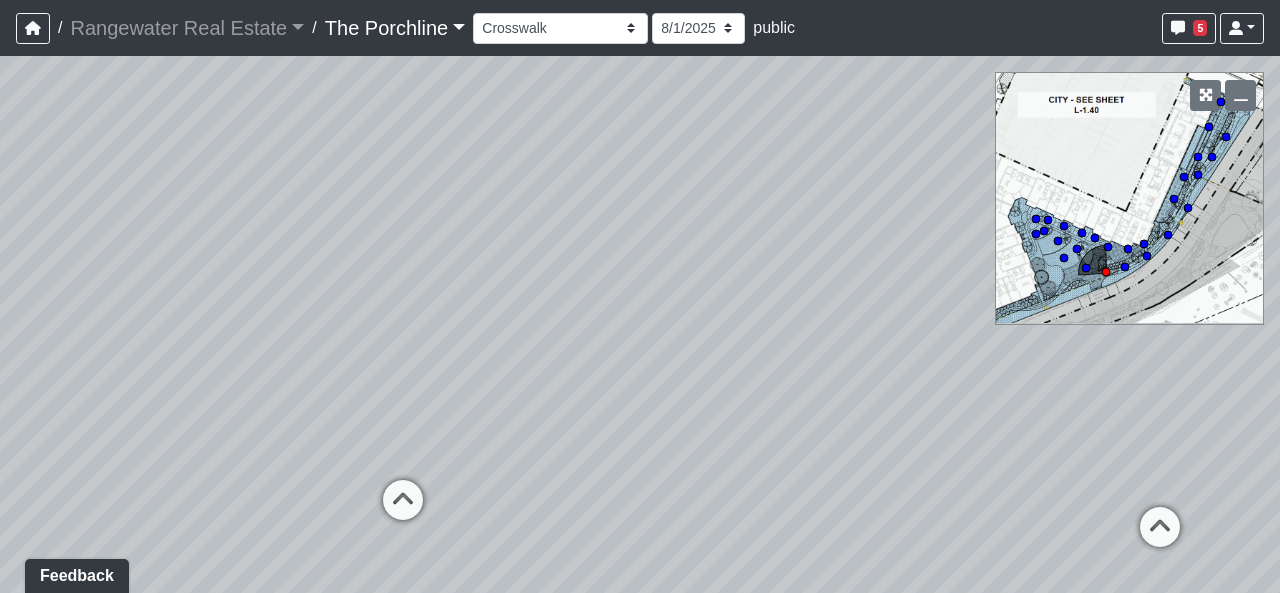 drag, startPoint x: 820, startPoint y: 414, endPoint x: 1135, endPoint y: 471, distance: 320.1156 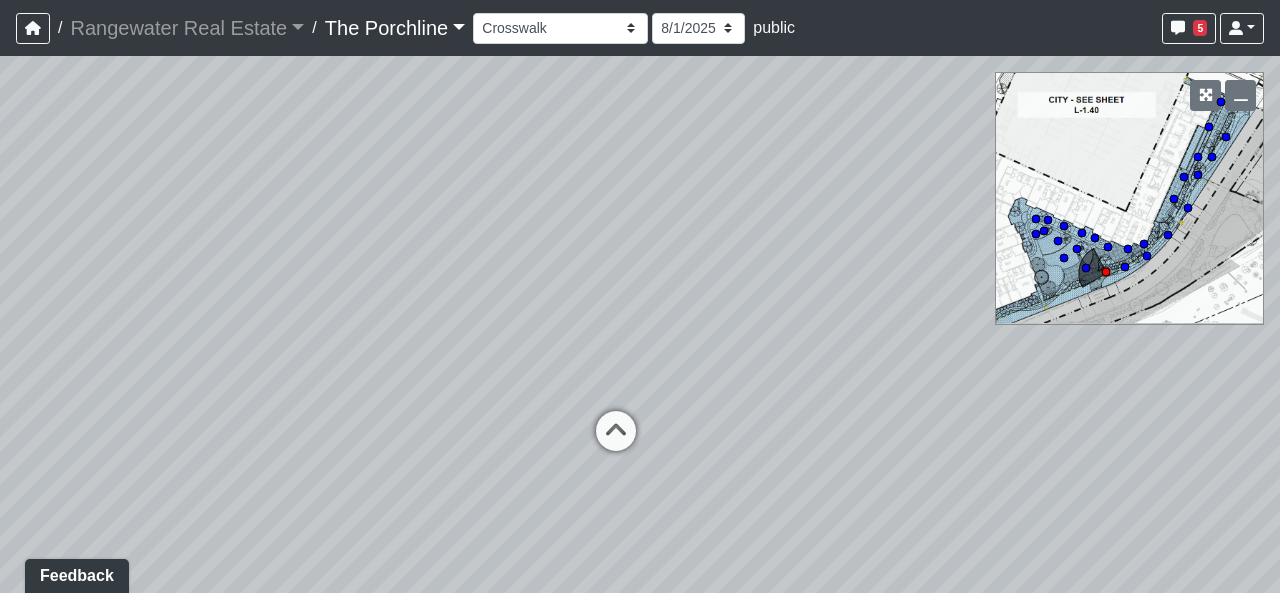 drag, startPoint x: 830, startPoint y: 405, endPoint x: 869, endPoint y: 284, distance: 127.12985 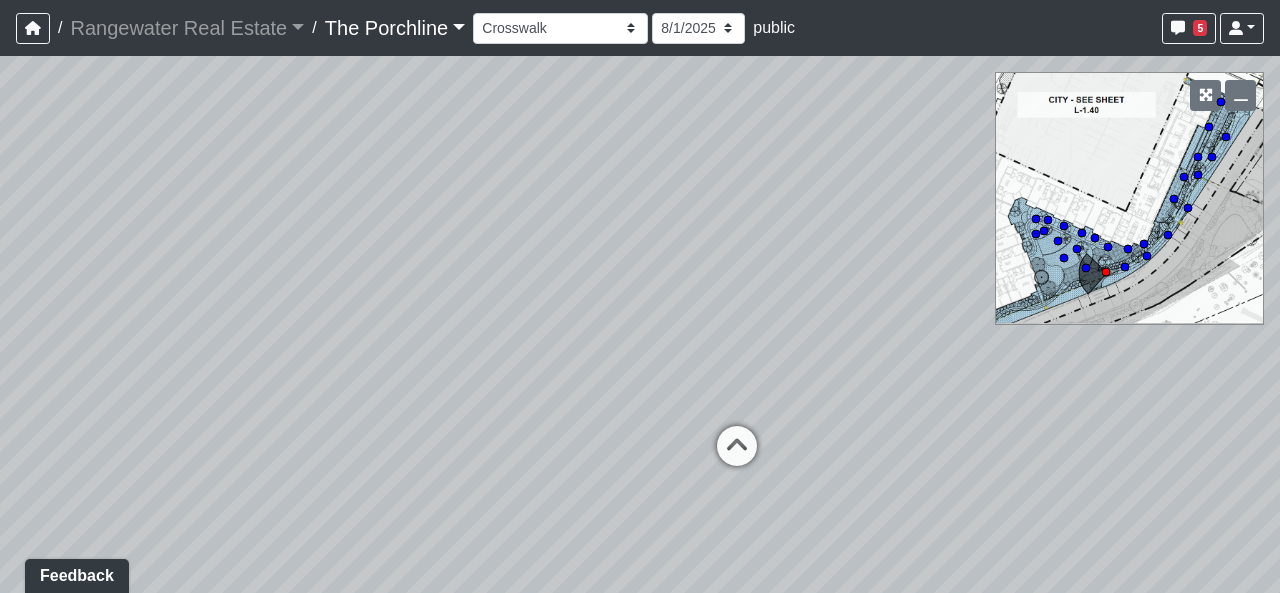 drag, startPoint x: 758, startPoint y: 259, endPoint x: 960, endPoint y: 293, distance: 204.8414 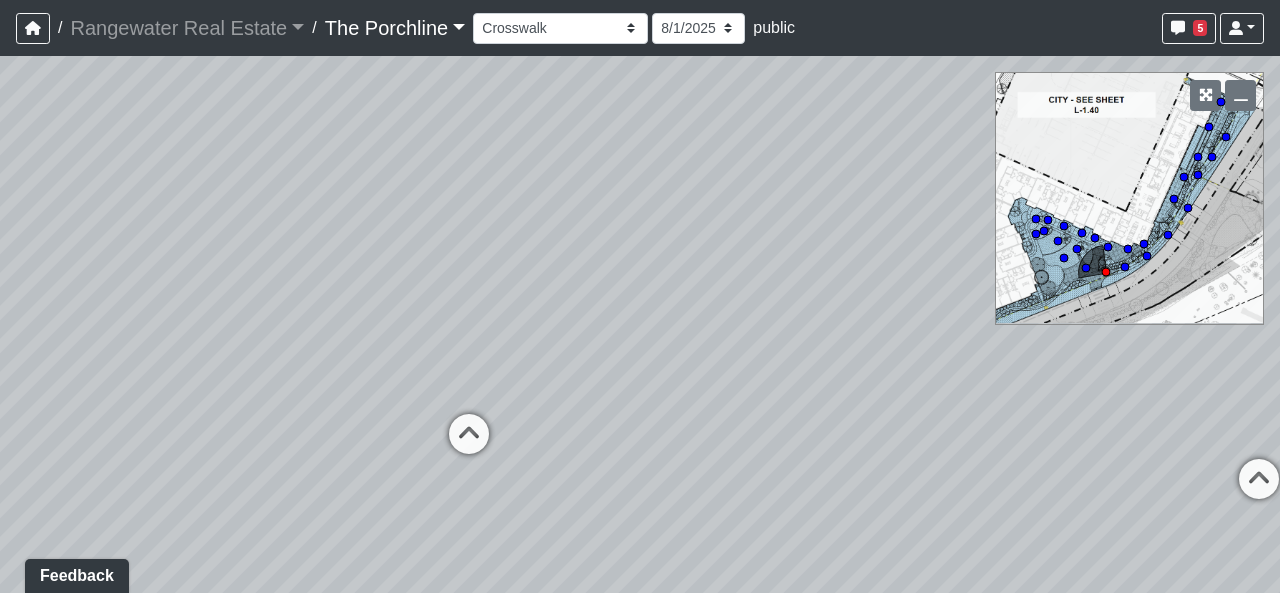 drag, startPoint x: 863, startPoint y: 236, endPoint x: 450, endPoint y: 217, distance: 413.43683 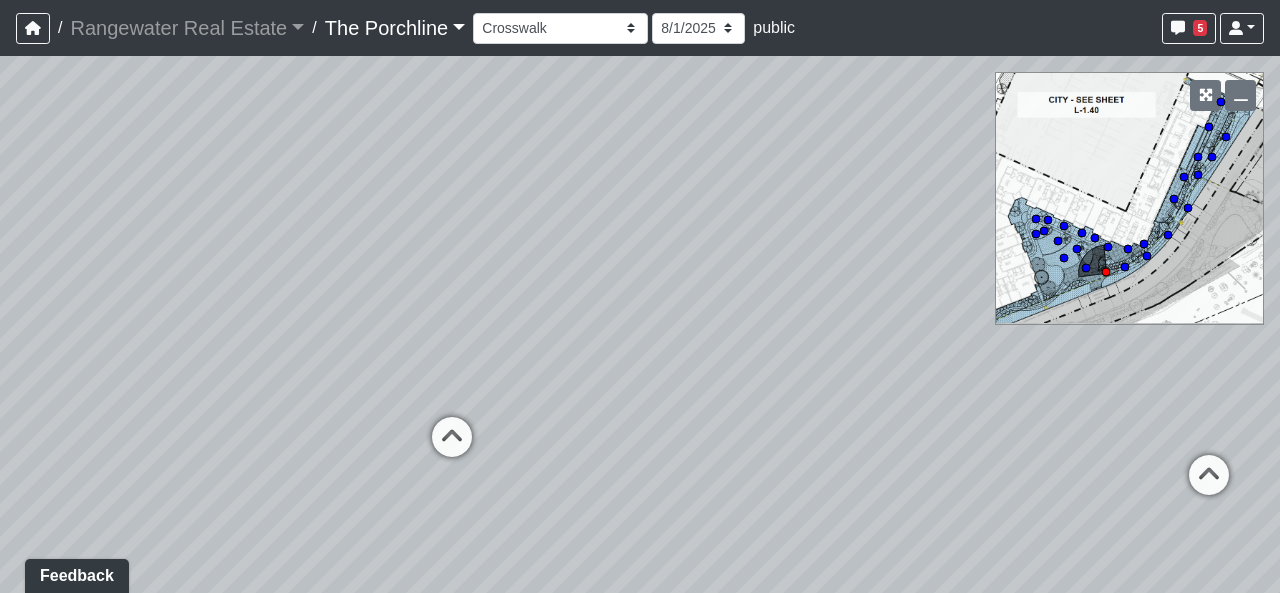 drag, startPoint x: 449, startPoint y: 217, endPoint x: 422, endPoint y: 221, distance: 27.294687 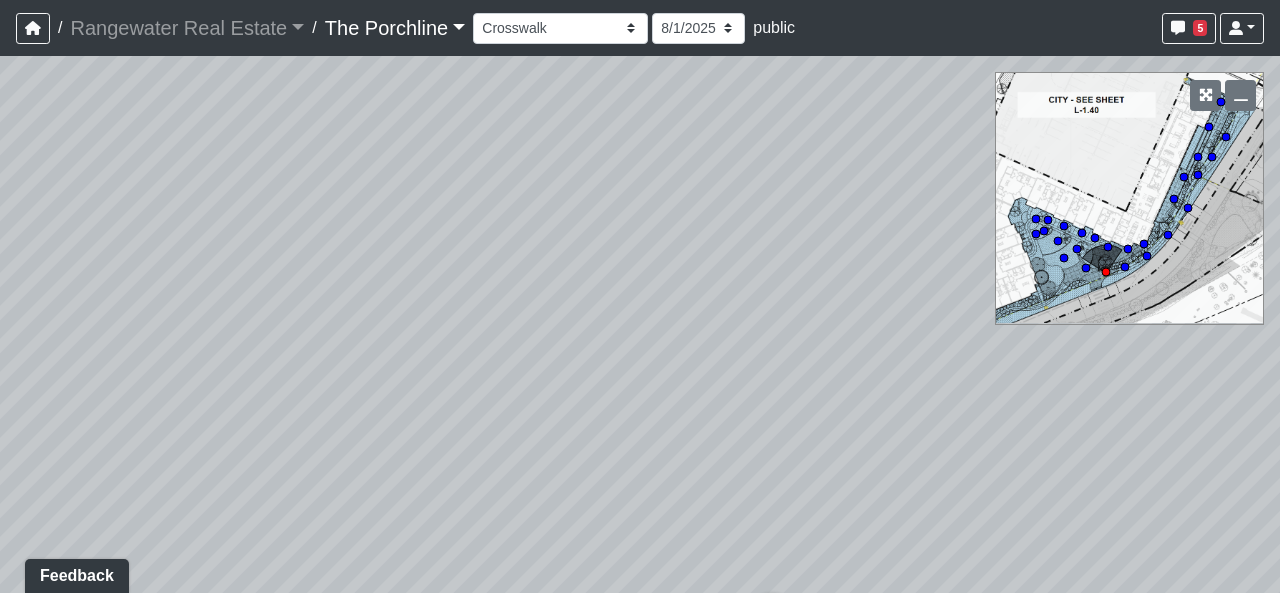 drag, startPoint x: 665, startPoint y: 300, endPoint x: 242, endPoint y: 467, distance: 454.77246 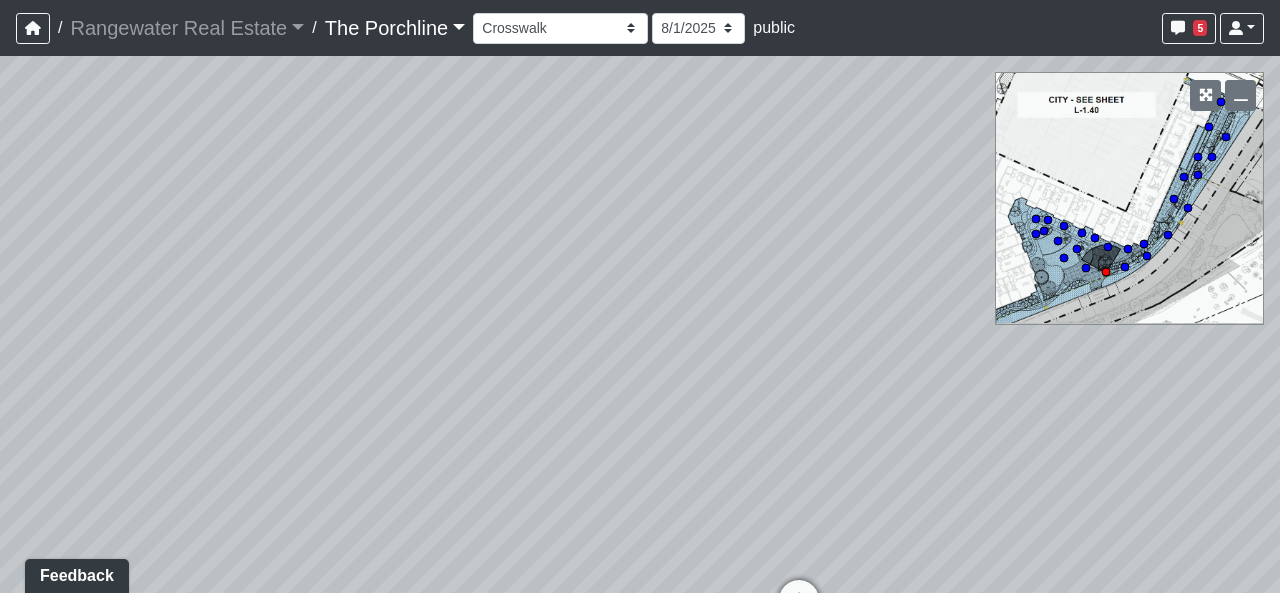 click on "Loading... Seating Loading... Mailroom Entry Loading... Lounge Entry Loading... Island Loading... Leasing - Coffee Foyer Loading... Kitchen Loading... Mailroom Entry Loading... Seating Loading... Entry Loading... Mailroom - Mailboxes 1 Loading... Mailboxes 2 Loading... Clubroom - Island Loading... Coffee Foyer Loading... Front Walkway - Leasing Entry Loading... Table Loading... Entry Loading... Coffee Foyer Loading... Cowork Entry Loading...
Created by  [FIRST] [LAST]  - [DATE] - Rev:  [DATE] Needs Info by  [FIRST] [LAST]  - [DATE] - Rev:  [DATE]
@Rangewater- Our current specs show WC1 as a custom wallcovering. Can you please provide details/pattern reference? Thank you.
Loading... Pod 1 Loading... Pod 2 Loading... Tables Loading... Grand Hall Entry Loading... Niche Seating Loading... Courtyard - Coworking Patio 1 Loading... Sidewalk 1 Loading... Coworking Patio 2 Loading... Coworking - Cowork Entry Loading... Main Walkway 1 Loading... Seating" at bounding box center (640, 324) 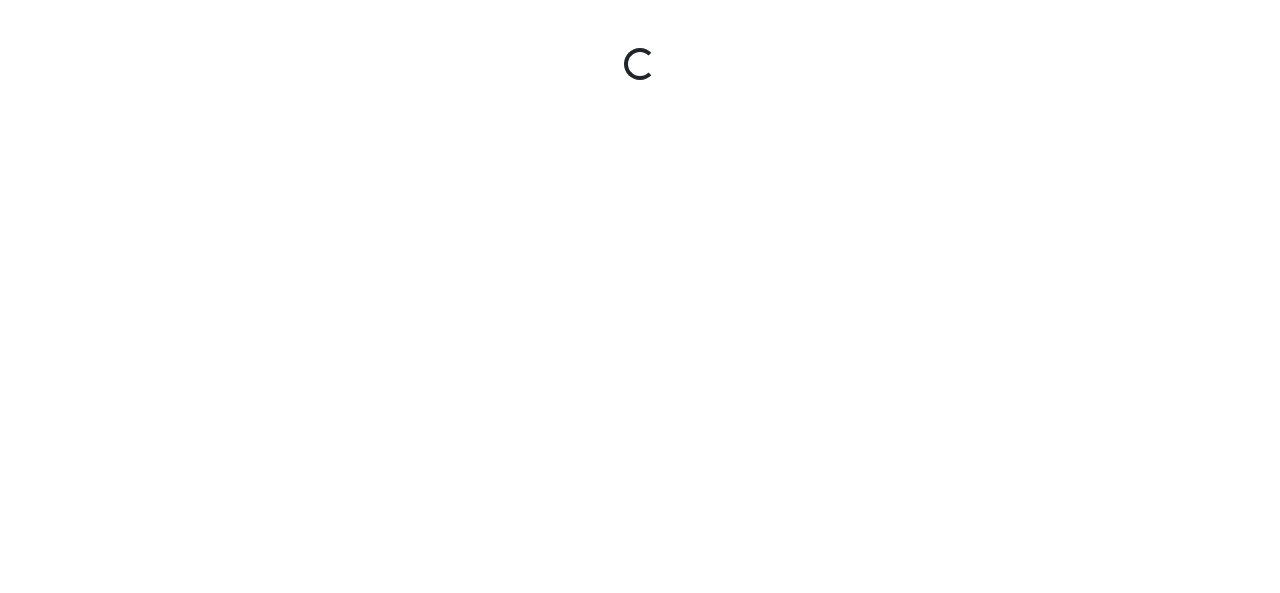 scroll, scrollTop: 0, scrollLeft: 0, axis: both 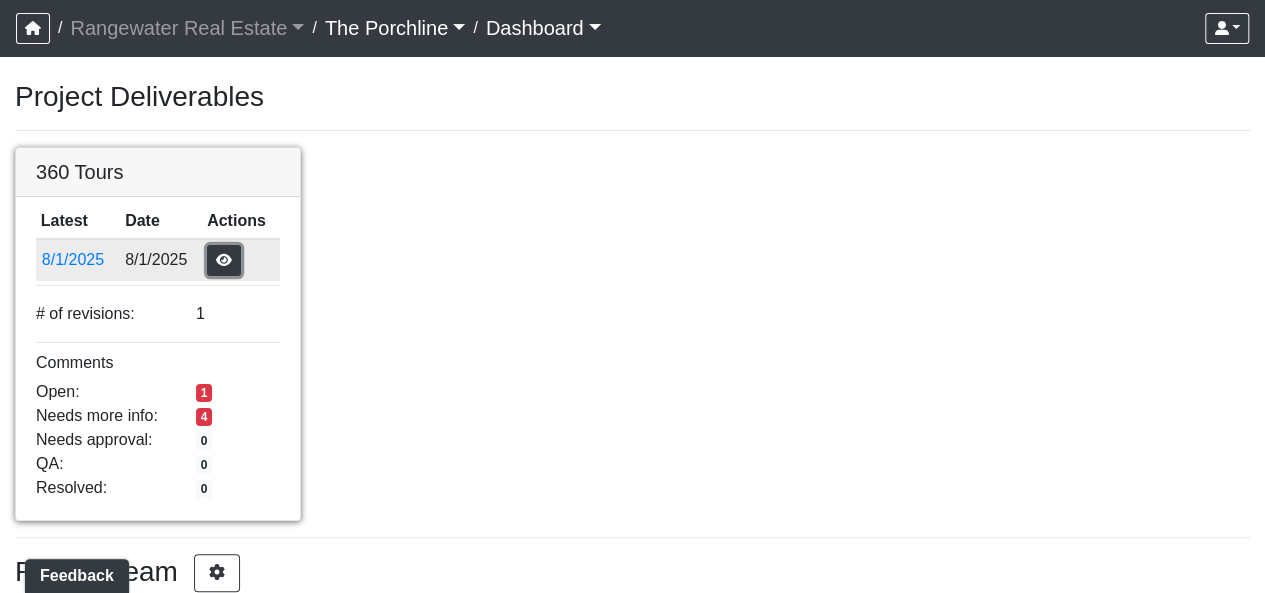 click at bounding box center (224, 260) 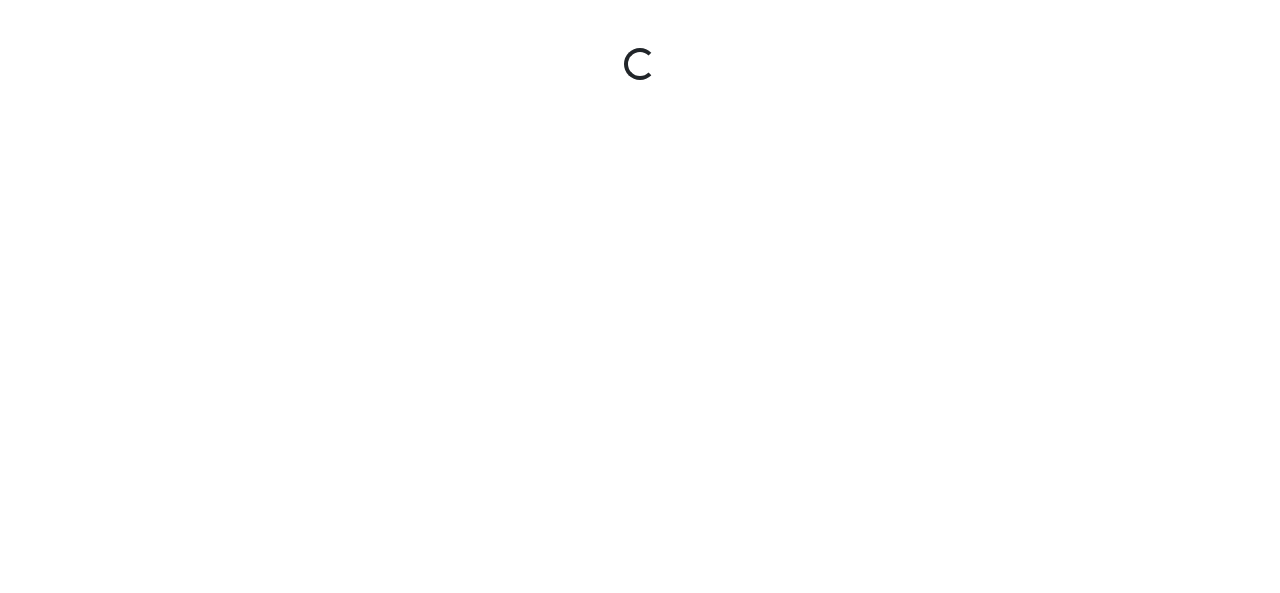 scroll, scrollTop: 0, scrollLeft: 0, axis: both 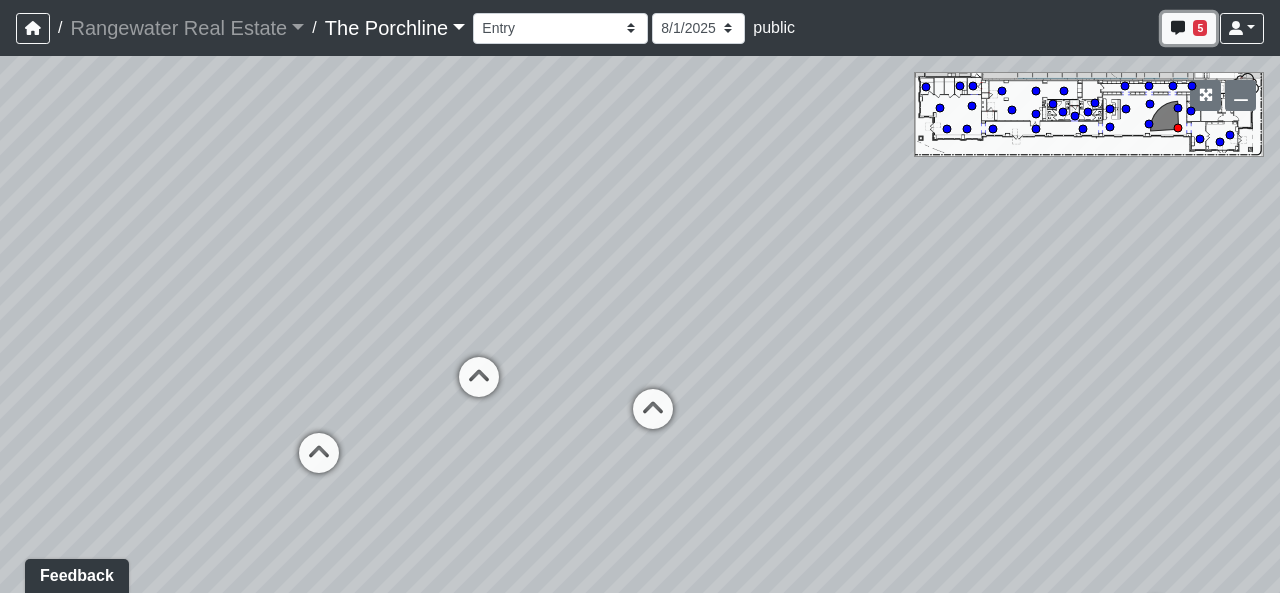 click on "5" at bounding box center [1189, 28] 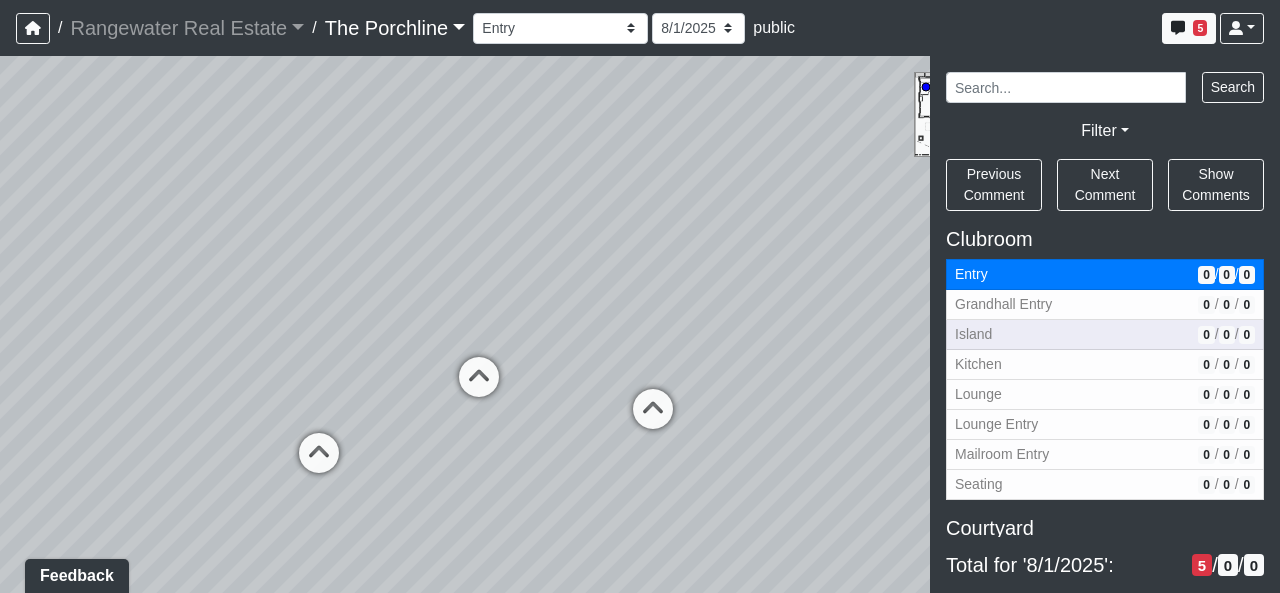 click on "Island 0  /  0  /  0" at bounding box center [1105, 335] 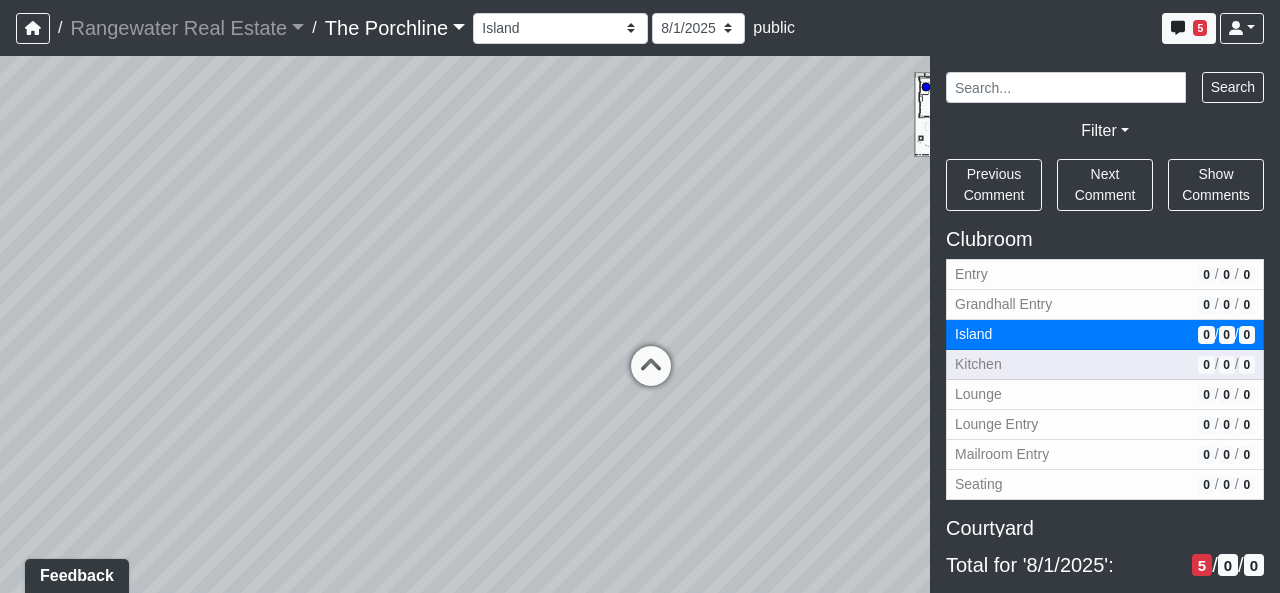 click on "Kitchen 0  /  0  /  0" at bounding box center [1105, 365] 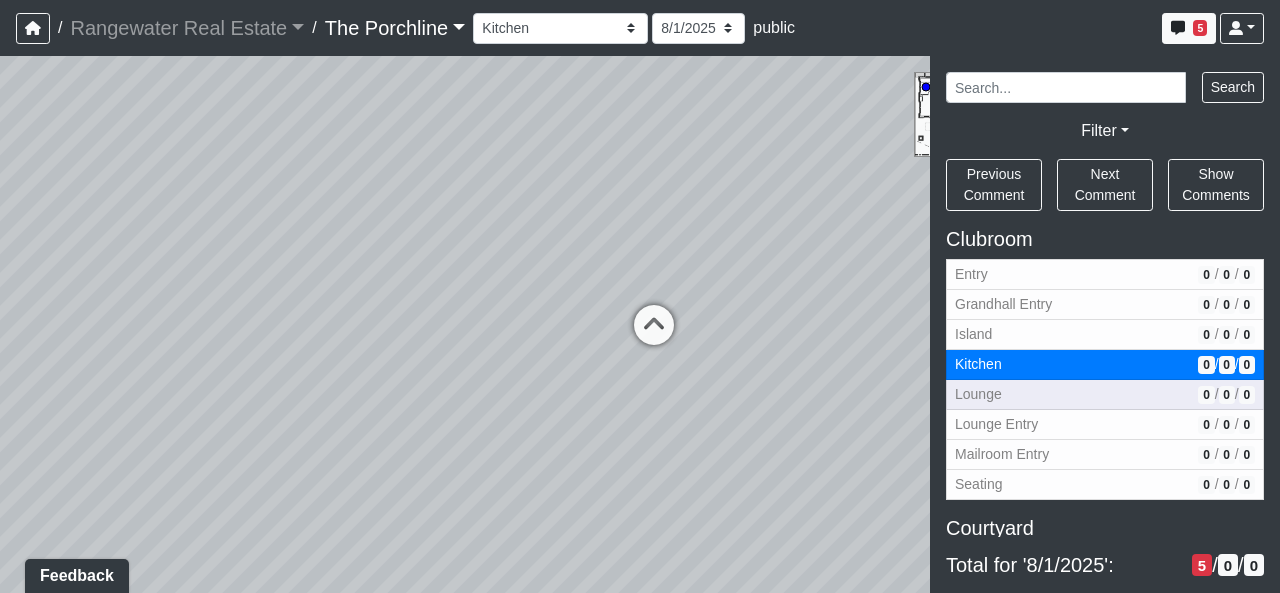 click on "Lounge" at bounding box center [1072, 394] 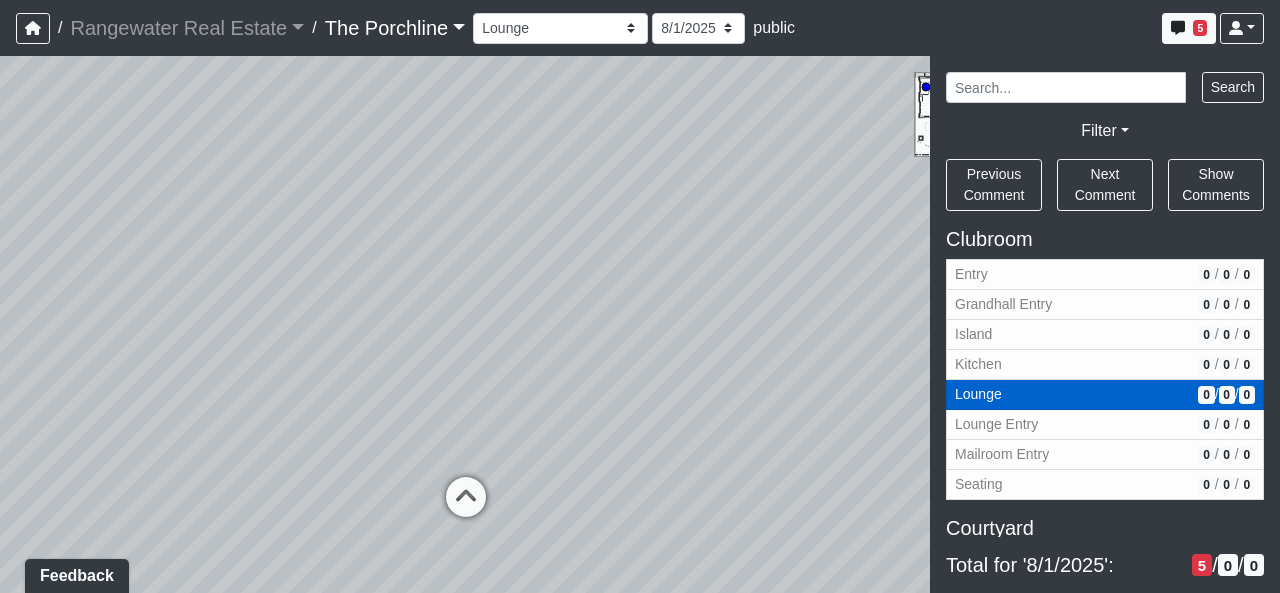 click on "Lounge" at bounding box center [1072, 394] 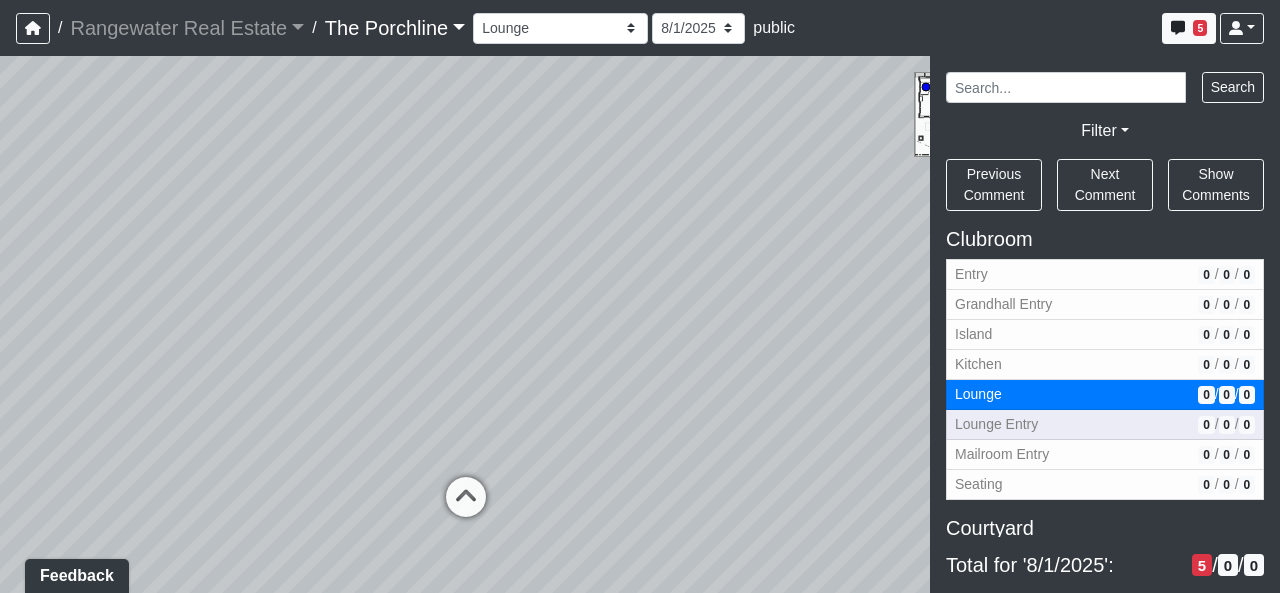 click on "Lounge Entry" at bounding box center (1072, 424) 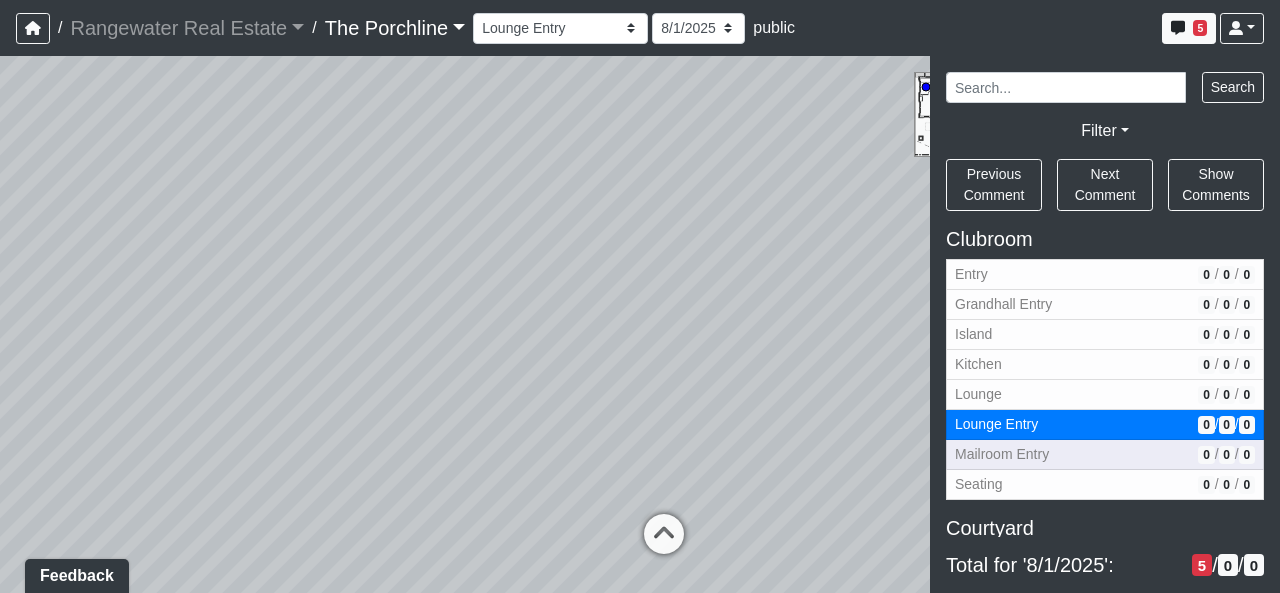 click on "Mailroom Entry" at bounding box center [1072, 454] 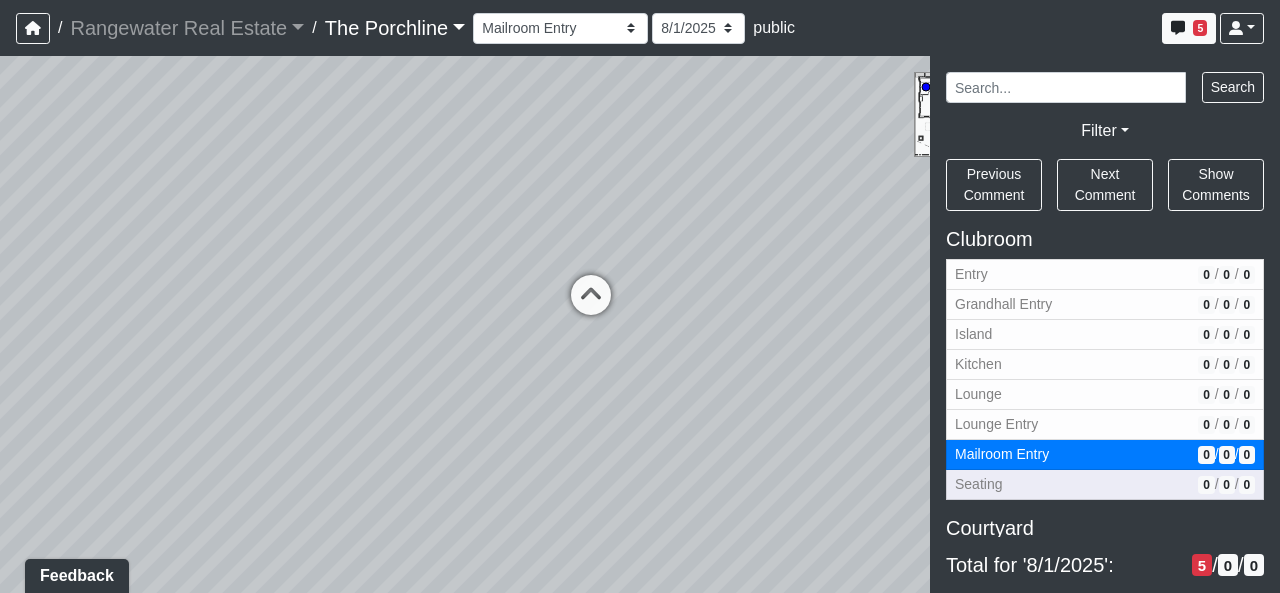 click on "Seating" at bounding box center [1072, 484] 